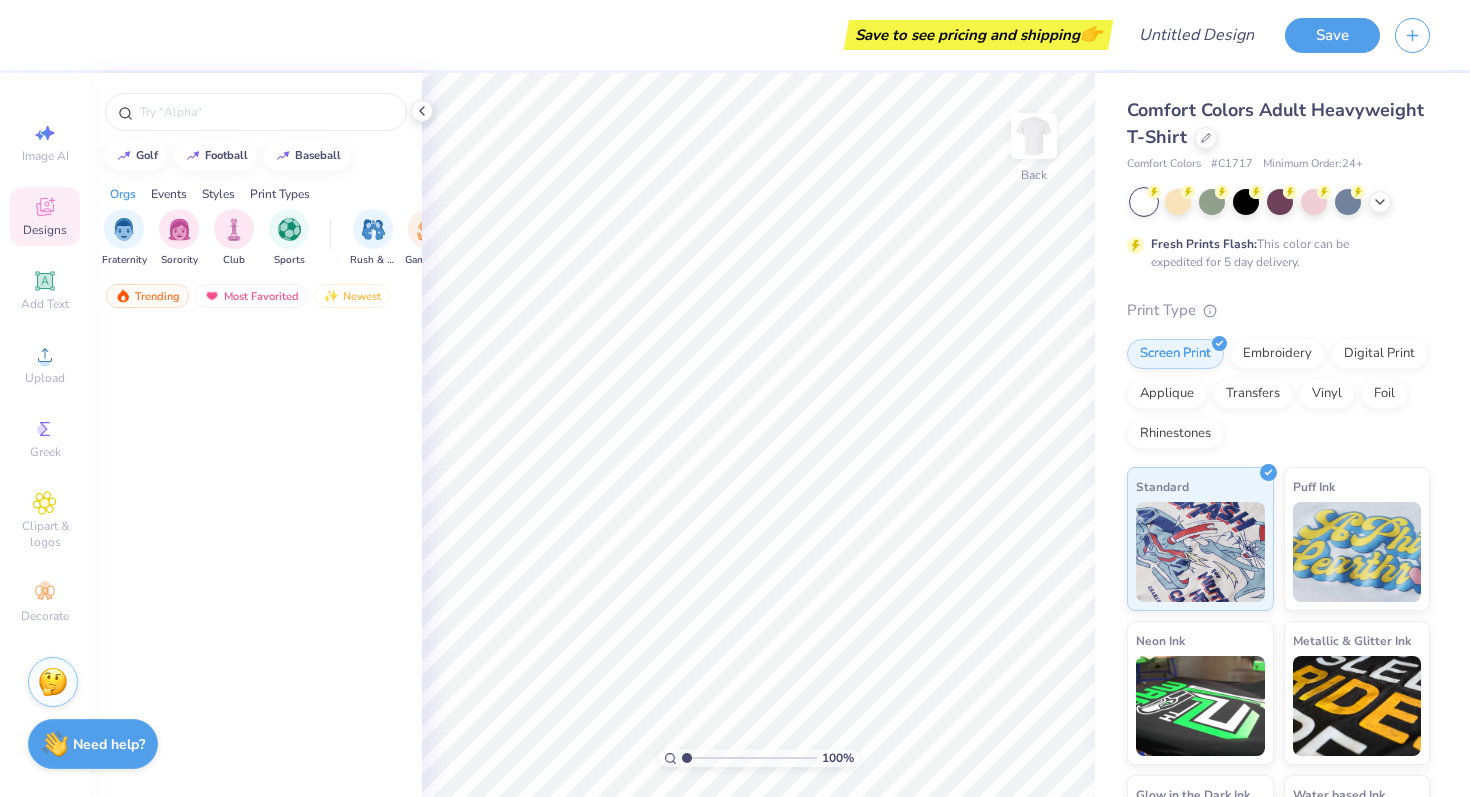 scroll, scrollTop: 0, scrollLeft: 0, axis: both 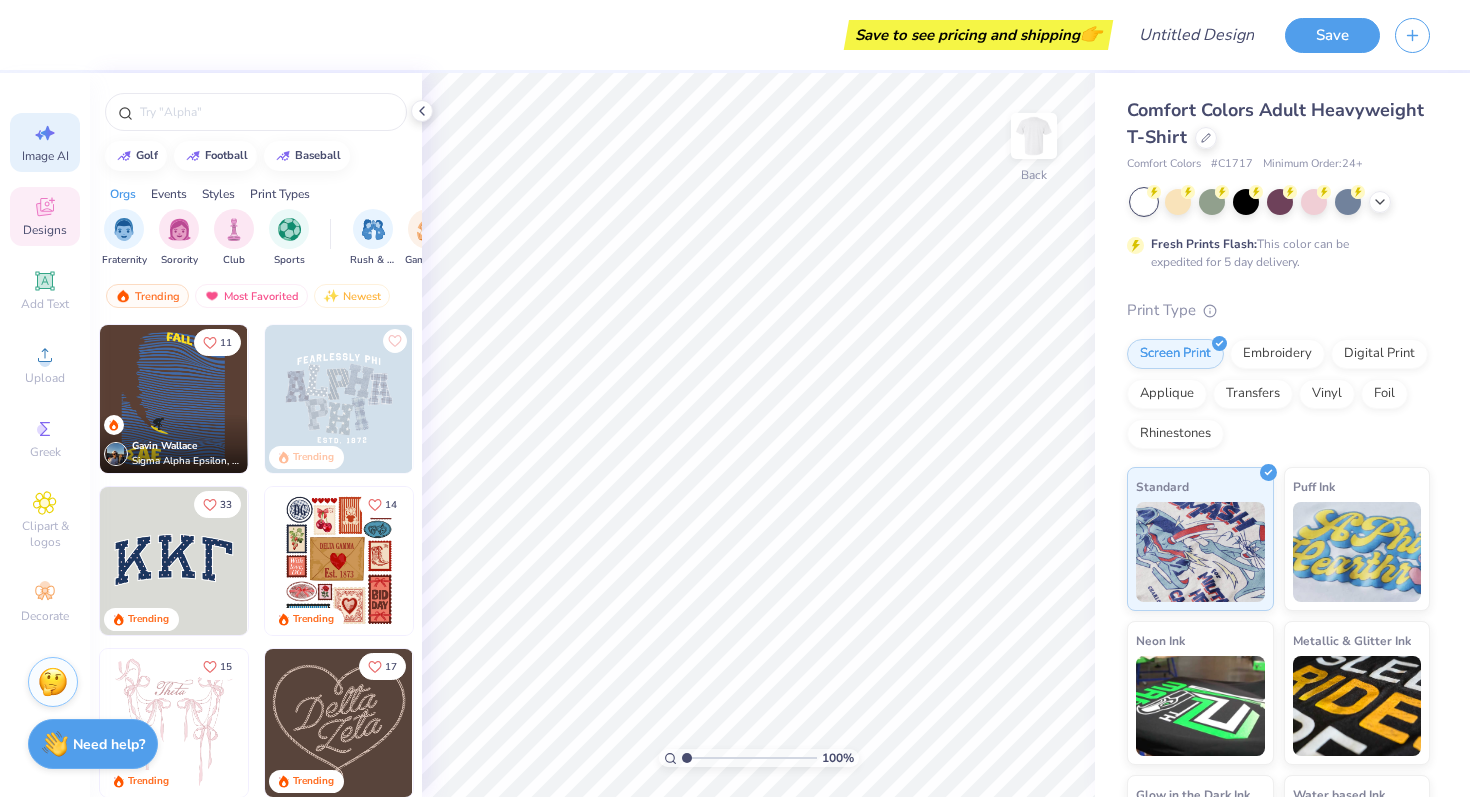 click 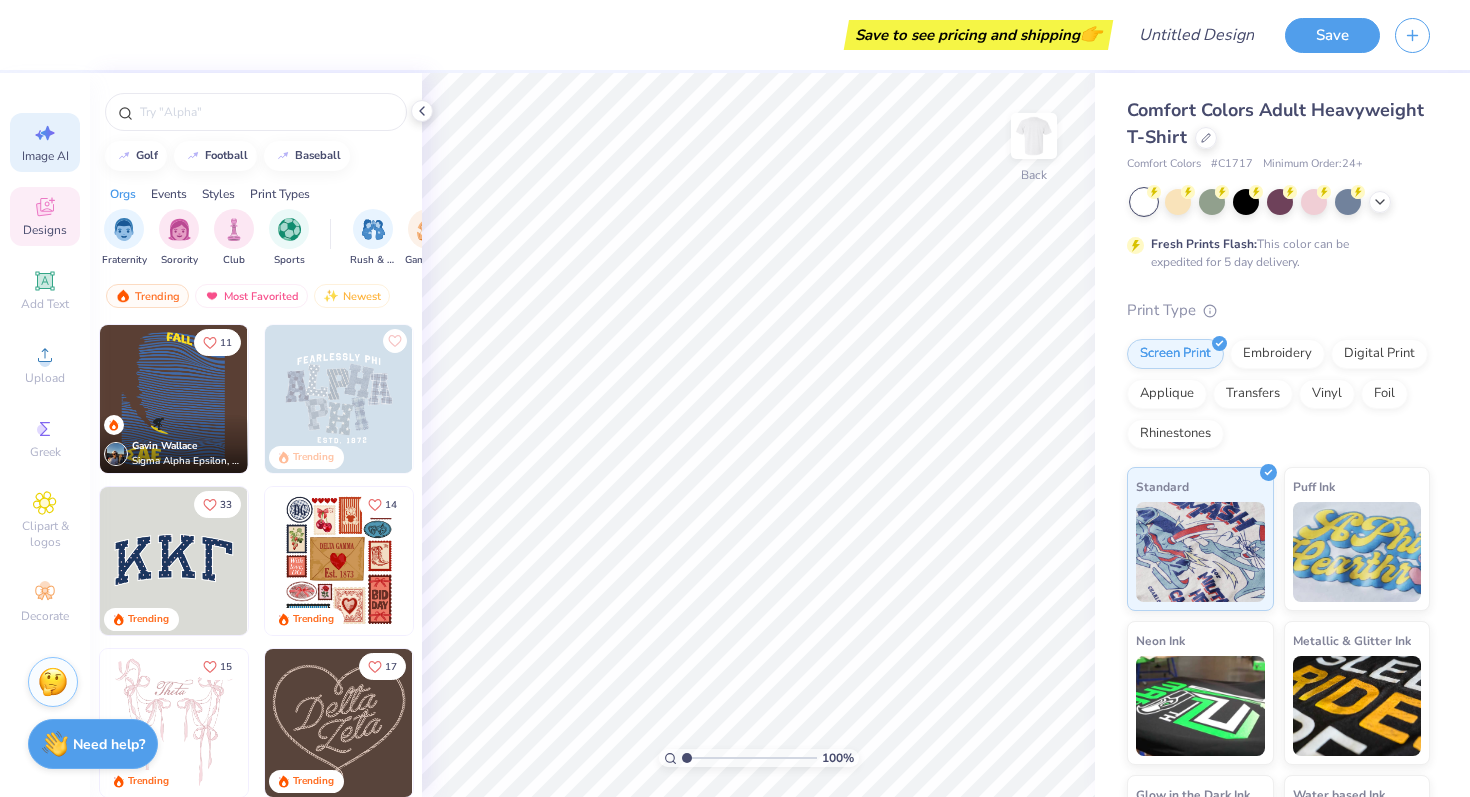 select on "4" 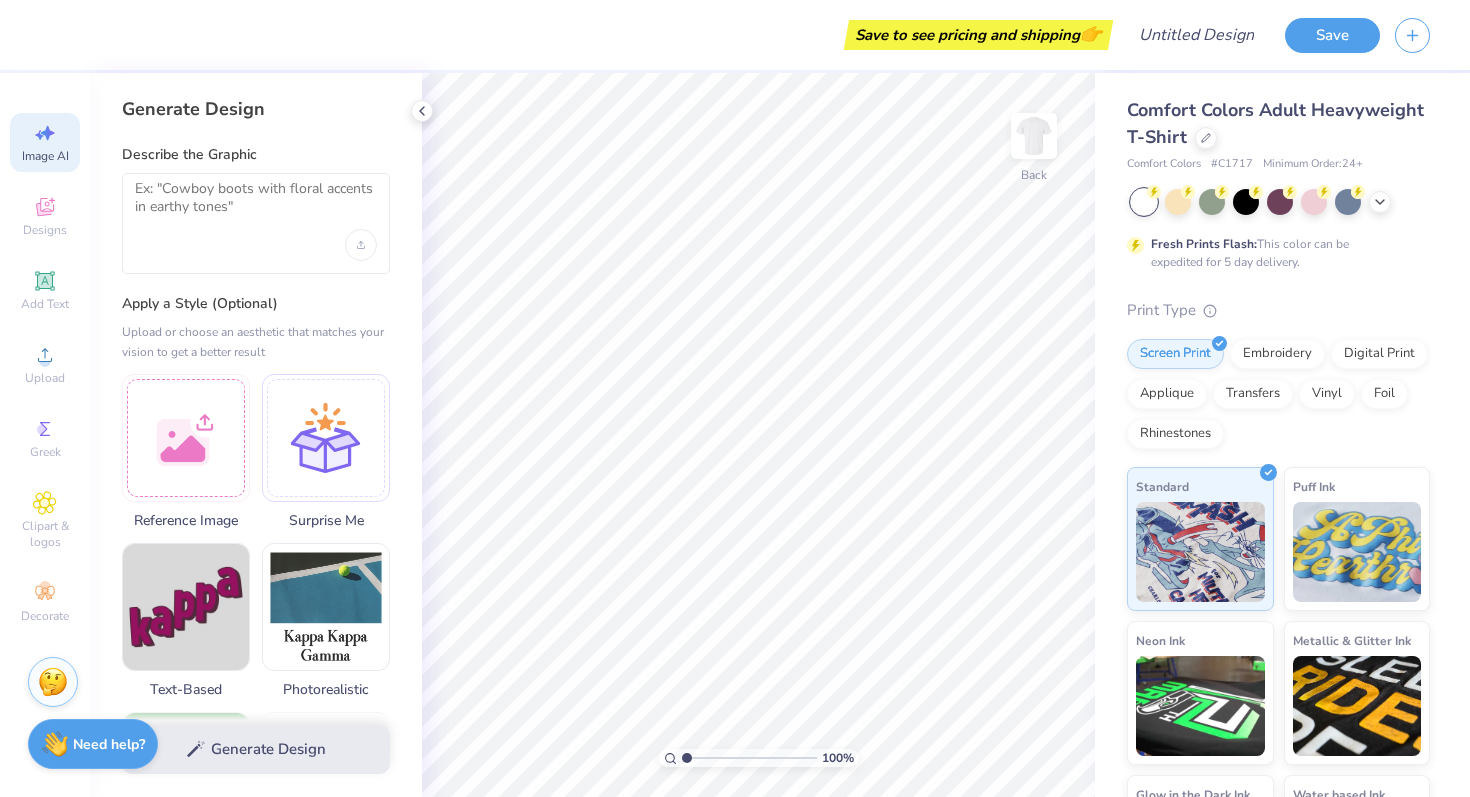 click at bounding box center [256, 223] 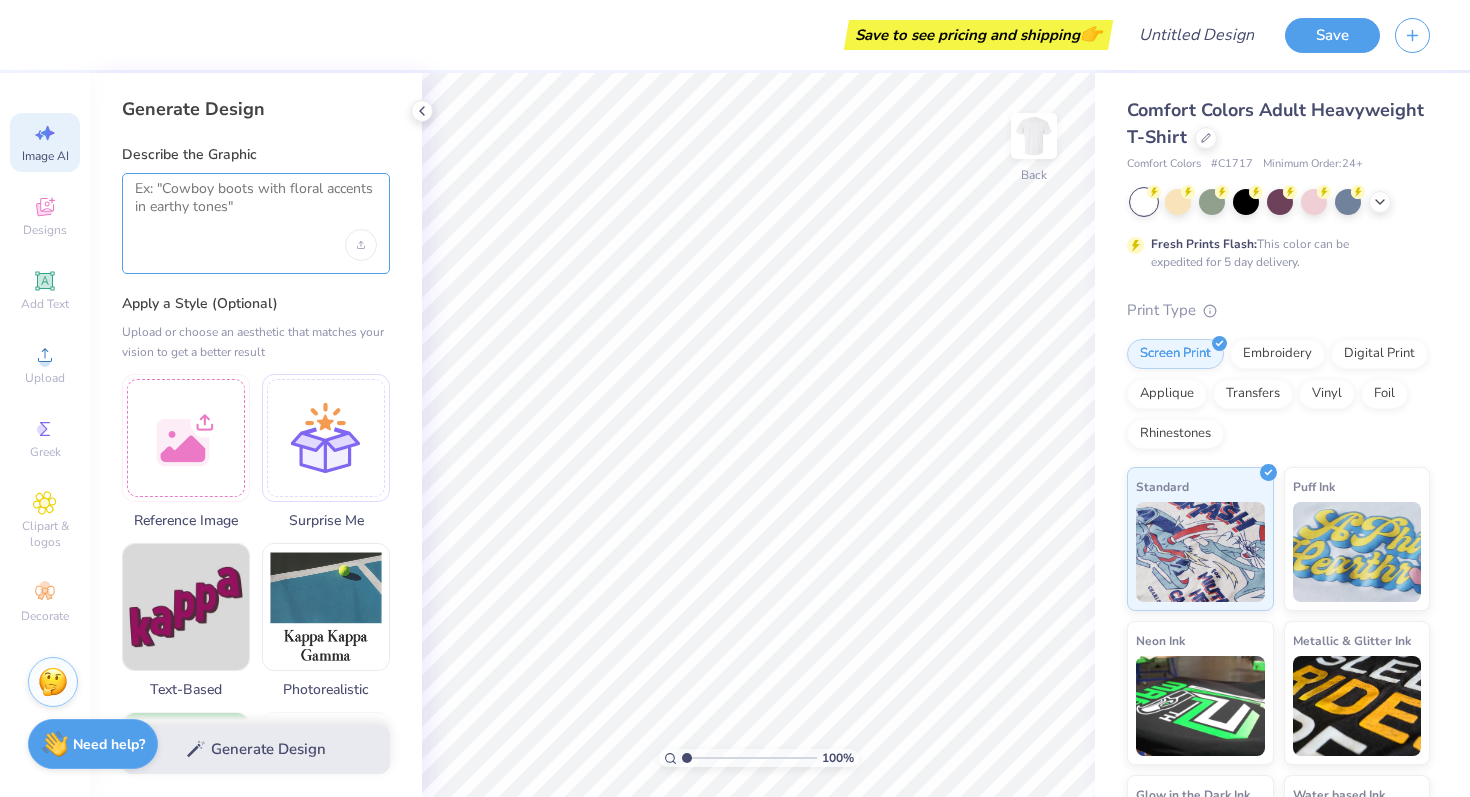 click at bounding box center (256, 205) 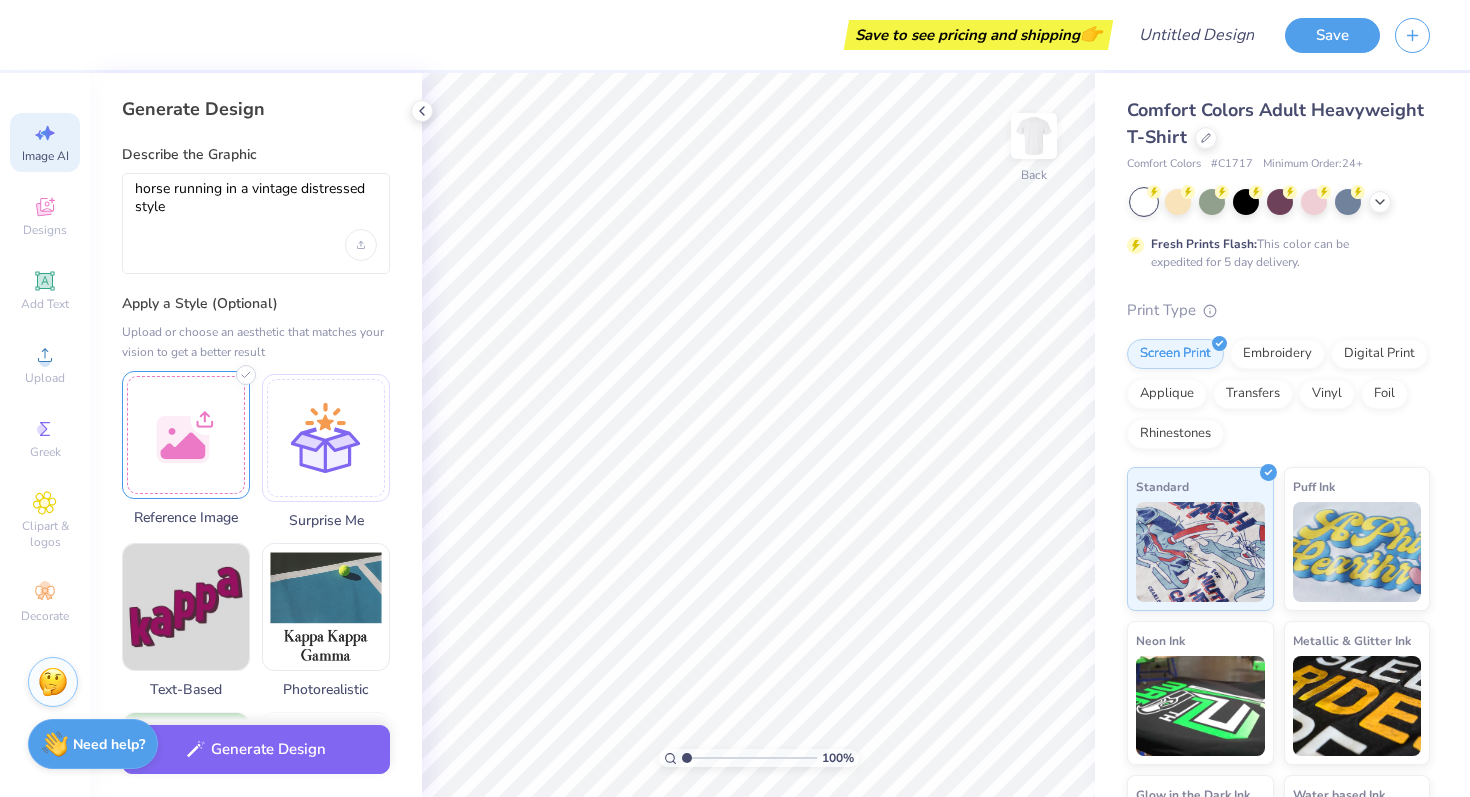 click at bounding box center [186, 435] 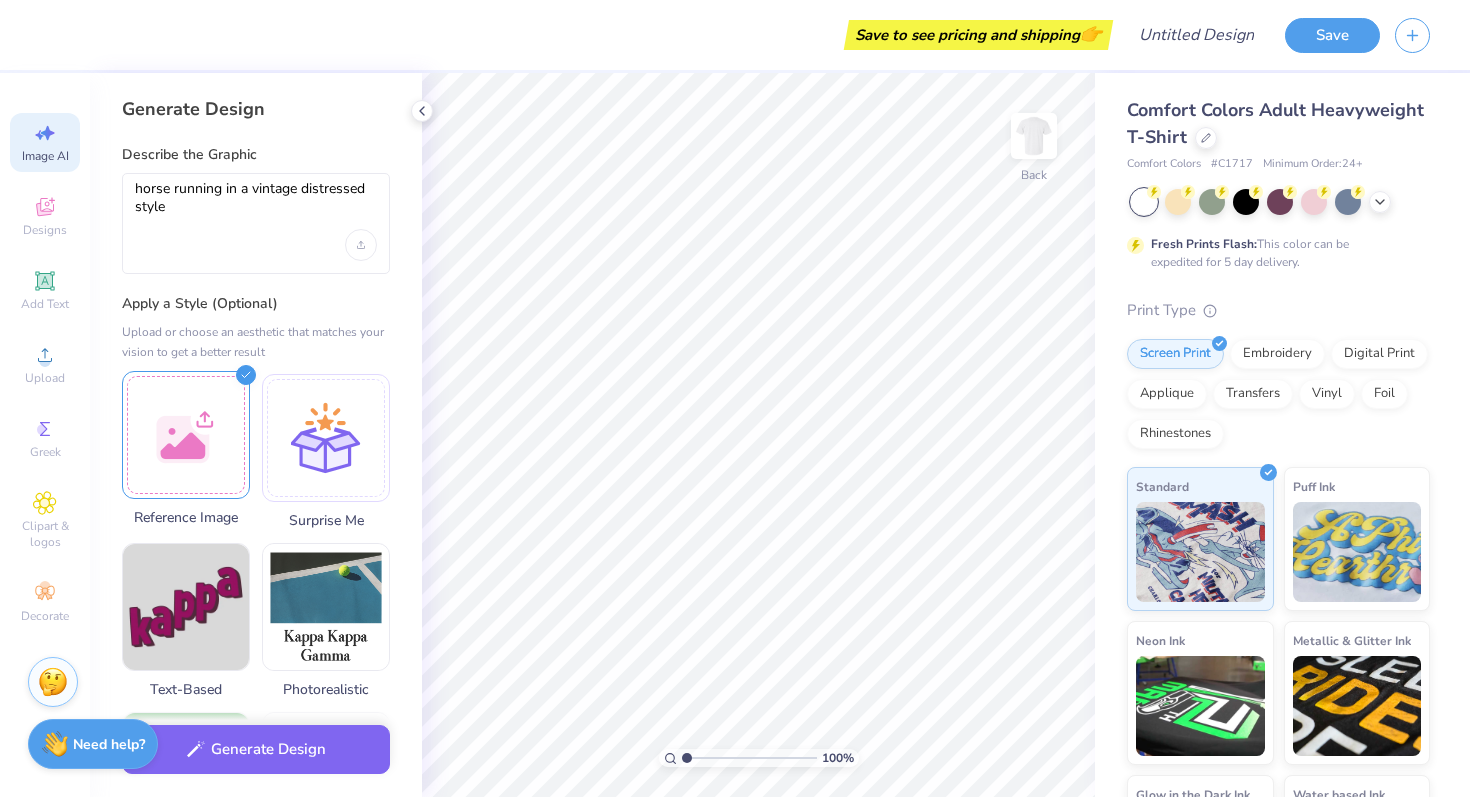 click at bounding box center [186, 435] 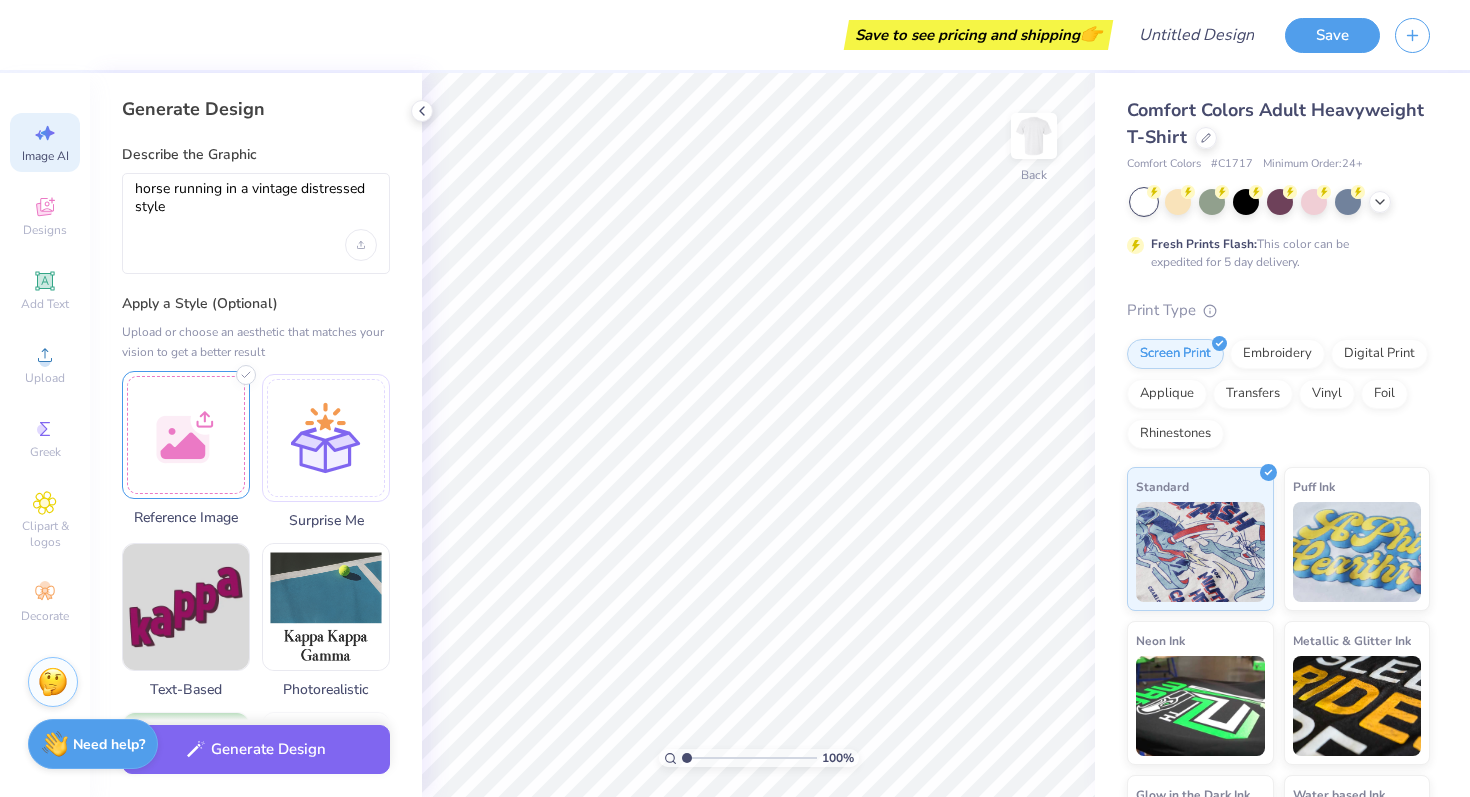 click at bounding box center (186, 435) 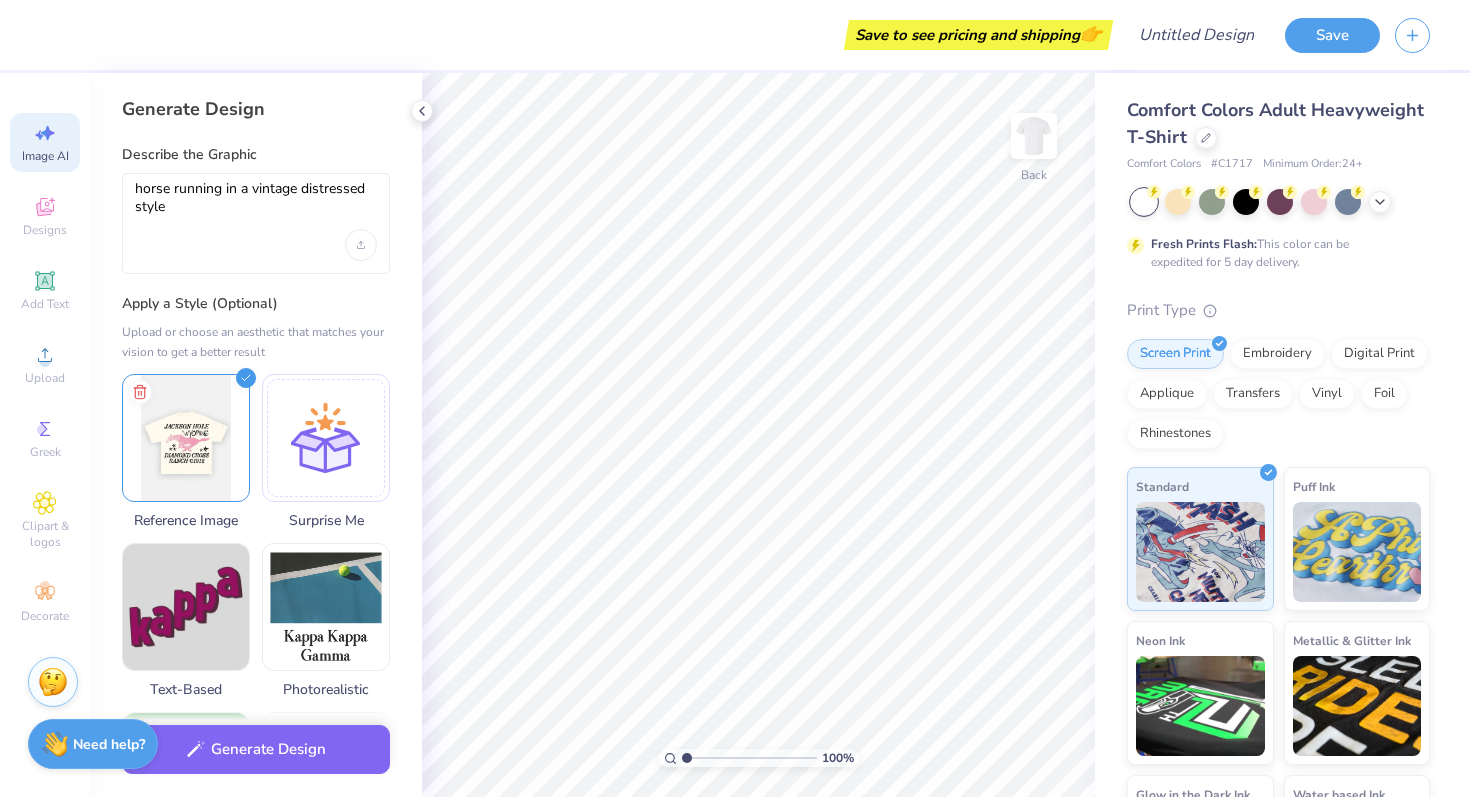 click on "horse running in a vintage distressed style" at bounding box center (256, 223) 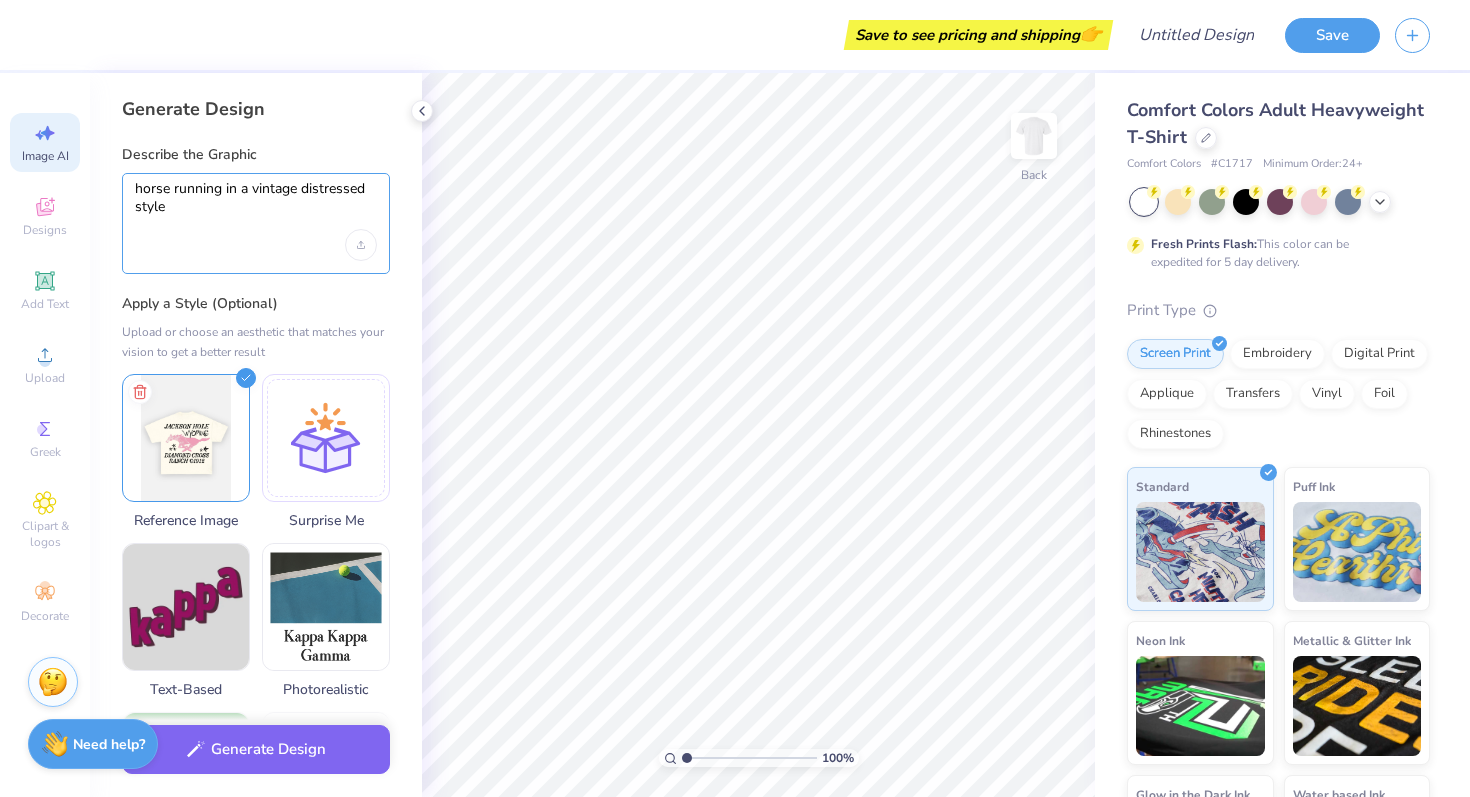 click on "horse running in a vintage distressed style" at bounding box center [256, 205] 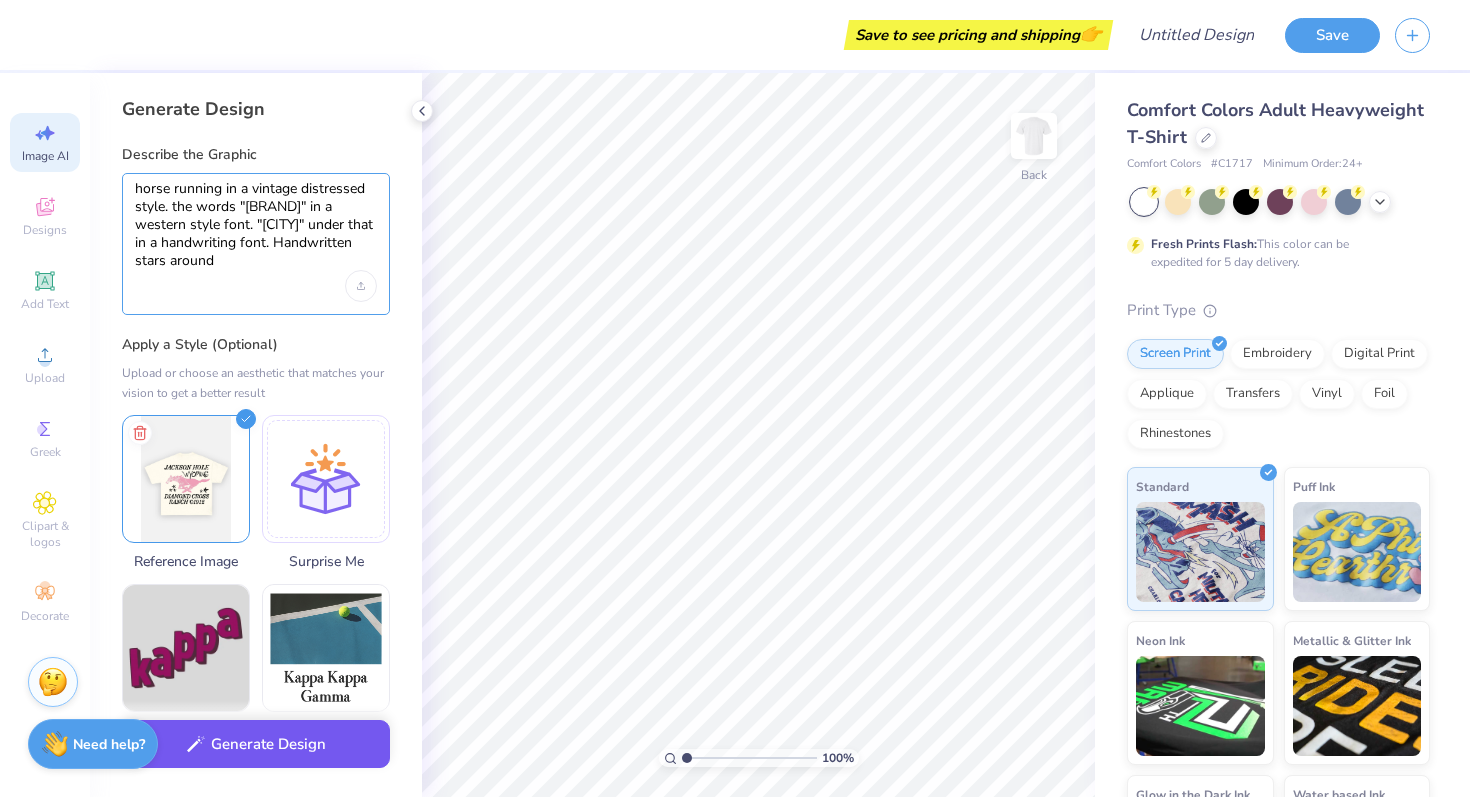 type on "horse running in a vintage distressed style. the words "[BRAND]" in a western style font. "[CITY]" under that in a handwriting font. Handwritten stars around" 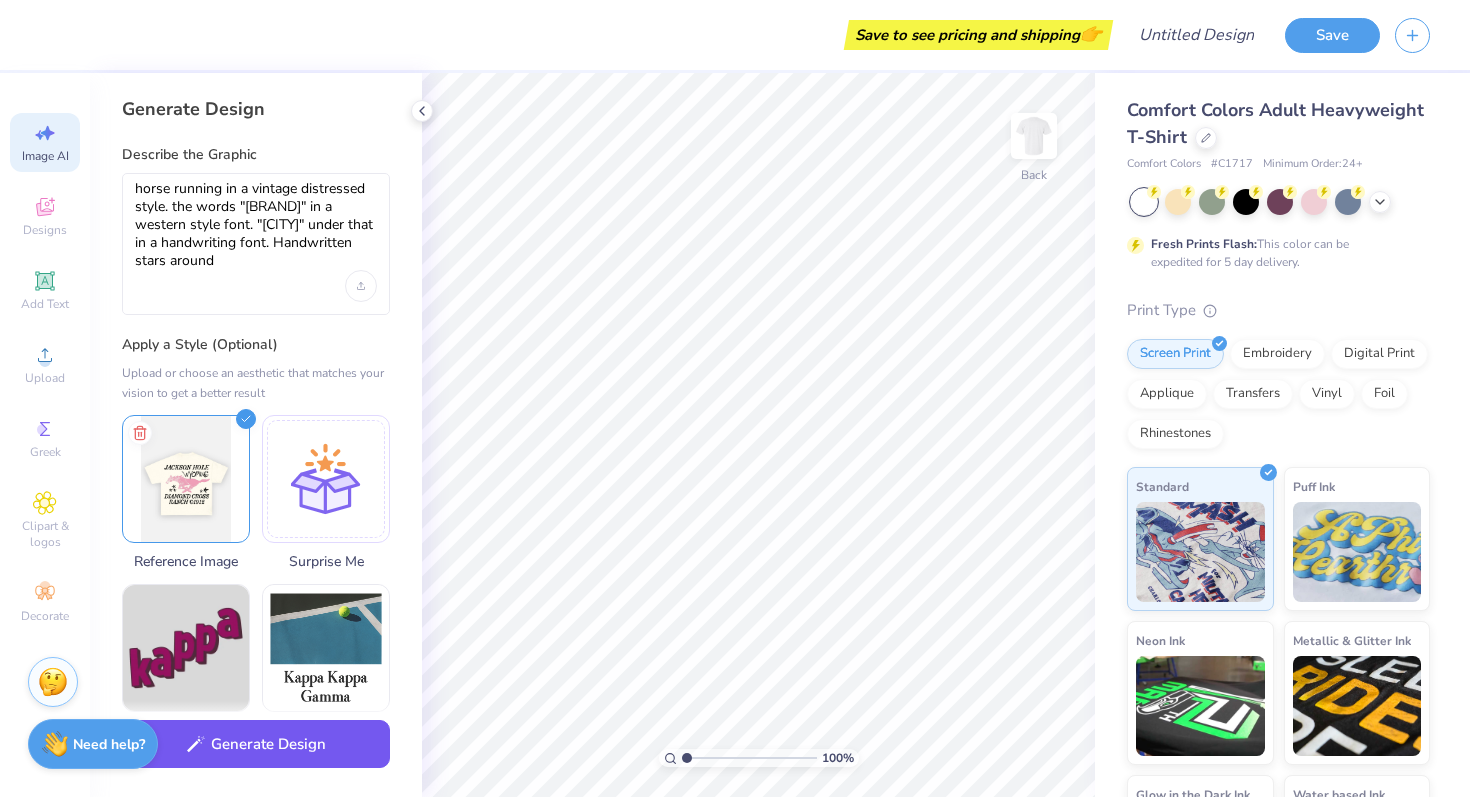 click on "Generate Design" at bounding box center [256, 744] 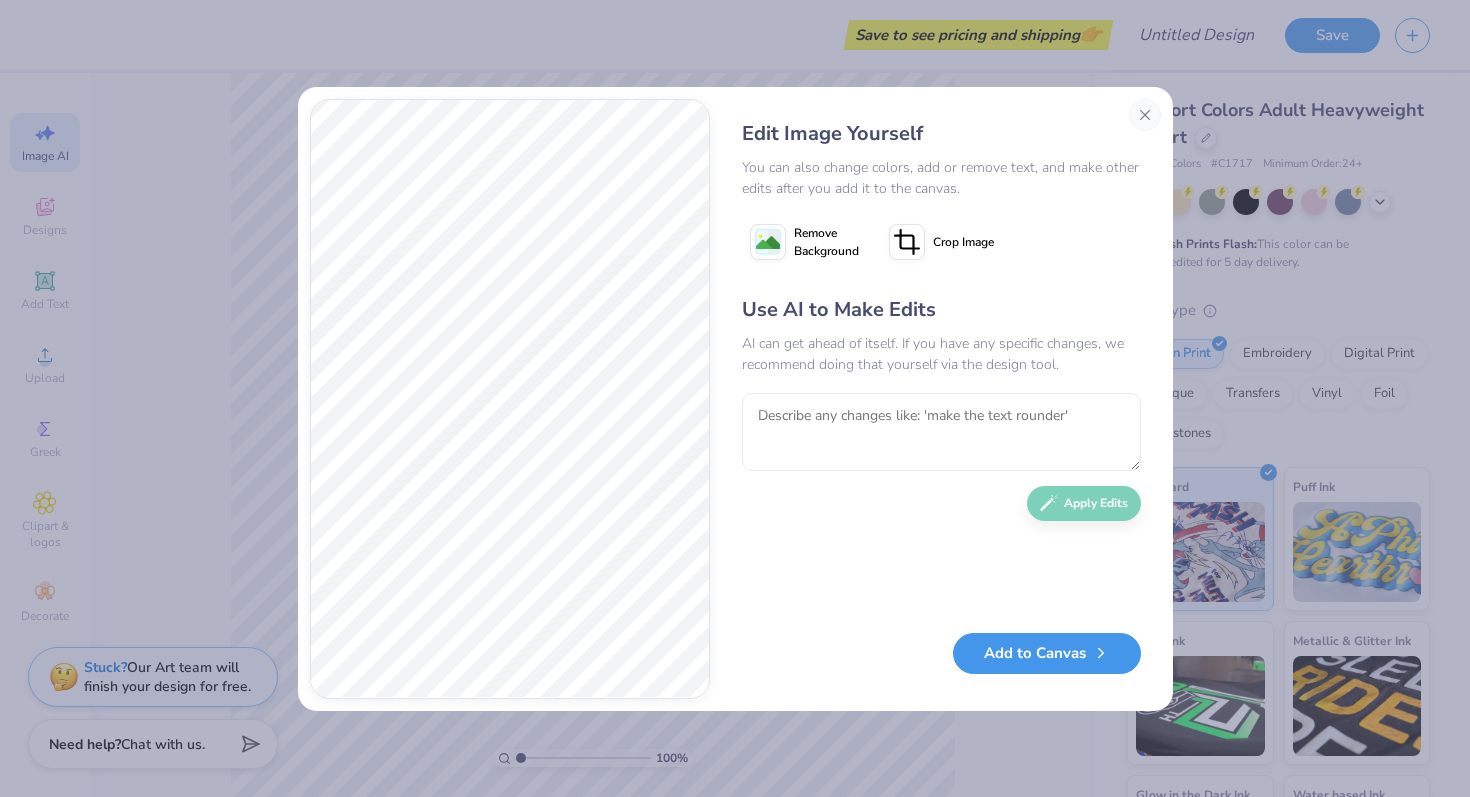 click on "Add to Canvas" at bounding box center [1047, 653] 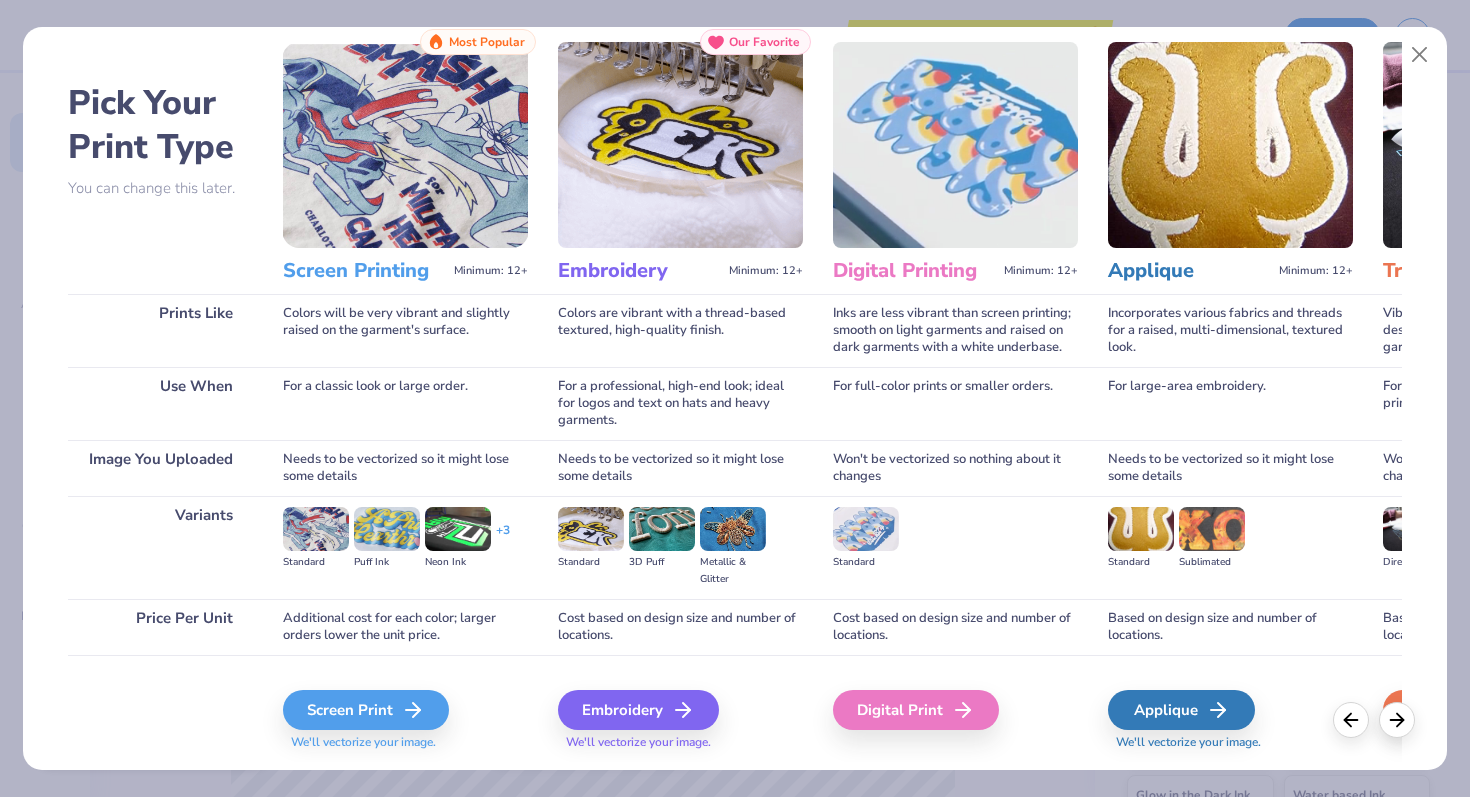 scroll, scrollTop: 59, scrollLeft: 0, axis: vertical 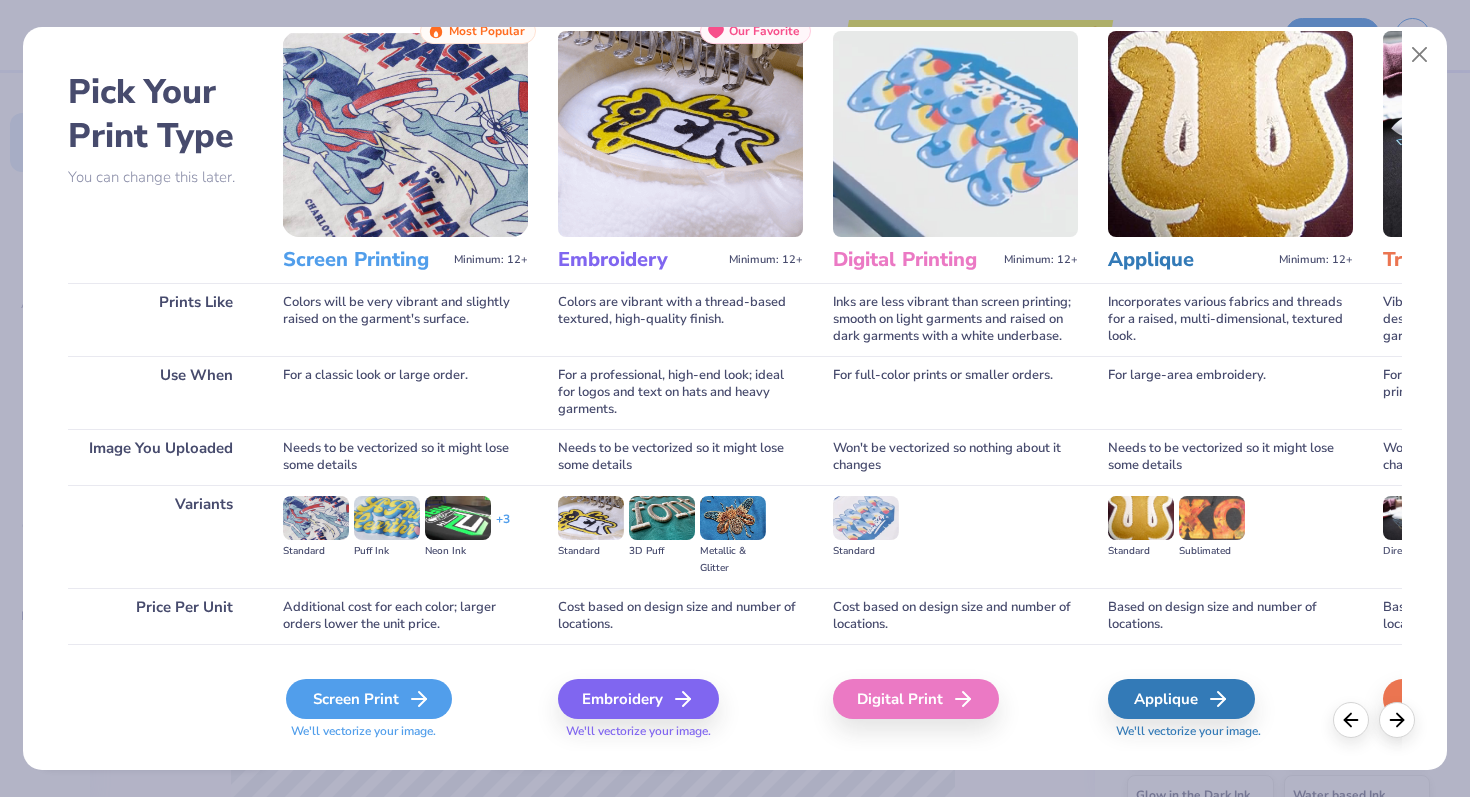 click on "Screen Print" at bounding box center [369, 699] 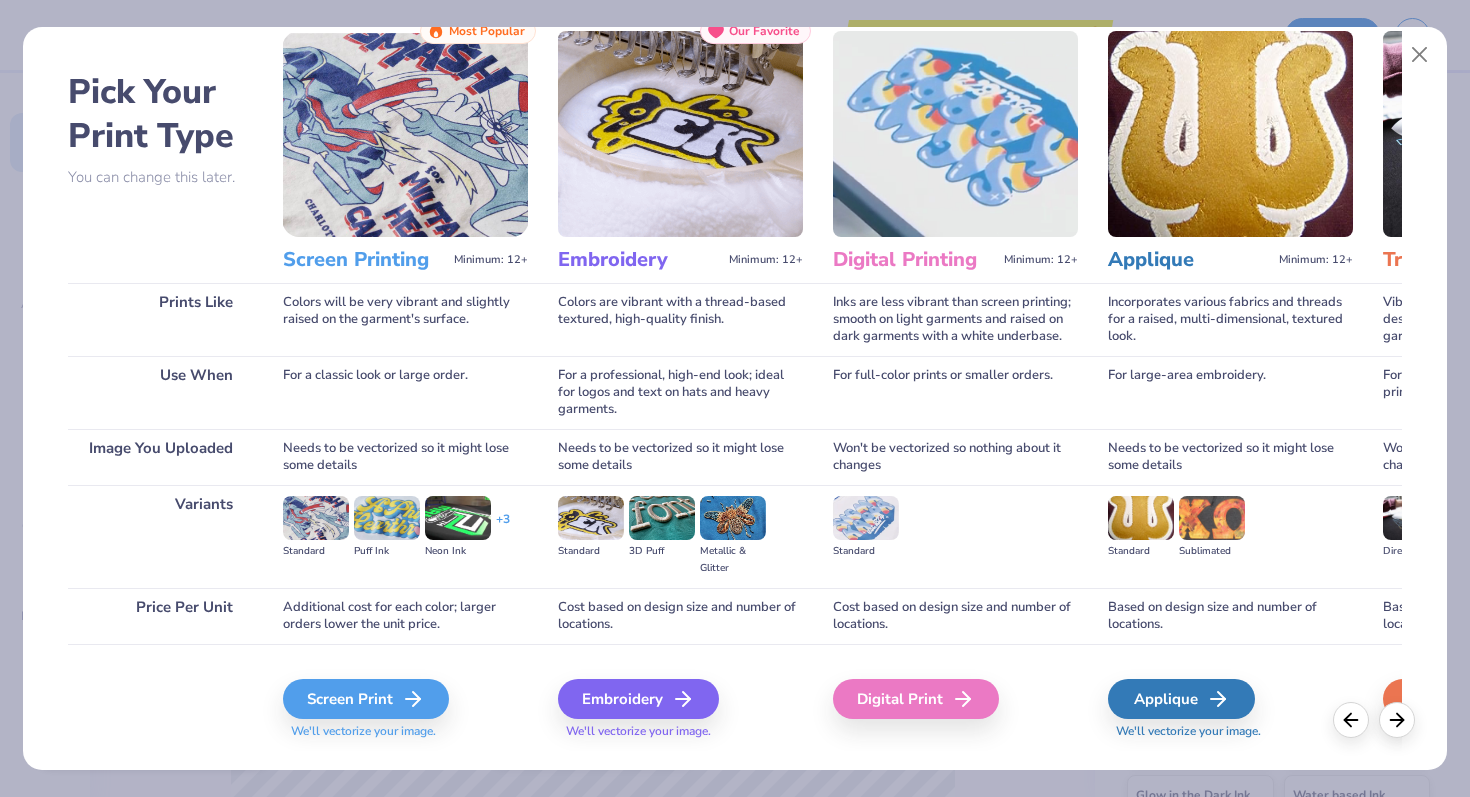 type 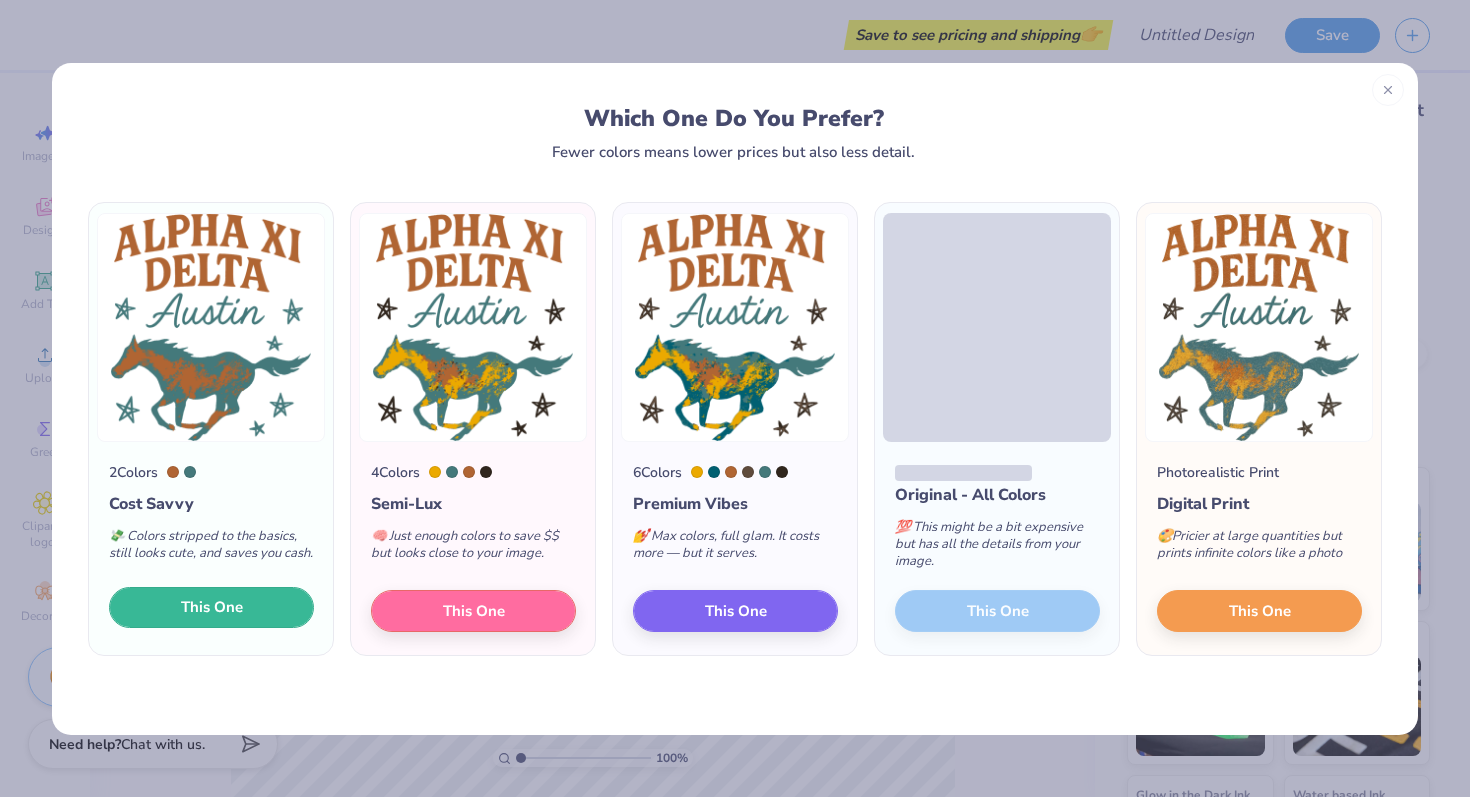 click on "This One" at bounding box center [211, 608] 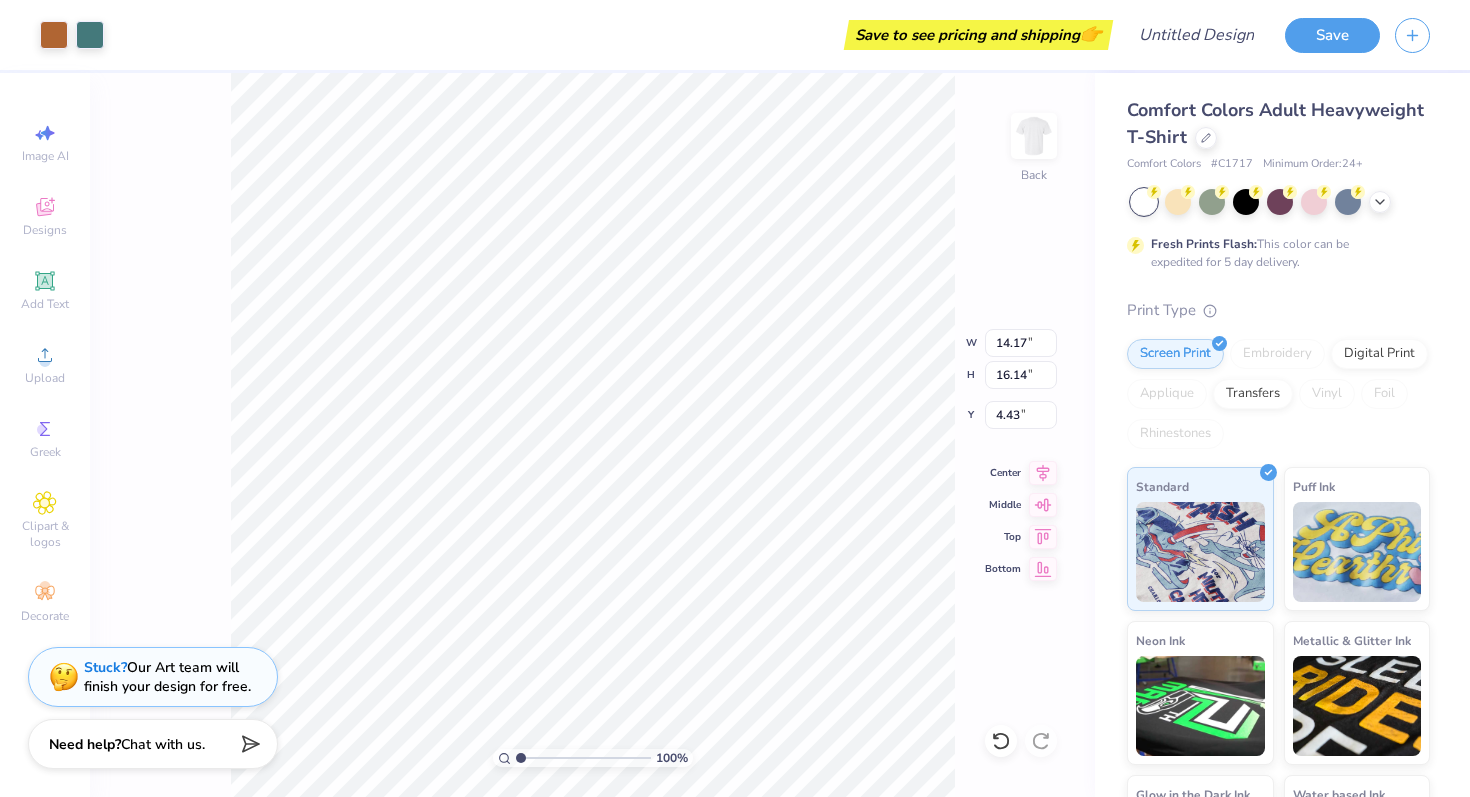 type on "3.35" 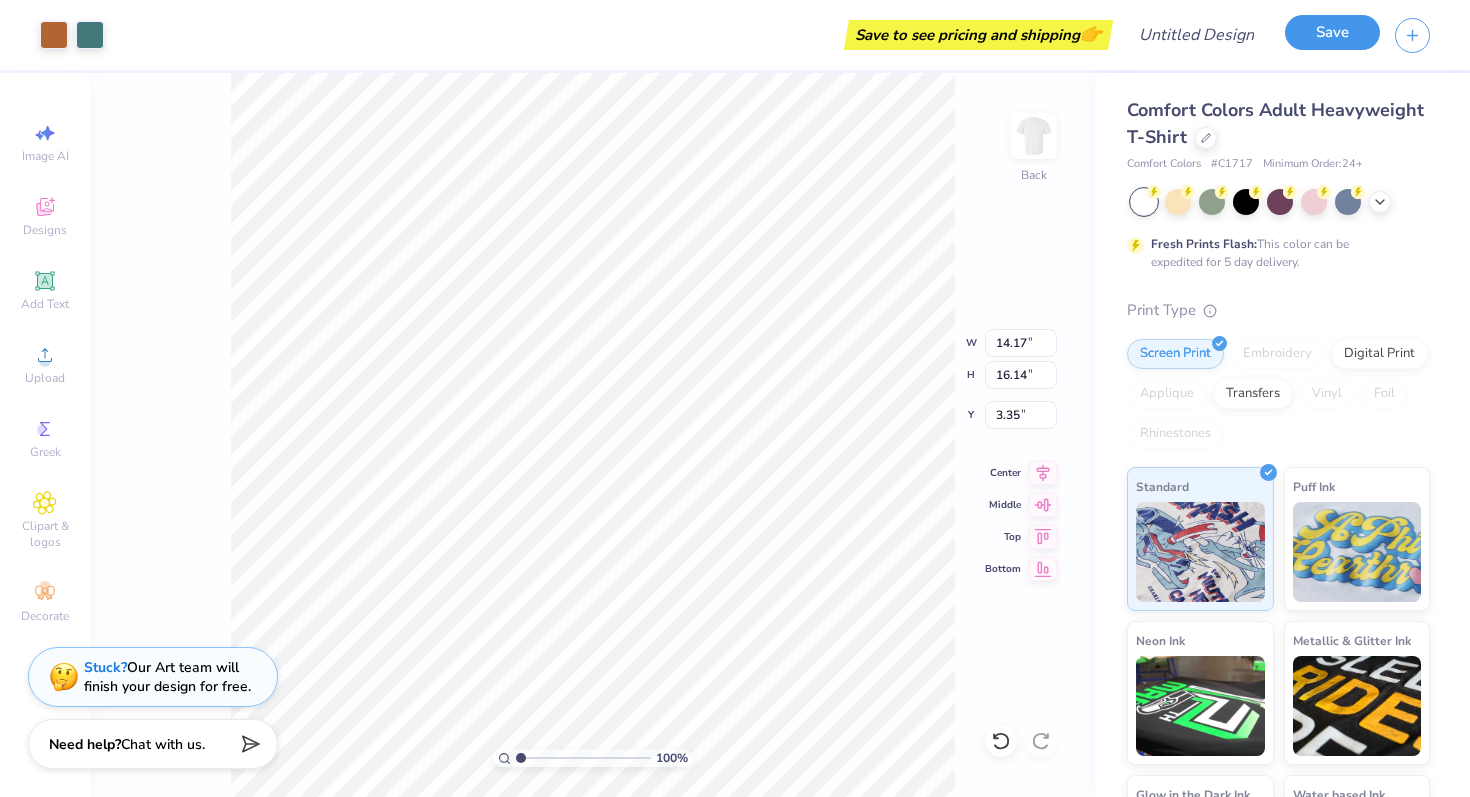 click on "Save" at bounding box center [1332, 32] 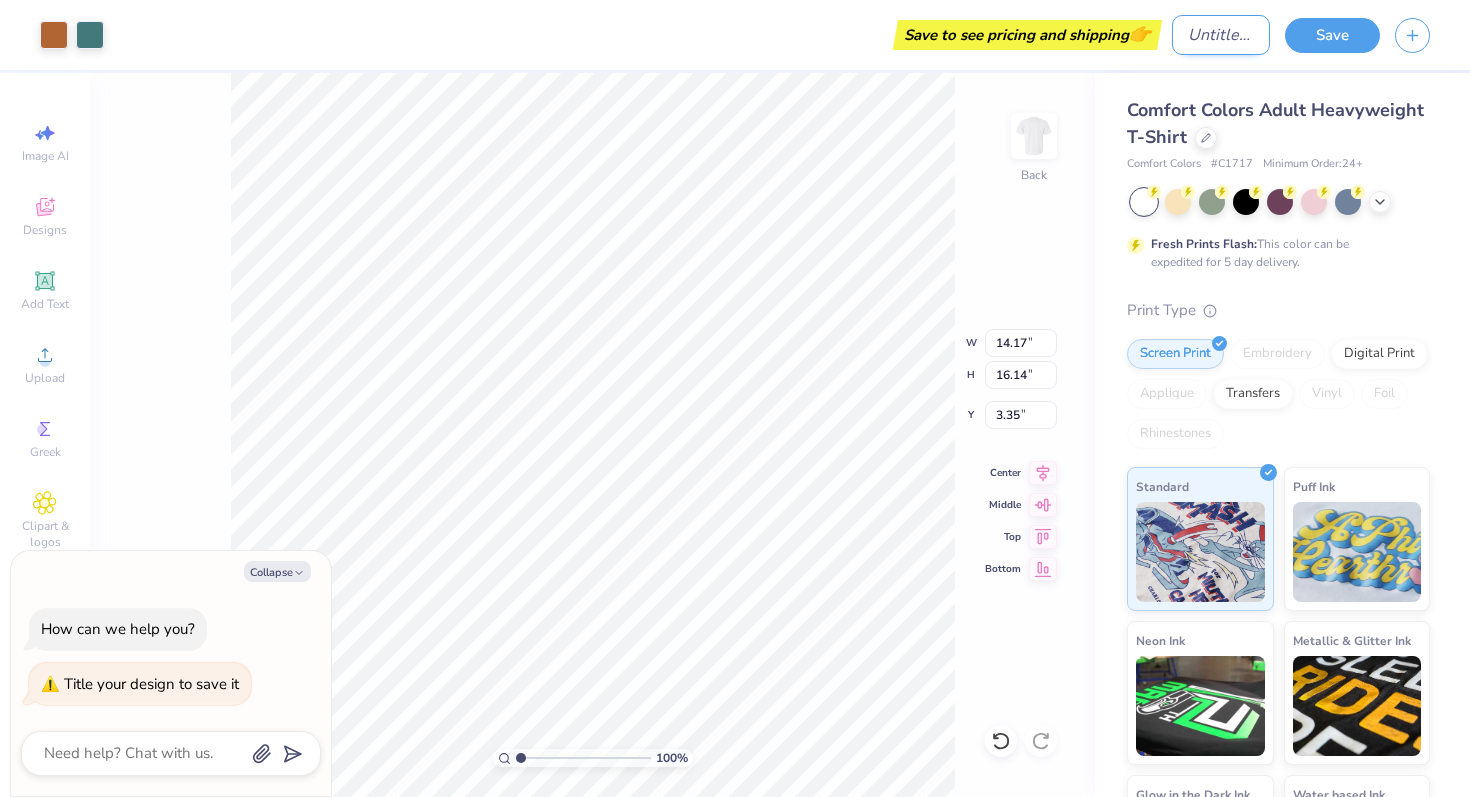 type on "x" 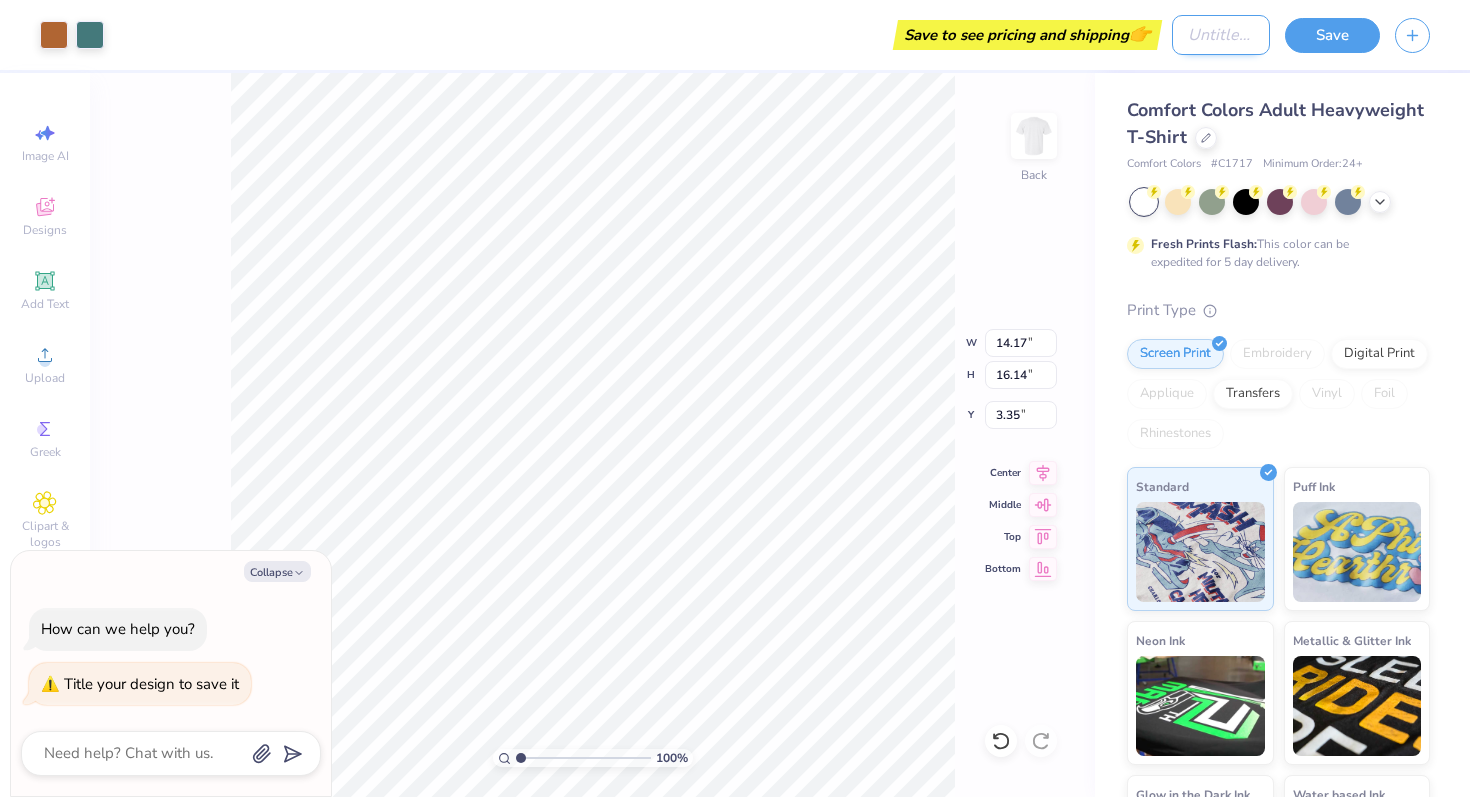 click on "Design Title" at bounding box center (1221, 35) 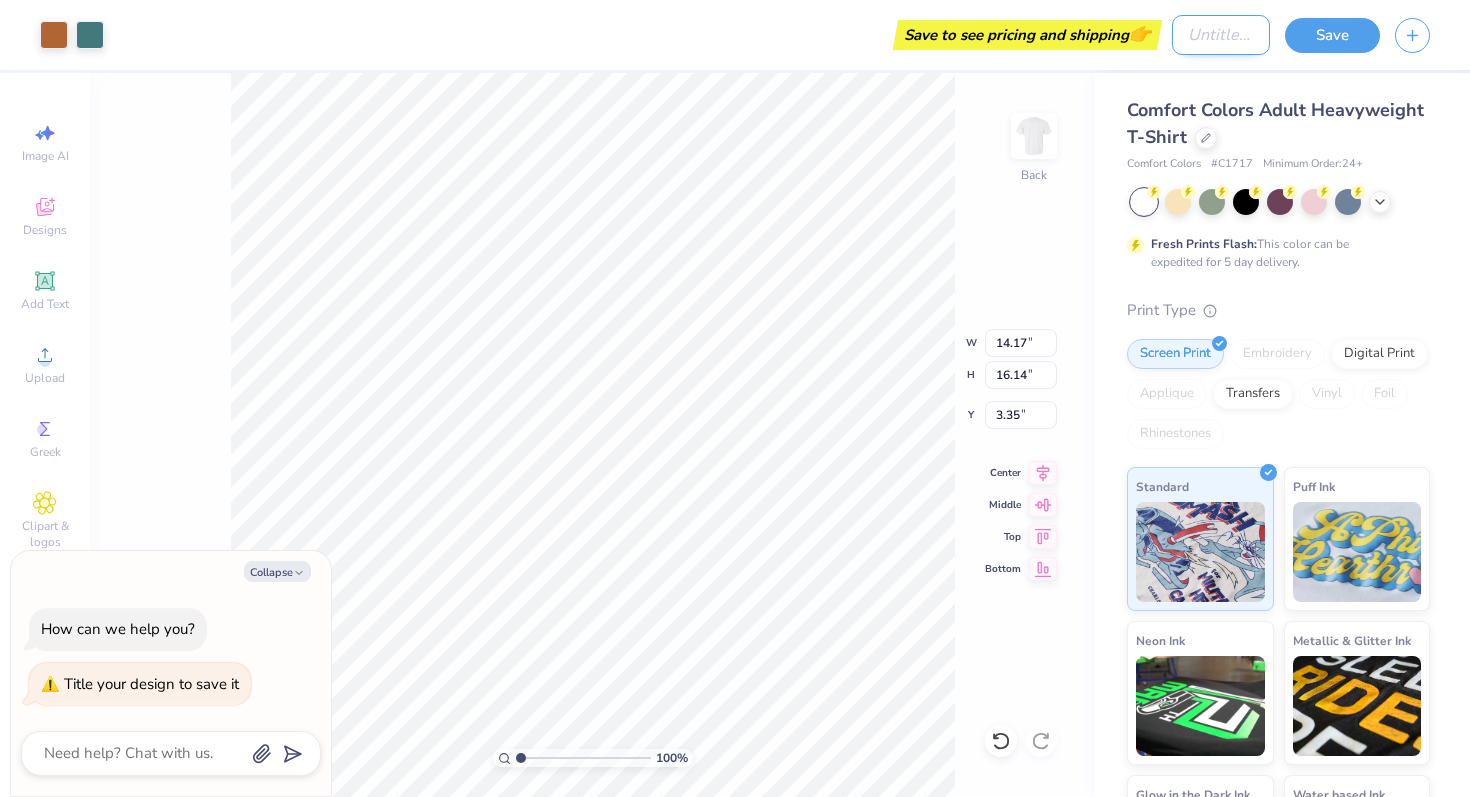 type on "h" 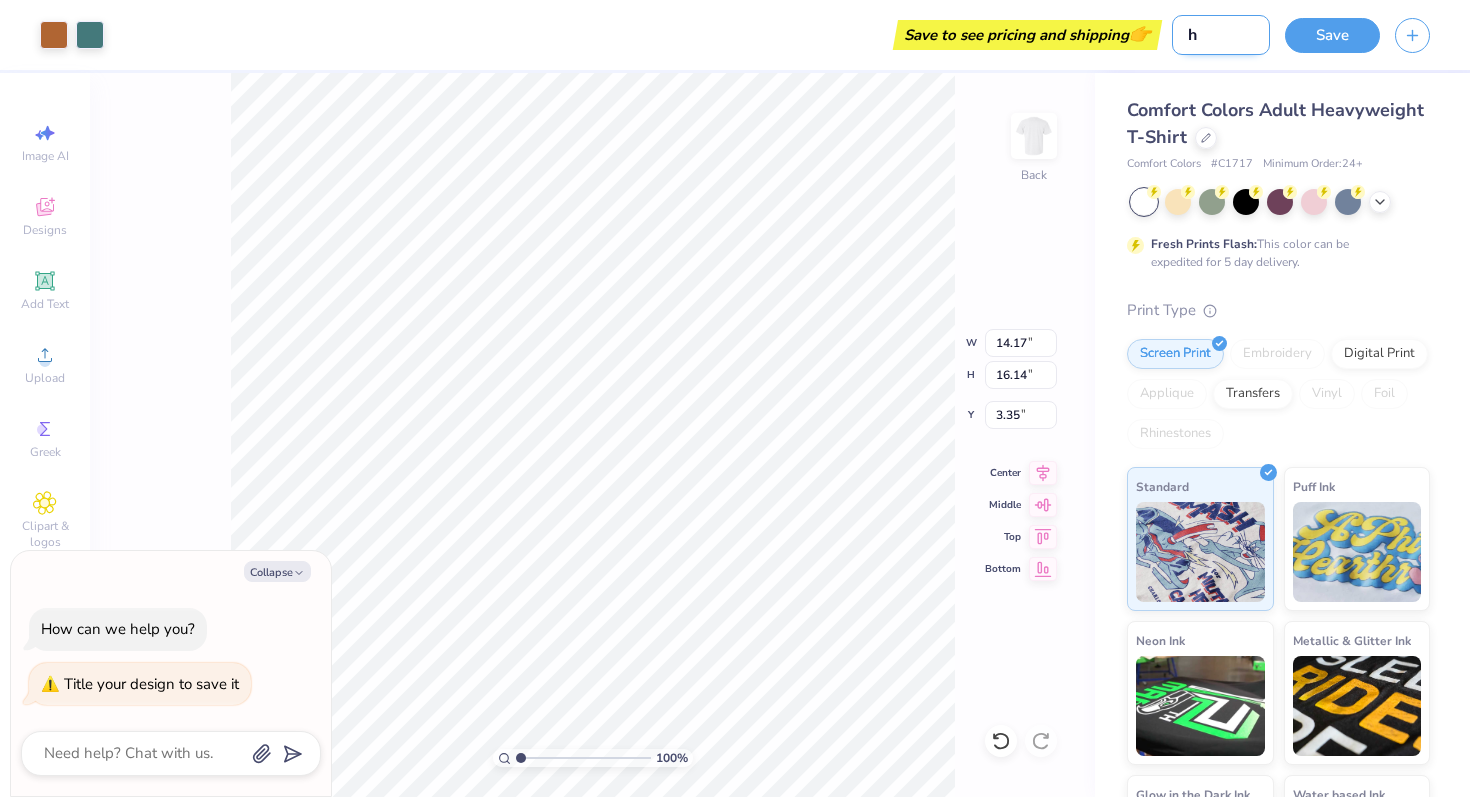 type on "ho" 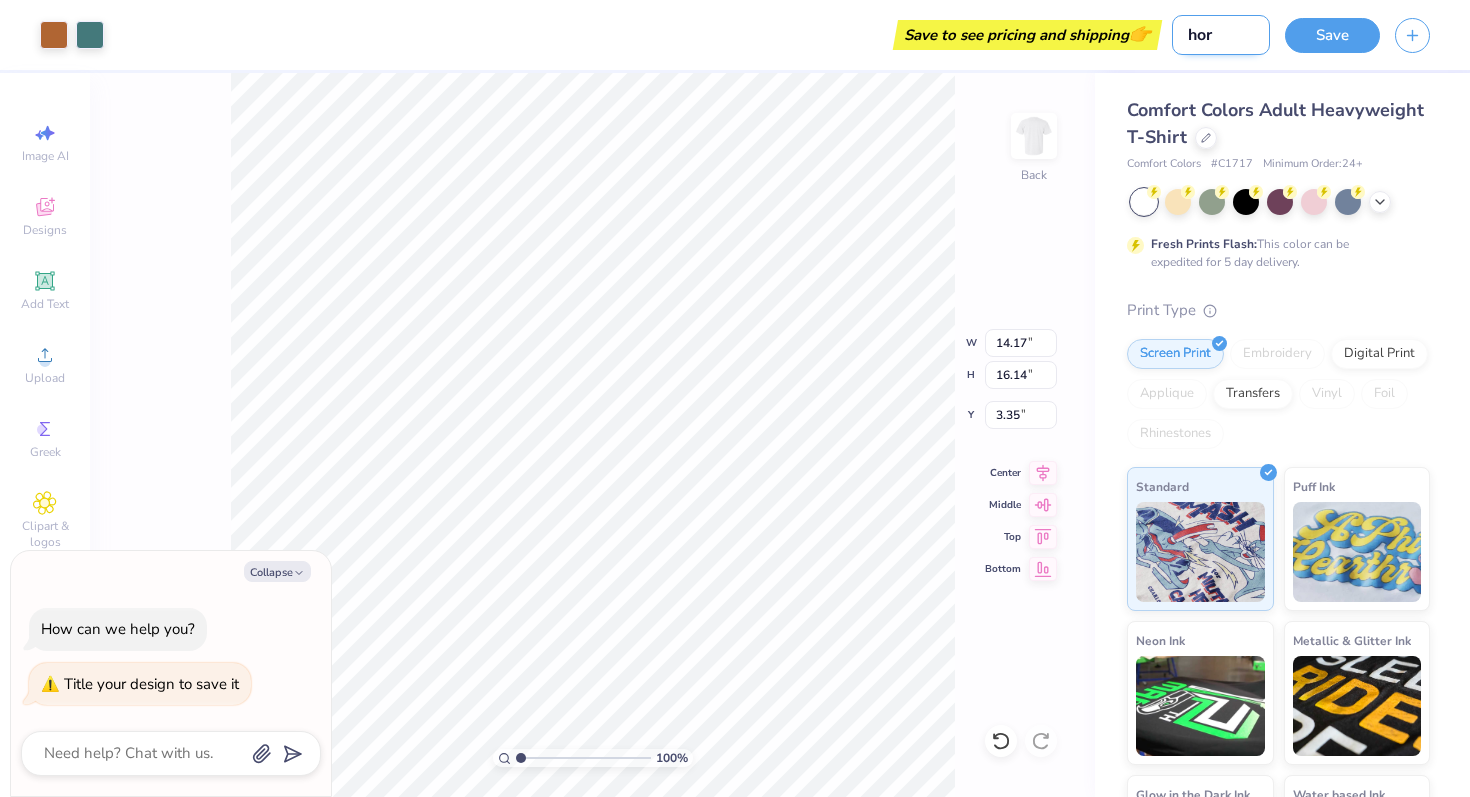 type on "hors" 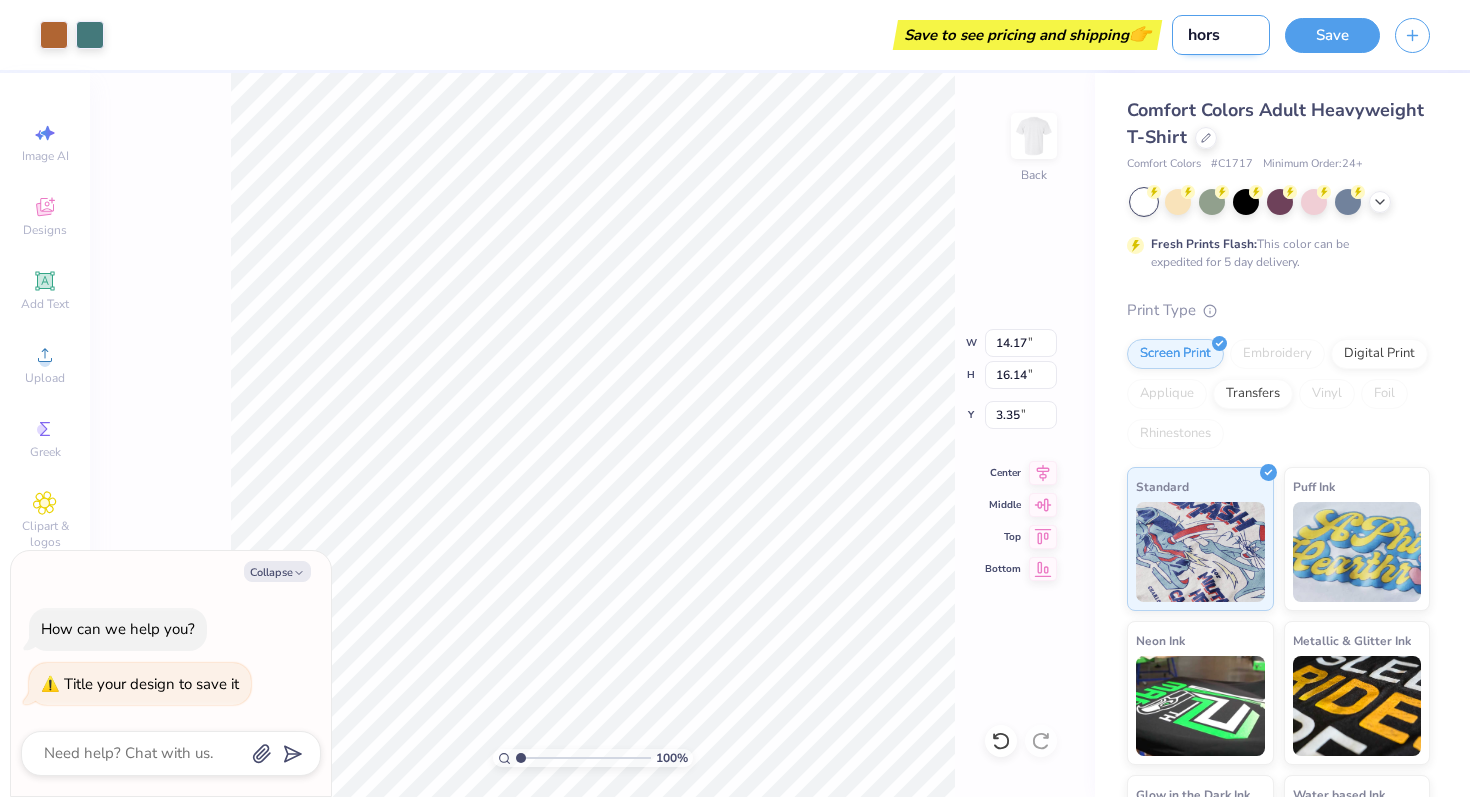 type on "x" 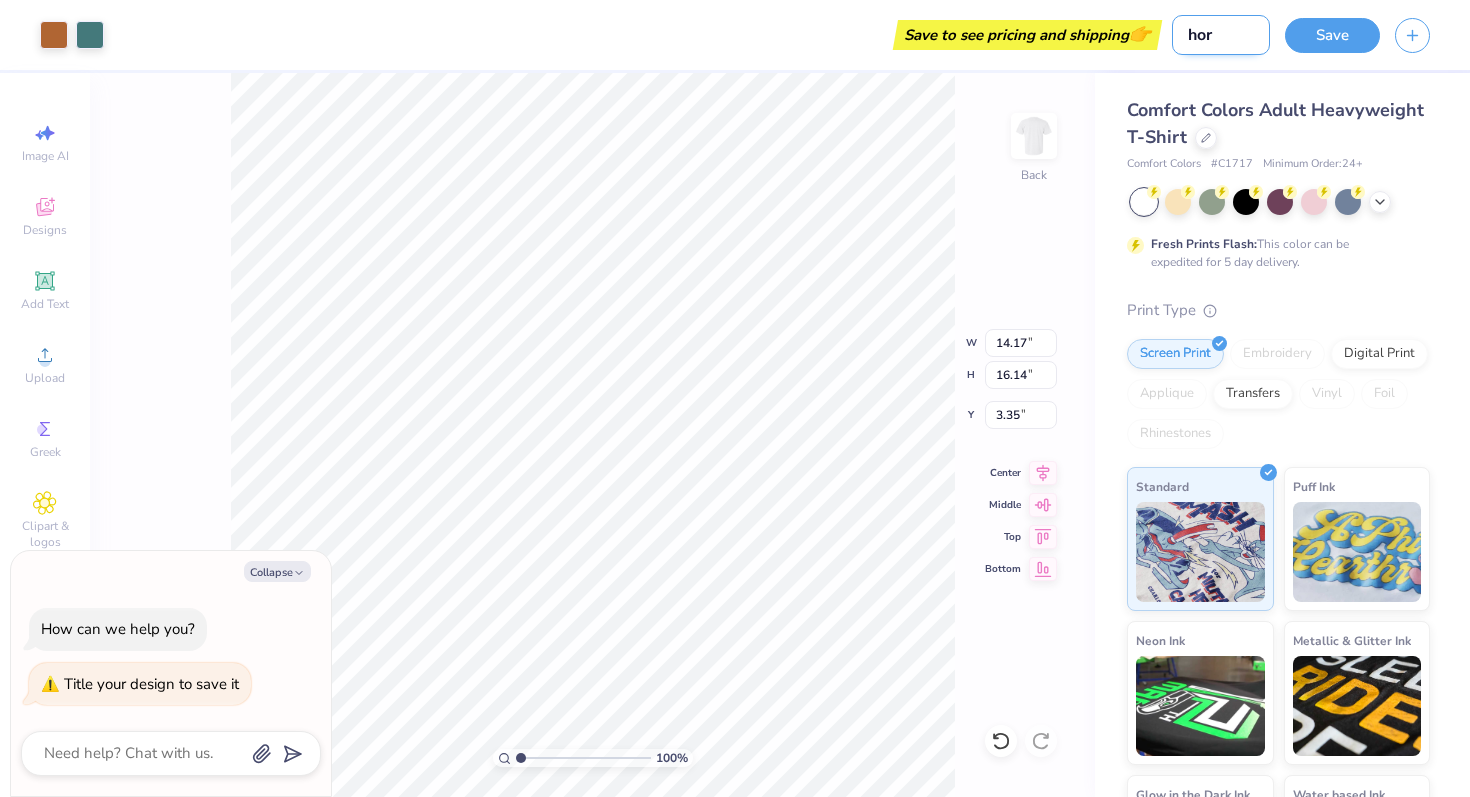 type on "hors" 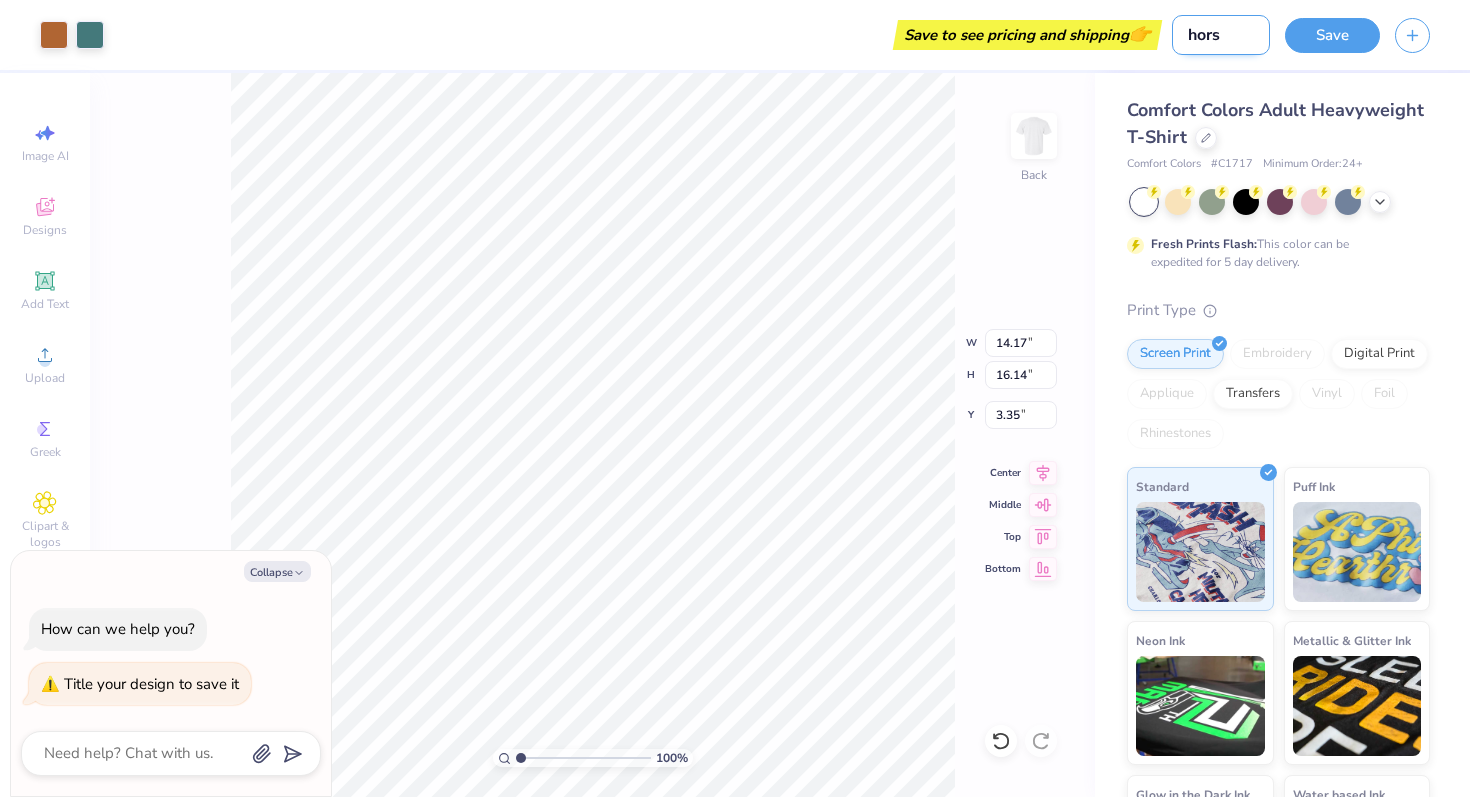 type on "horse" 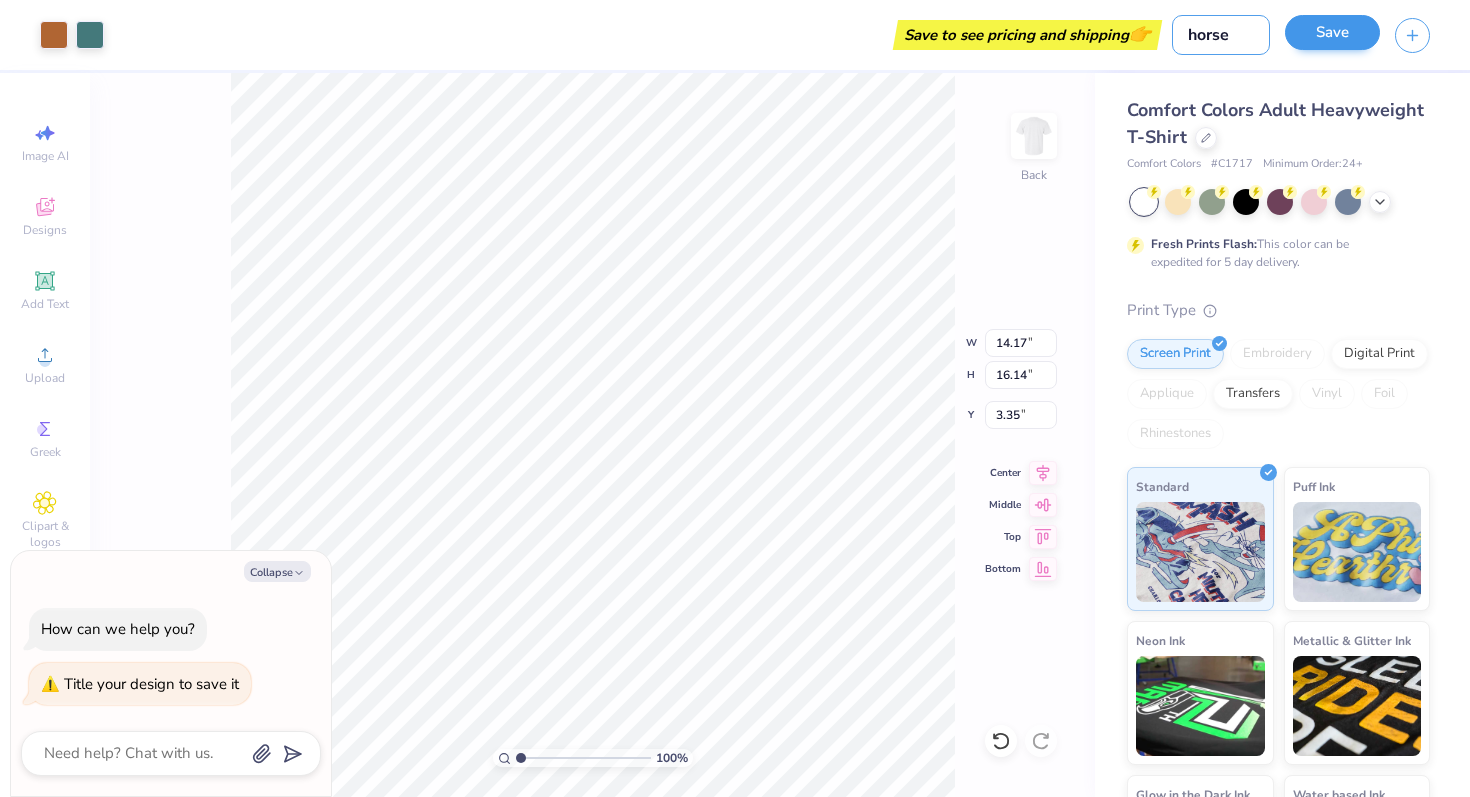 type on "horse" 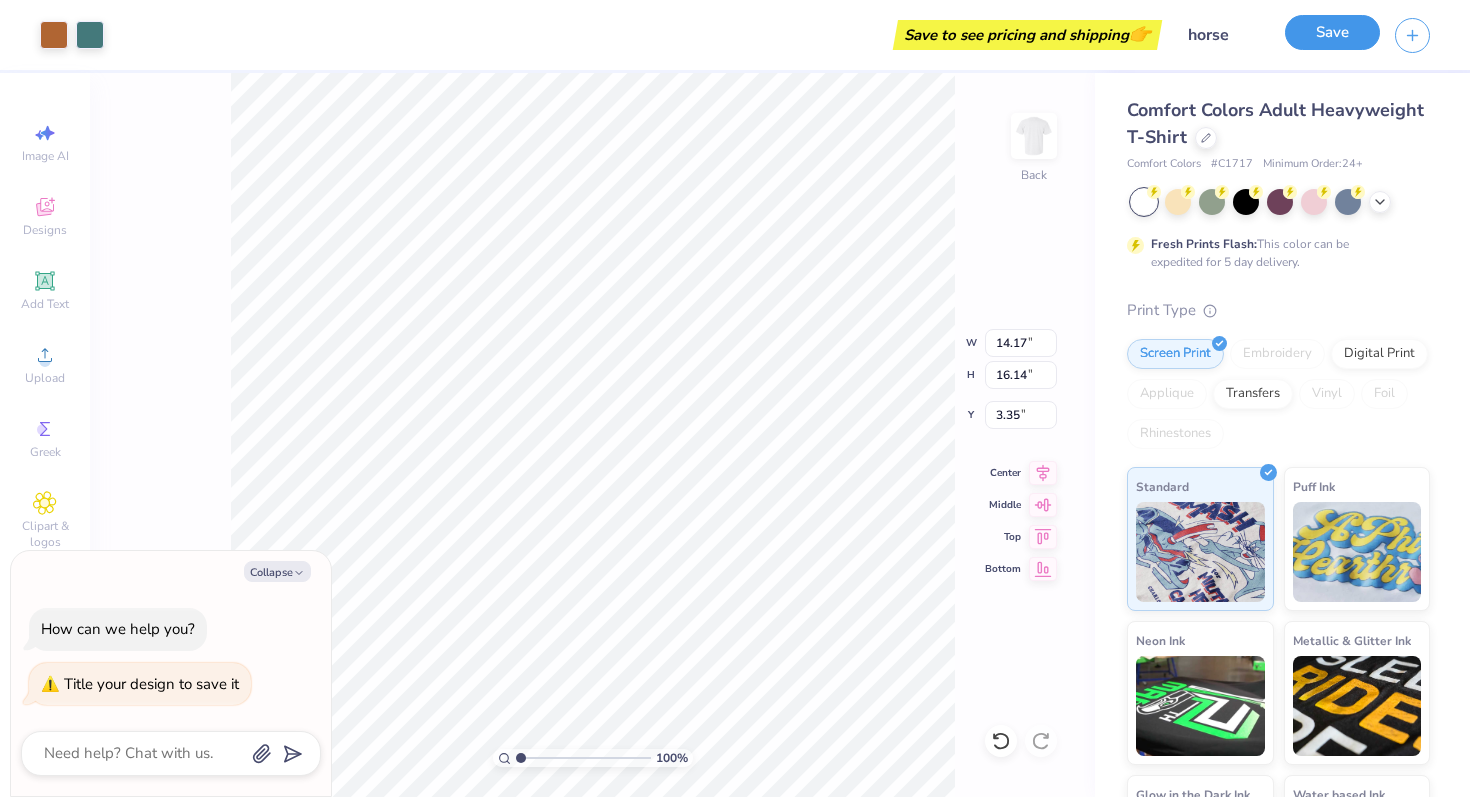 click on "Save" at bounding box center [1332, 32] 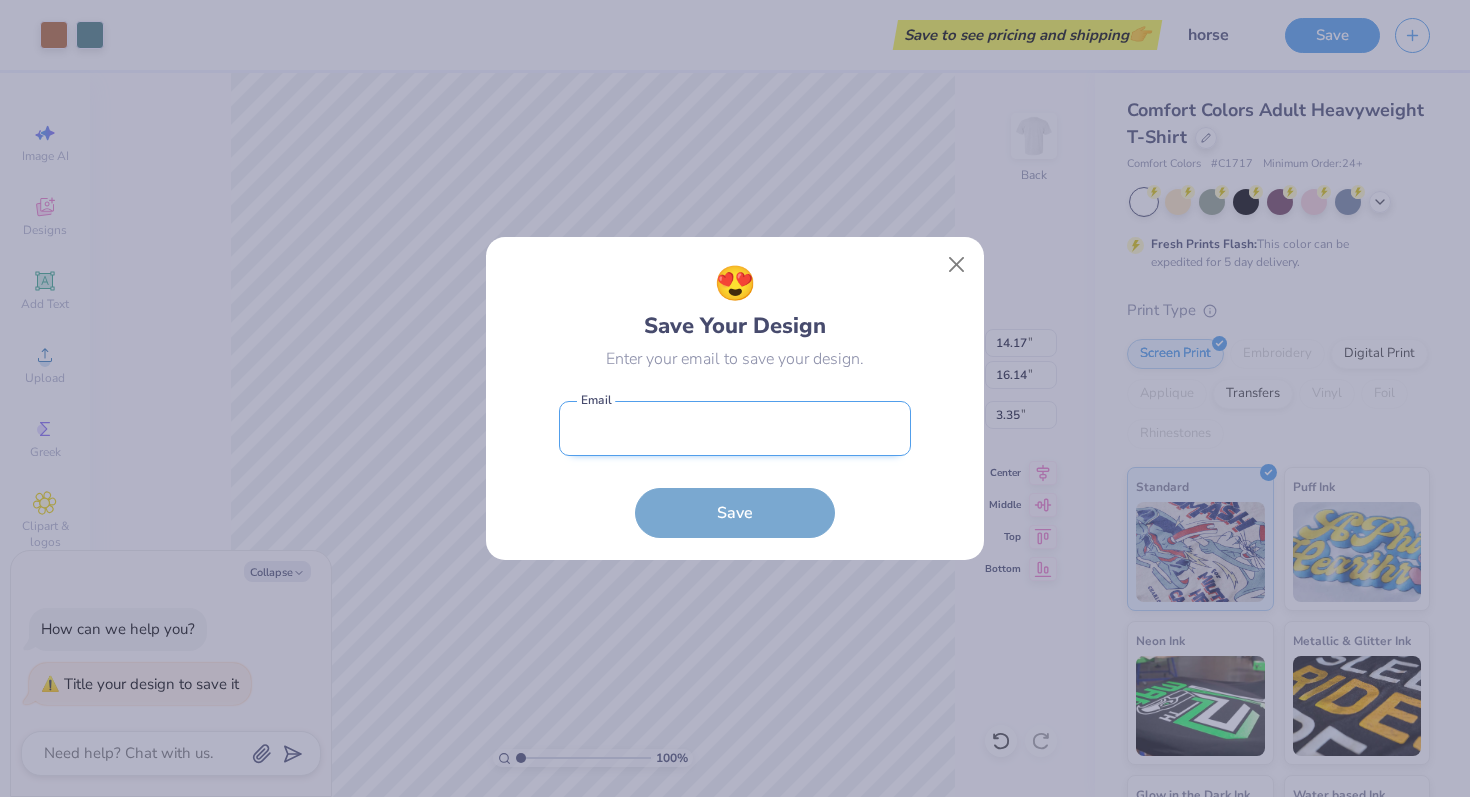 click at bounding box center [735, 428] 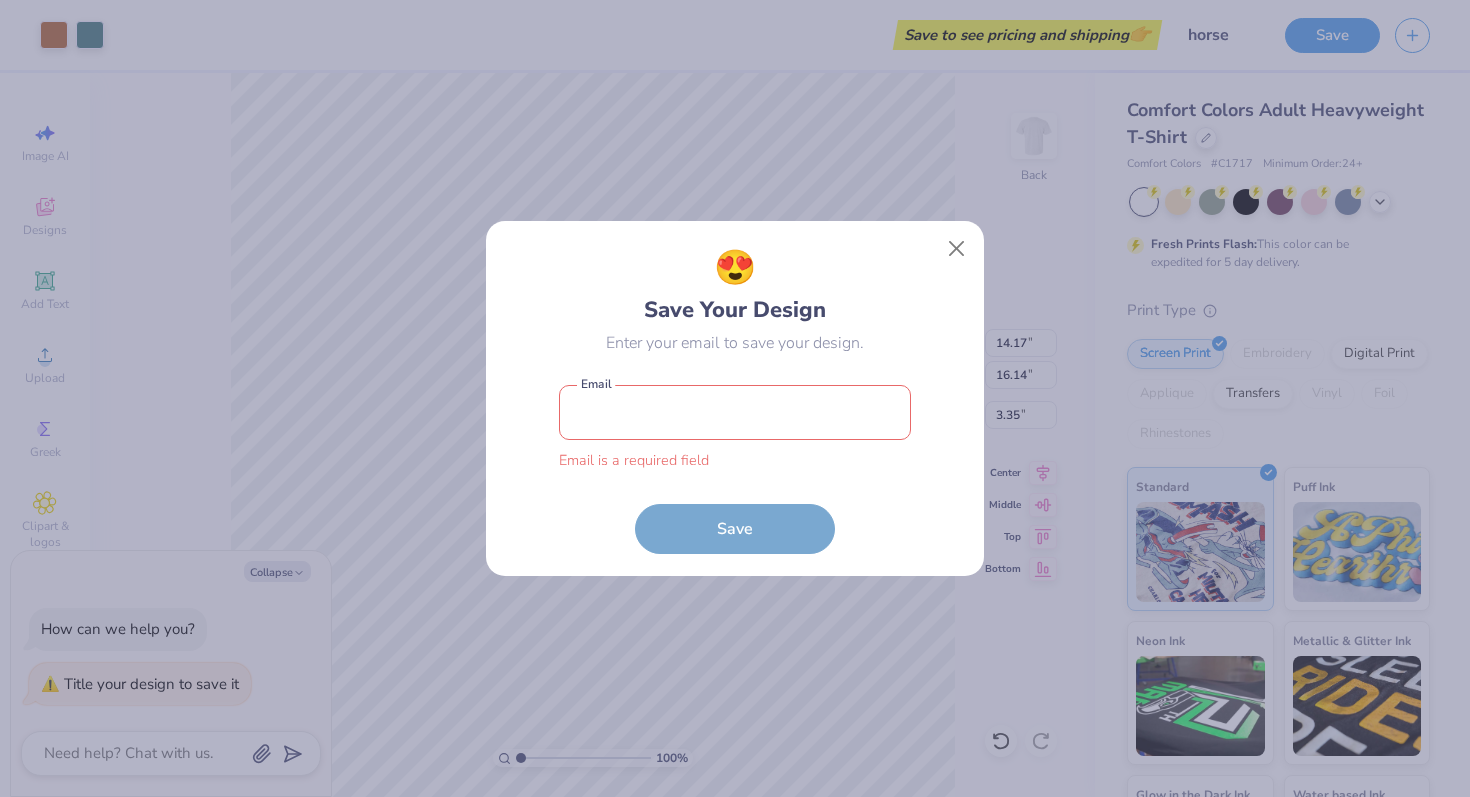 type on "avery.morgan.ender@gmail.com" 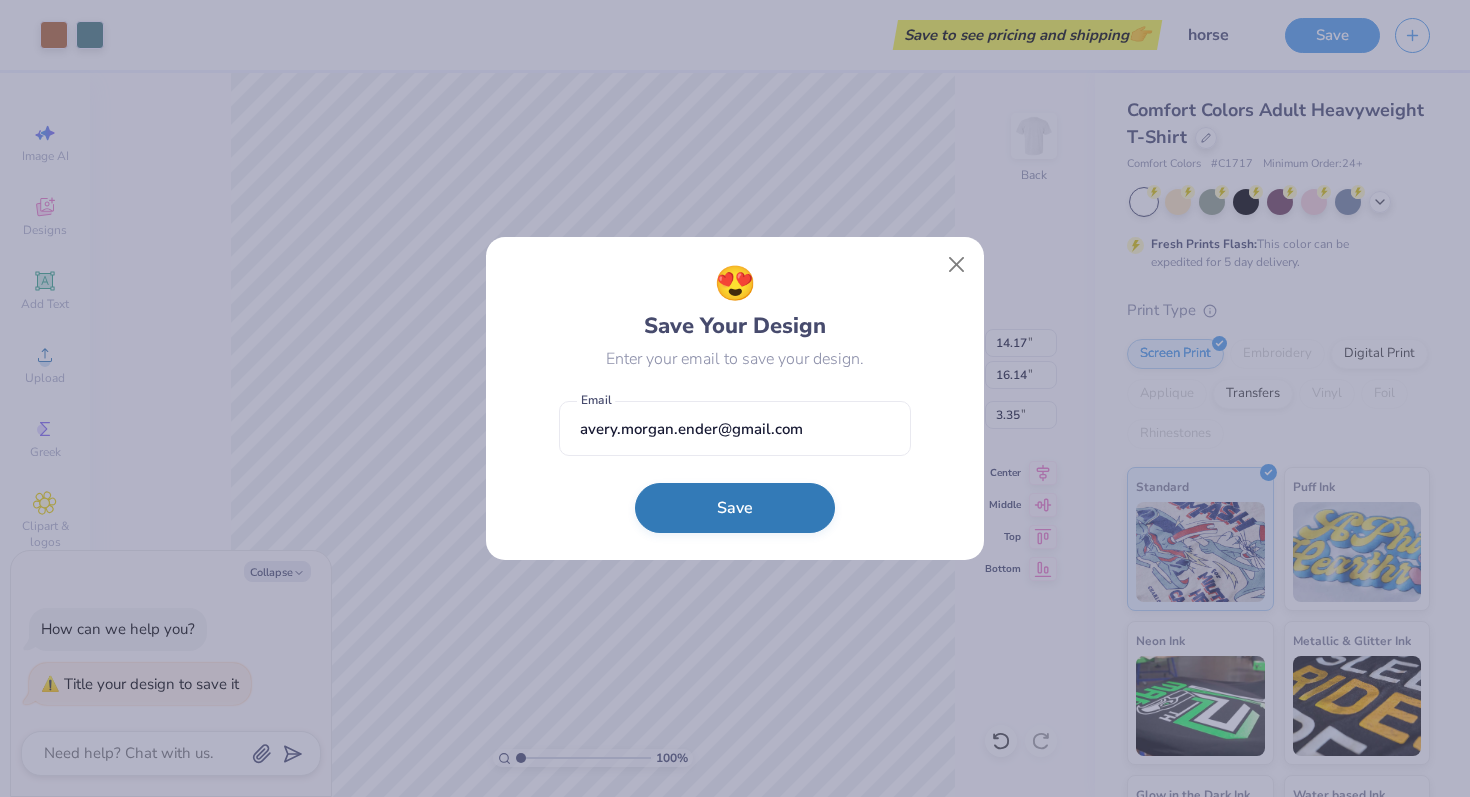 click on "Save" at bounding box center (735, 508) 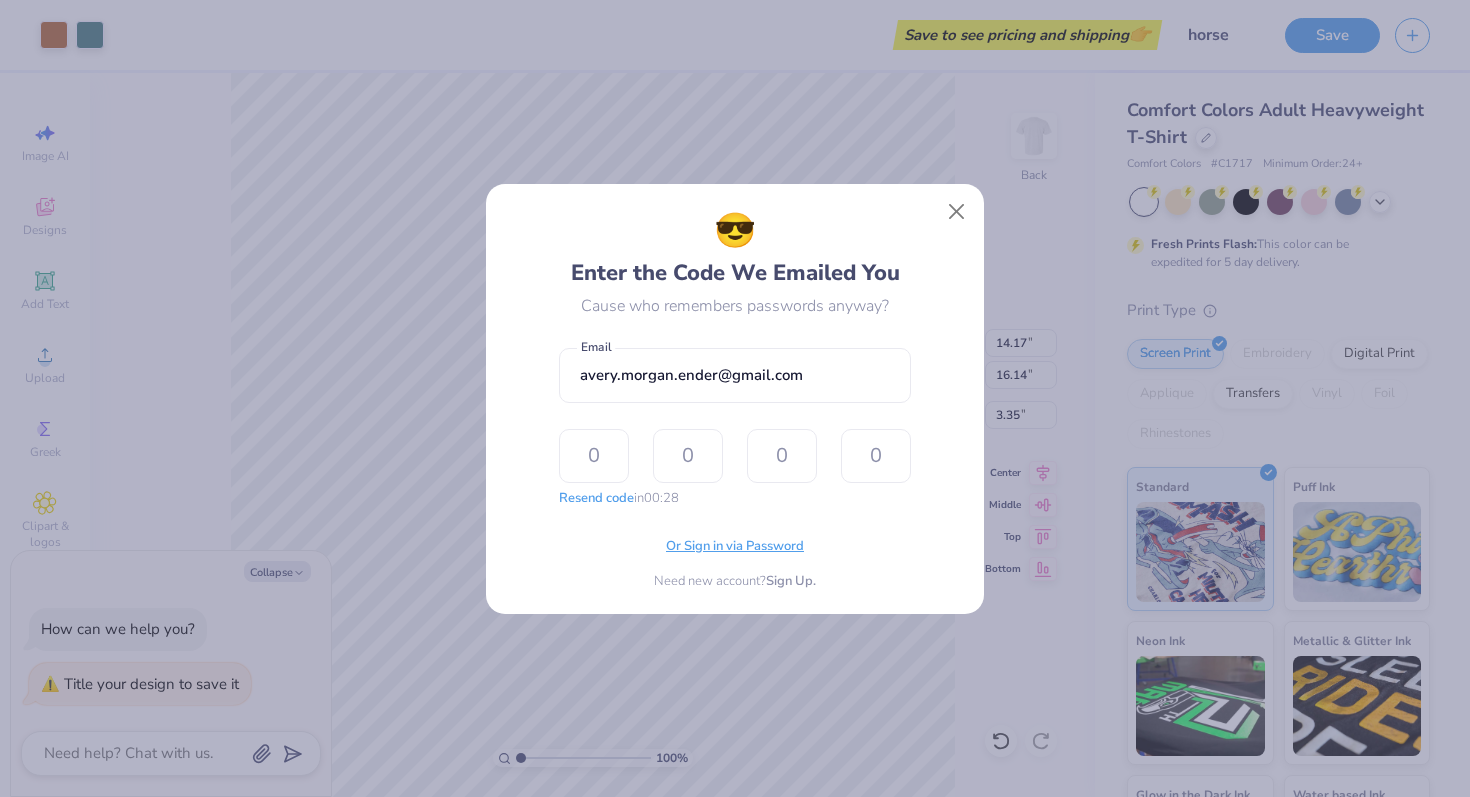 click on "Or Sign in via Password" at bounding box center [735, 547] 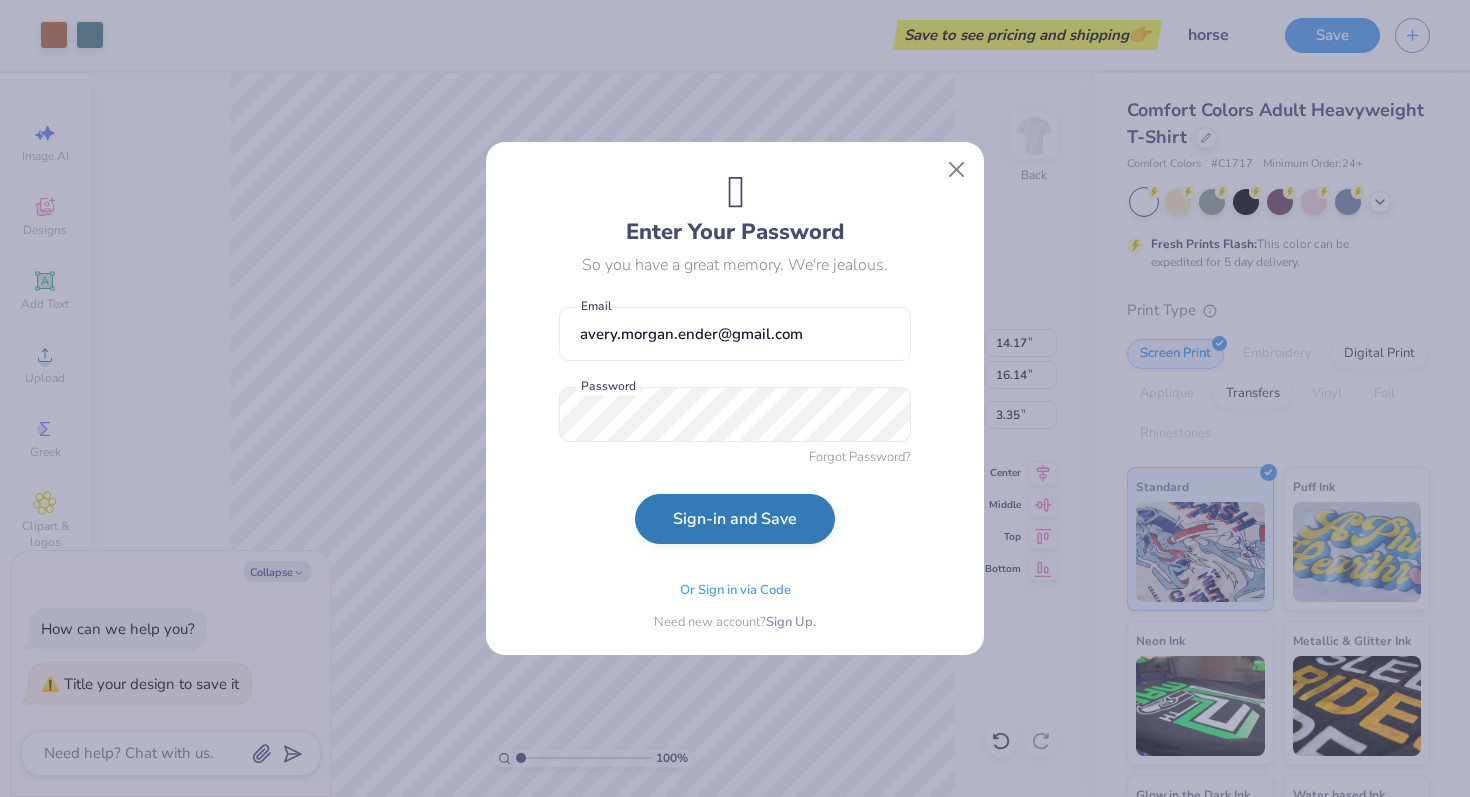 click on "Sign-in and Save" at bounding box center [735, 519] 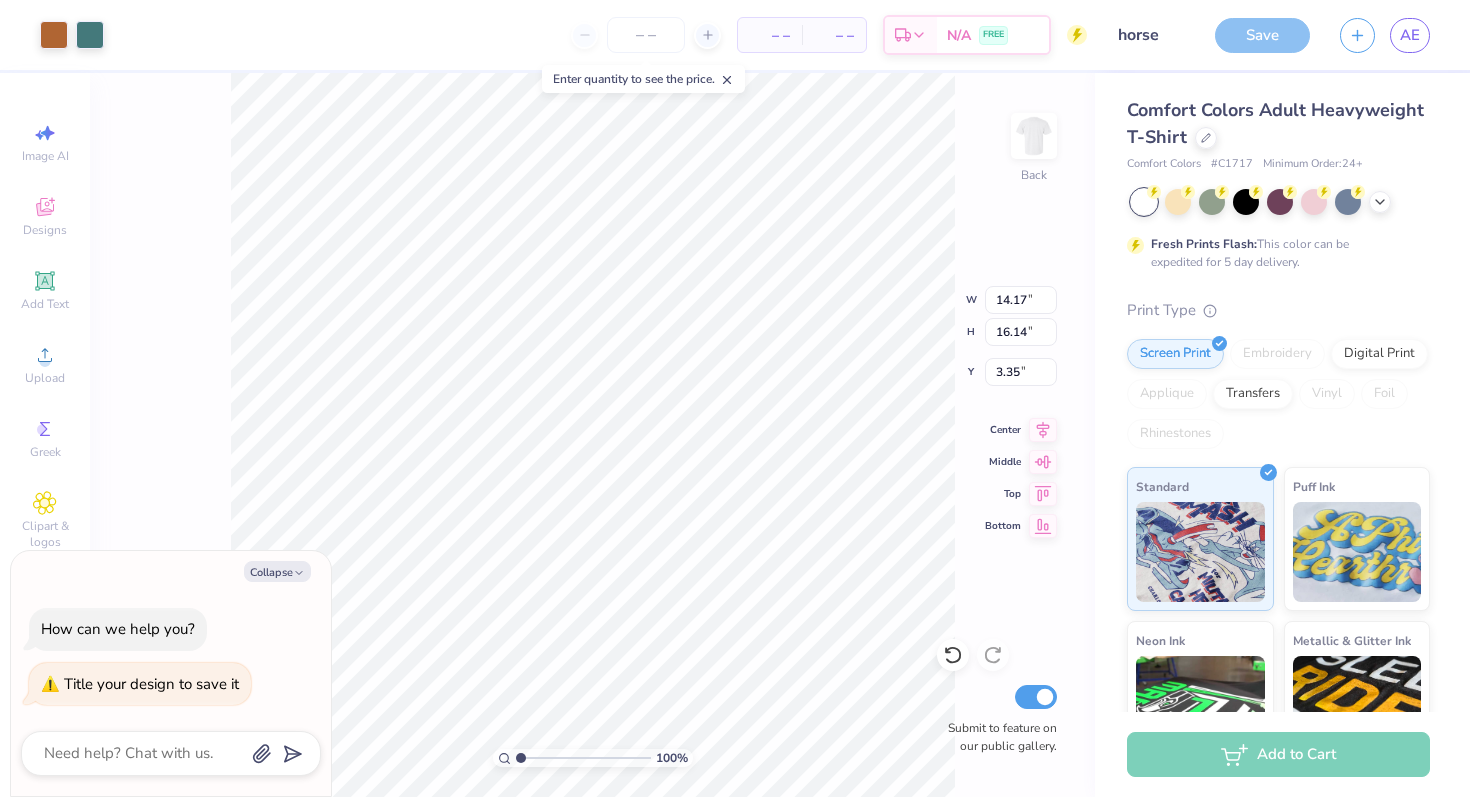 type on "x" 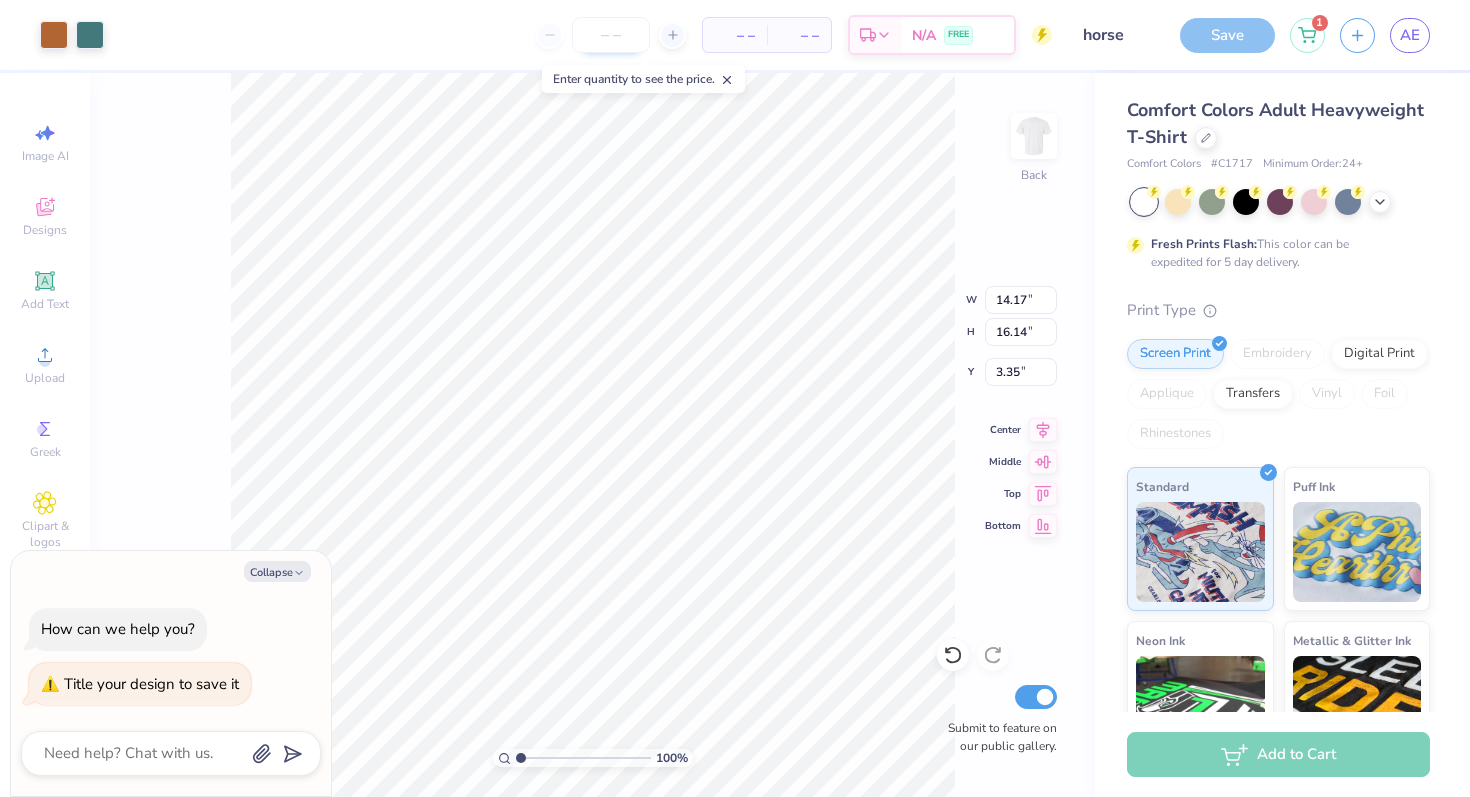 click at bounding box center [611, 35] 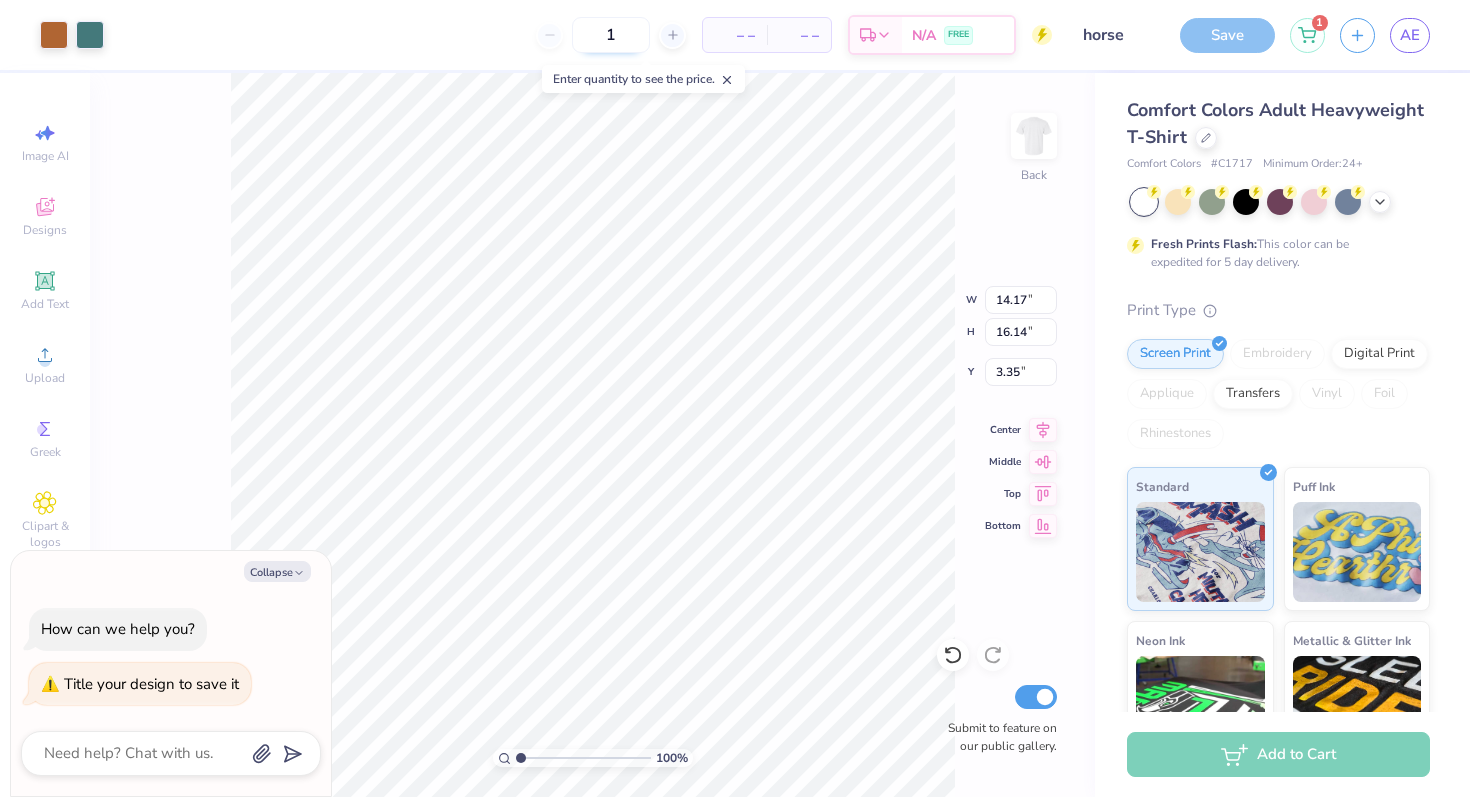 type on "100" 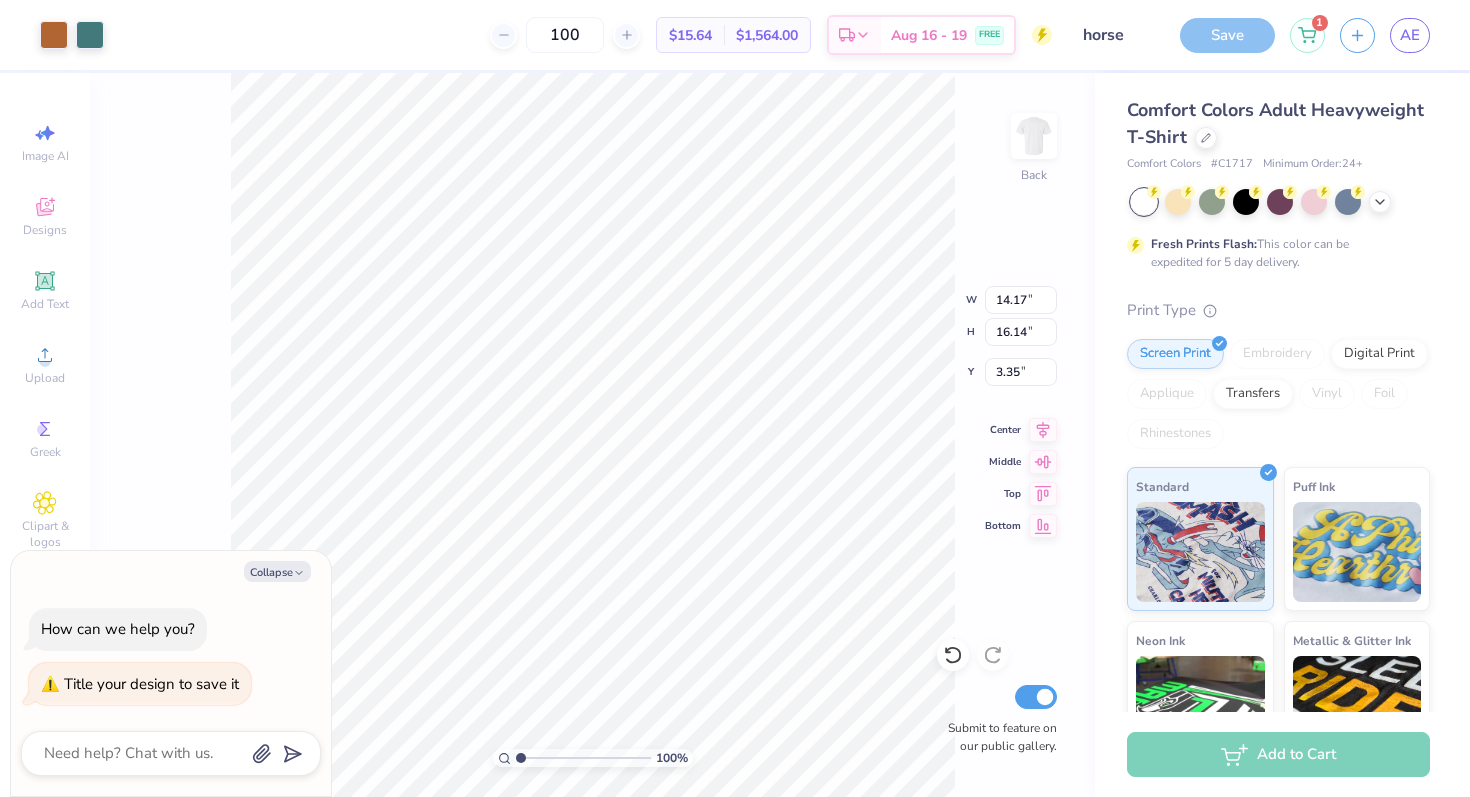 type on "x" 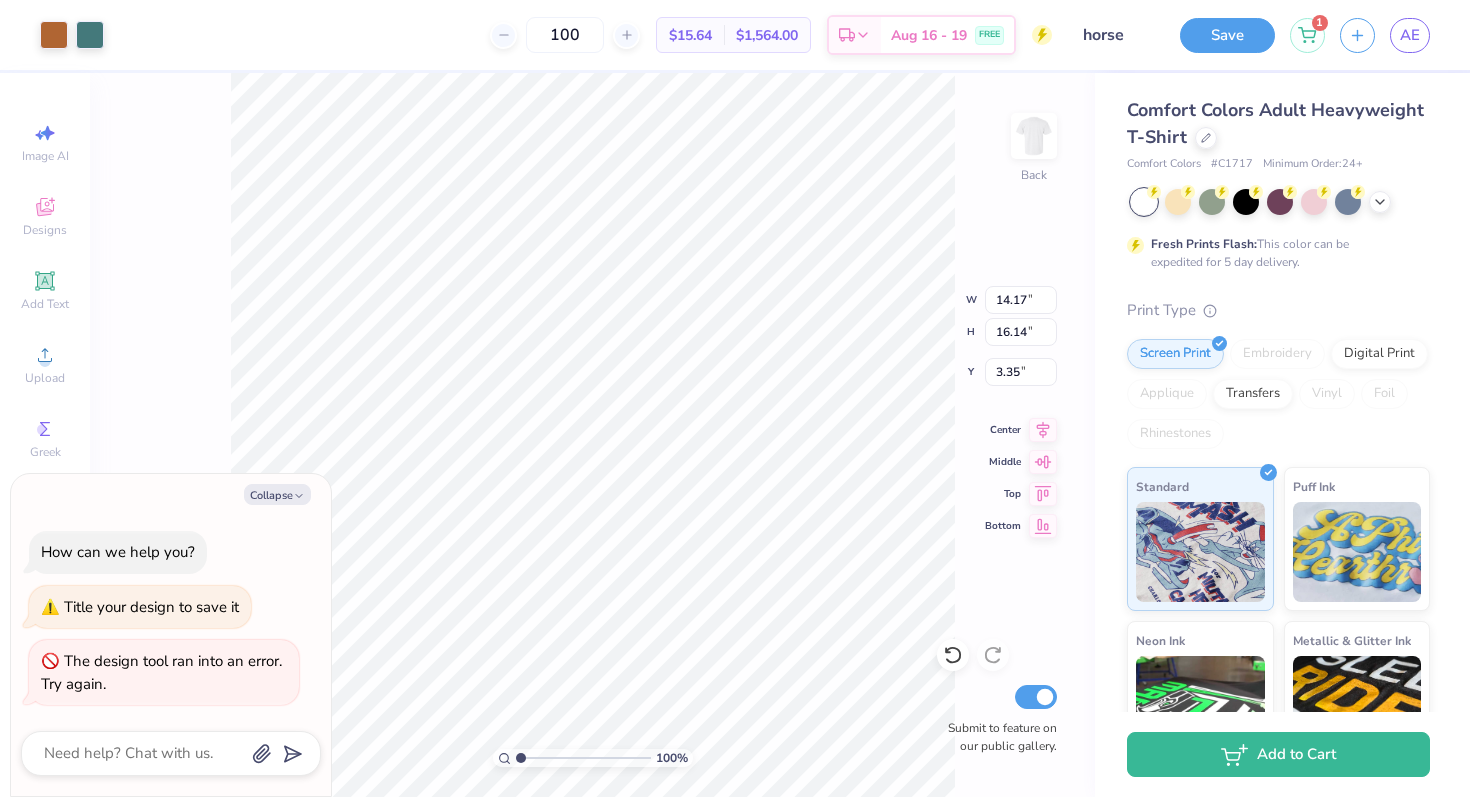 type on "100" 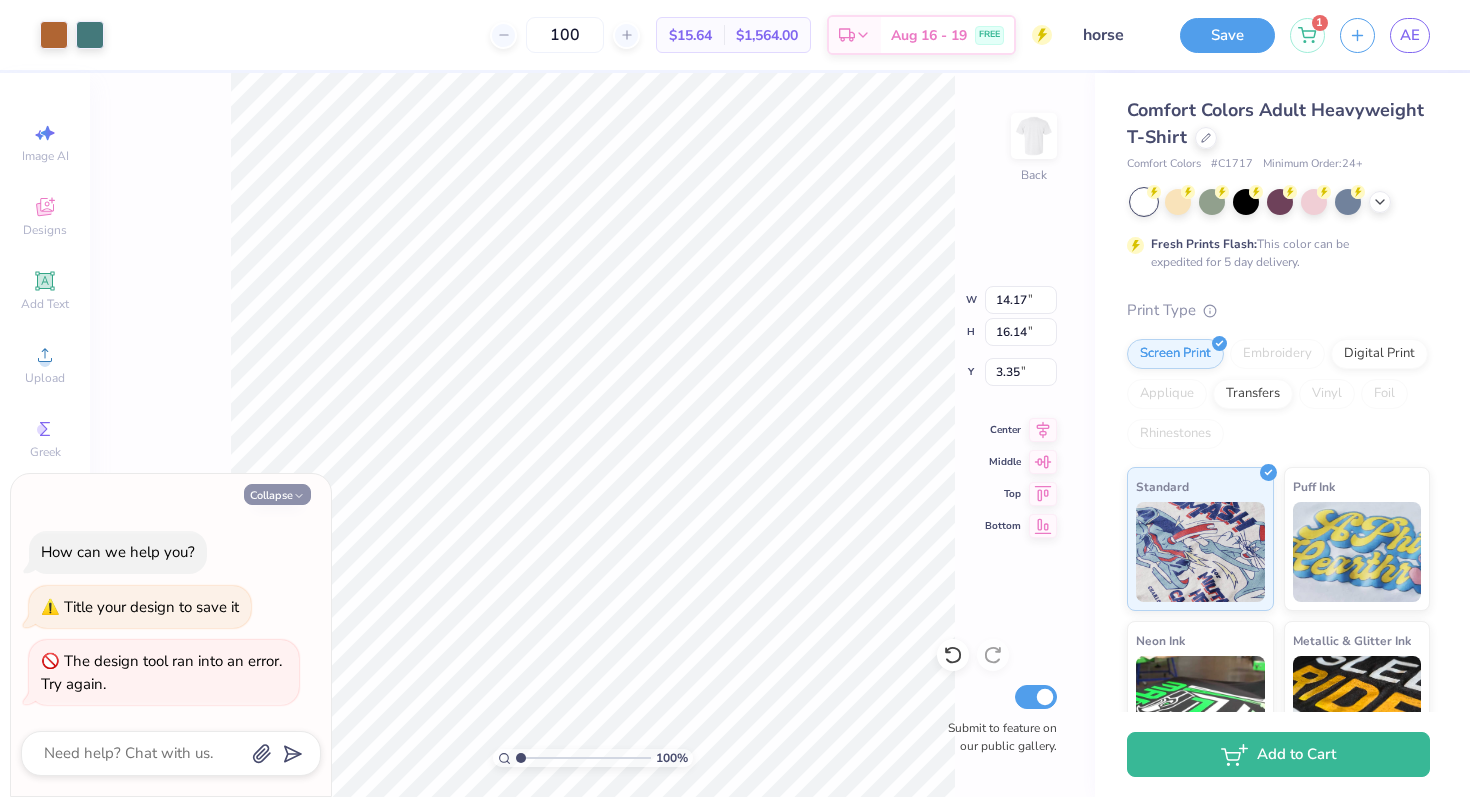 click 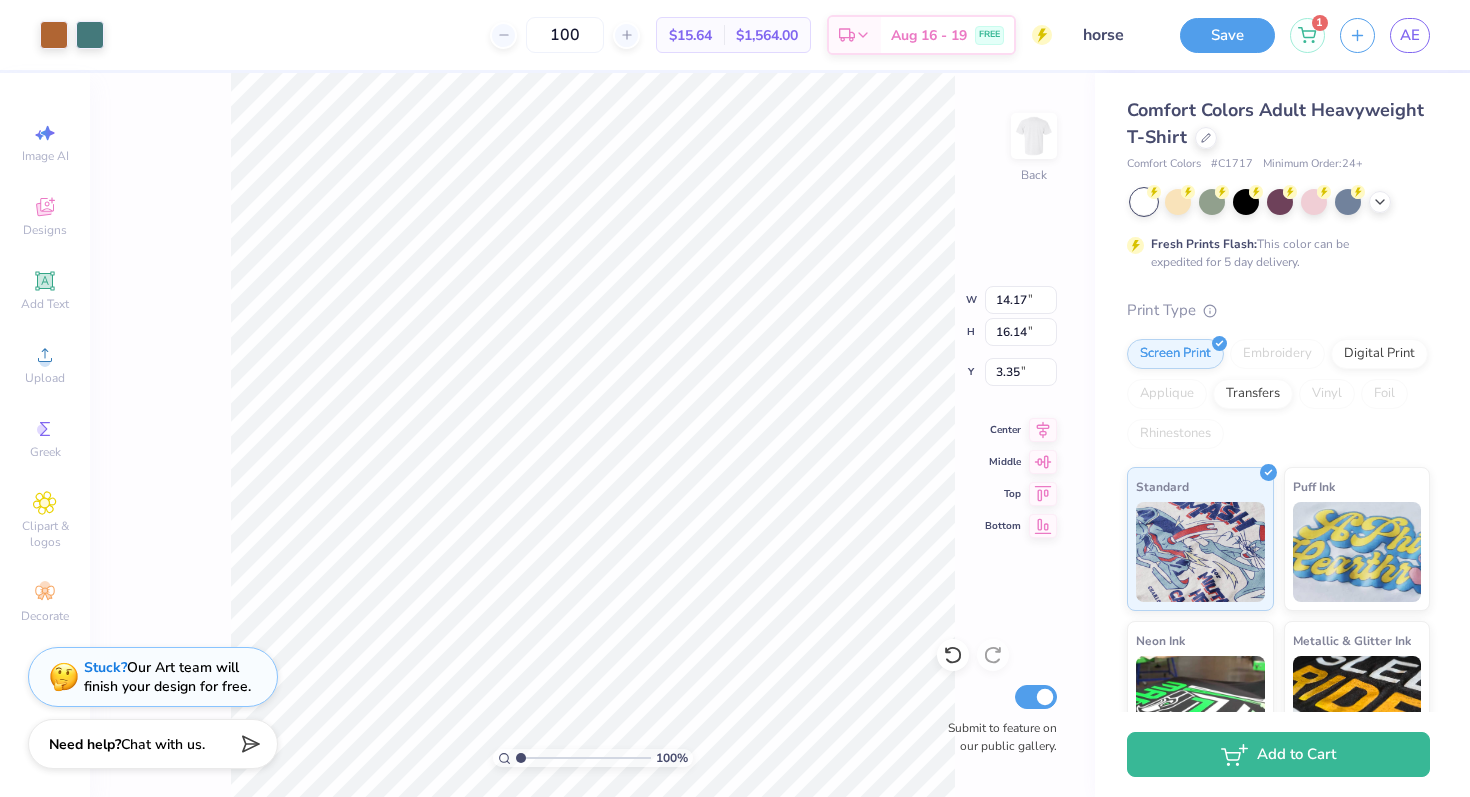 type on "3.36" 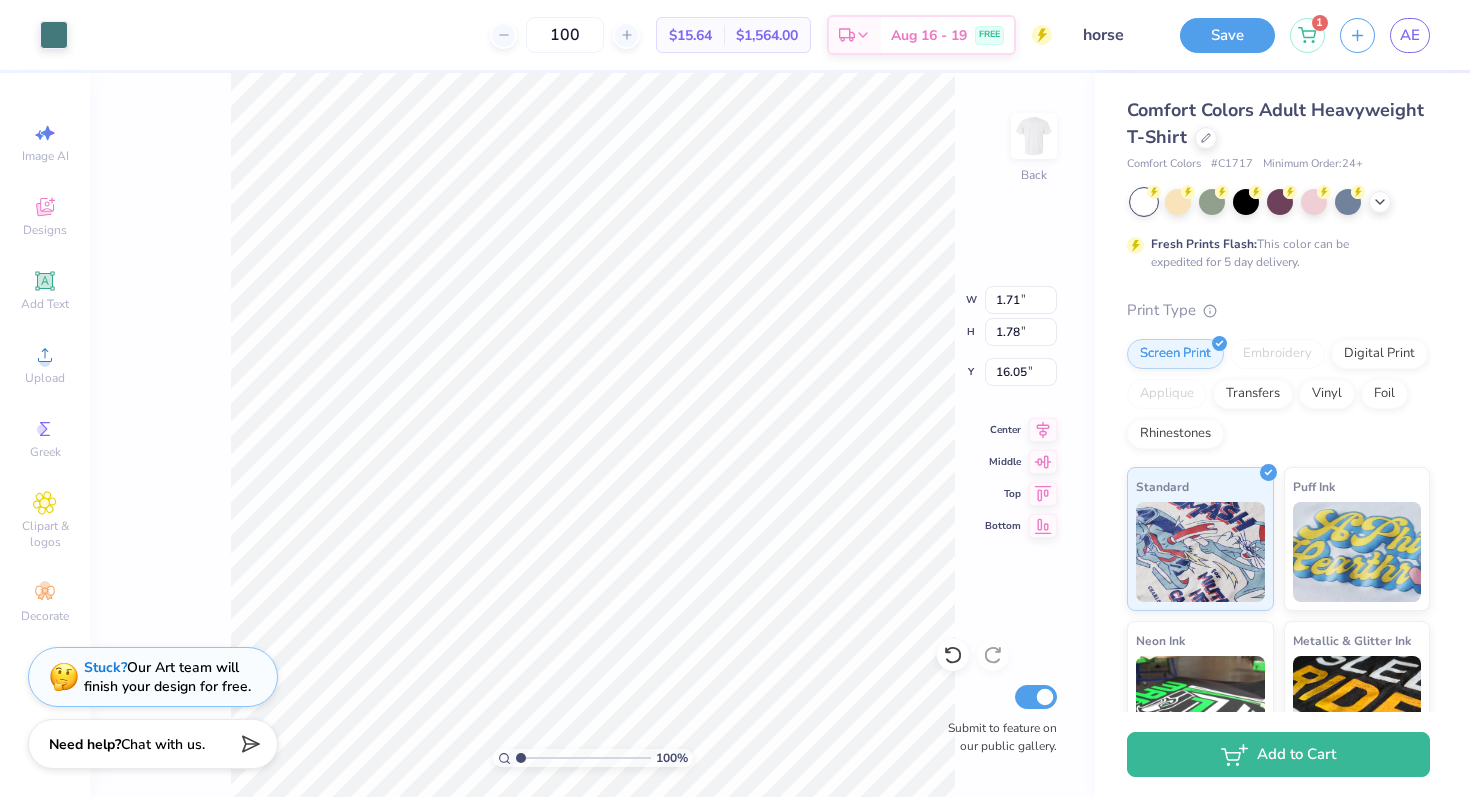 type on "15.84" 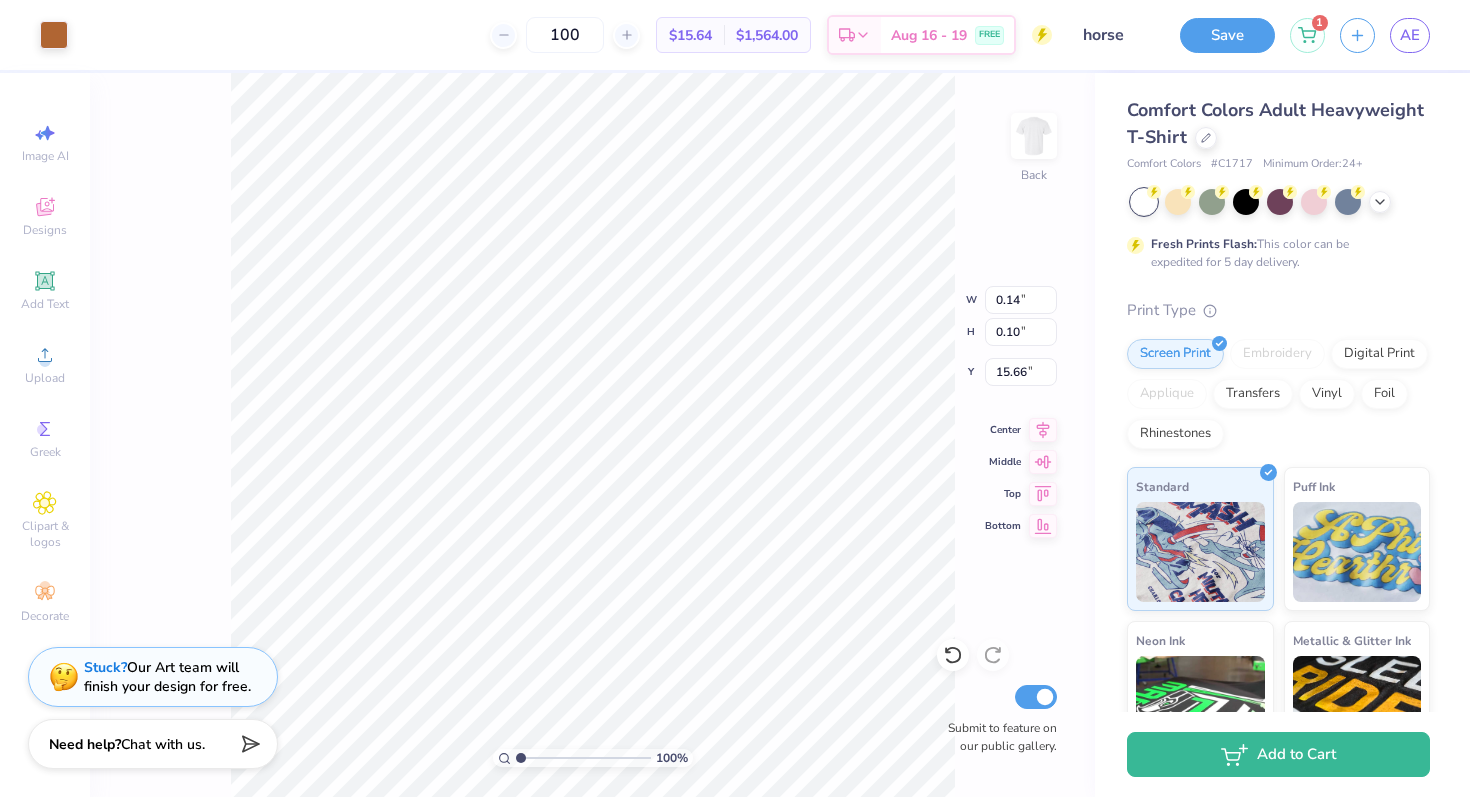 type on "9.78" 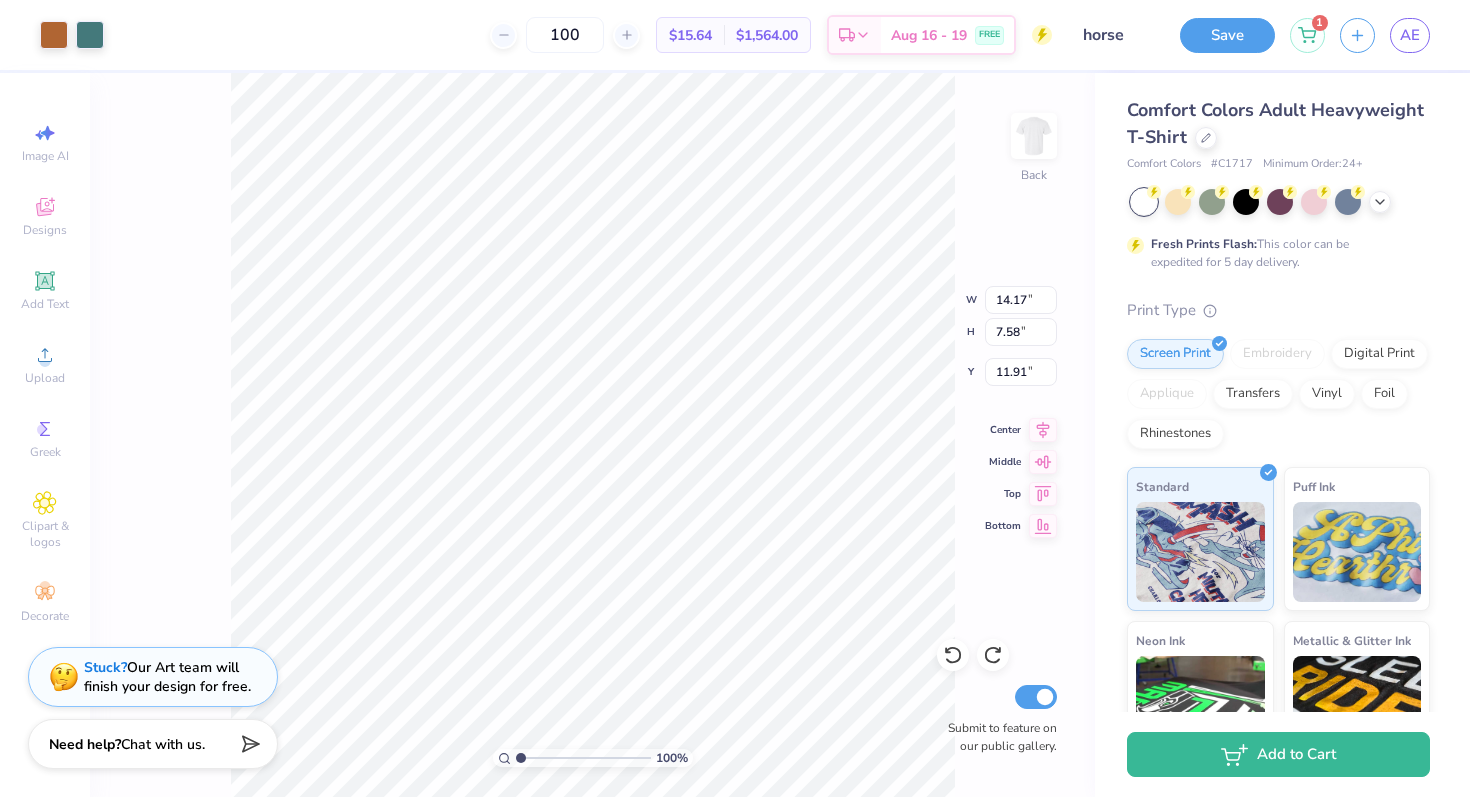 type on "7.79" 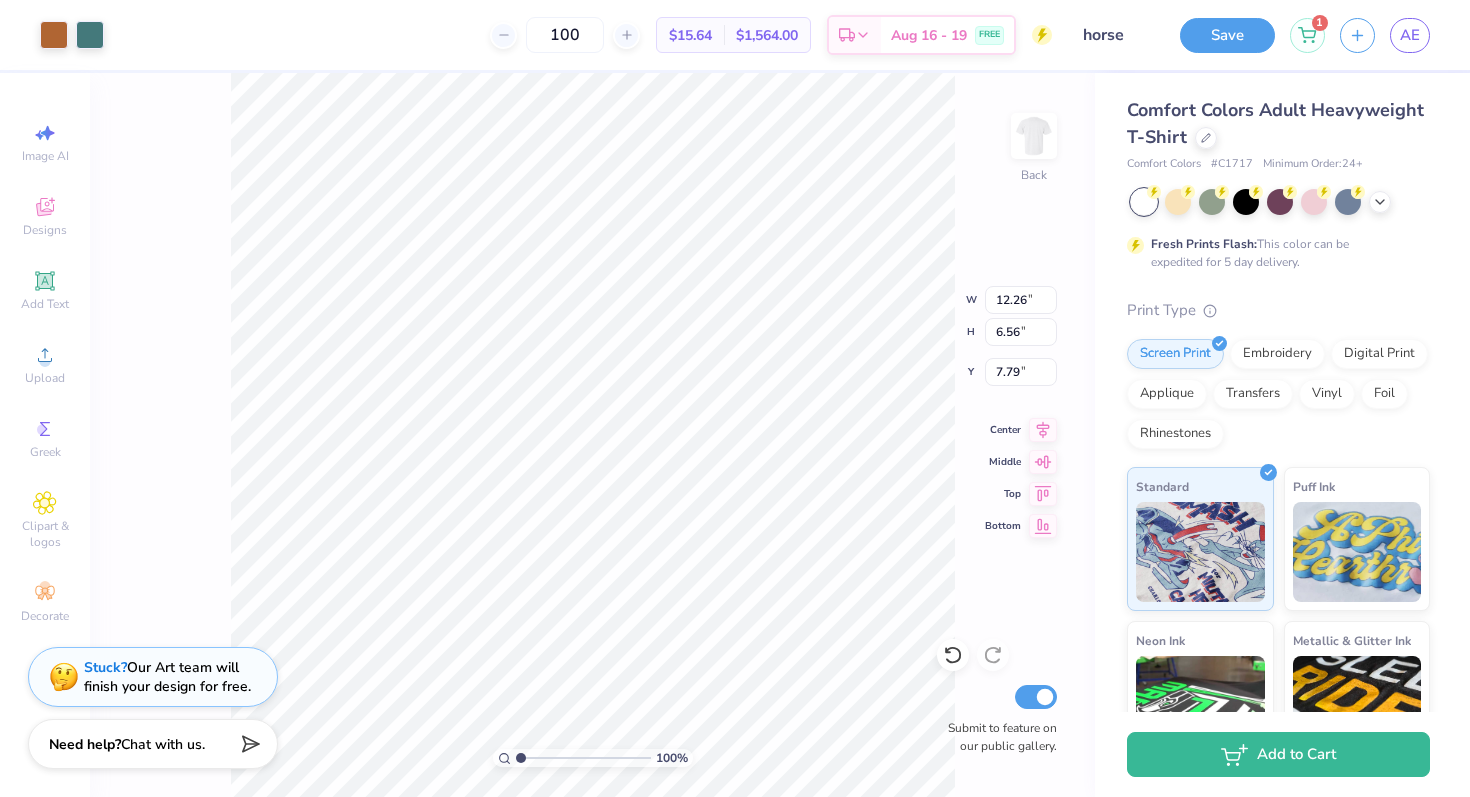 type on "12.26" 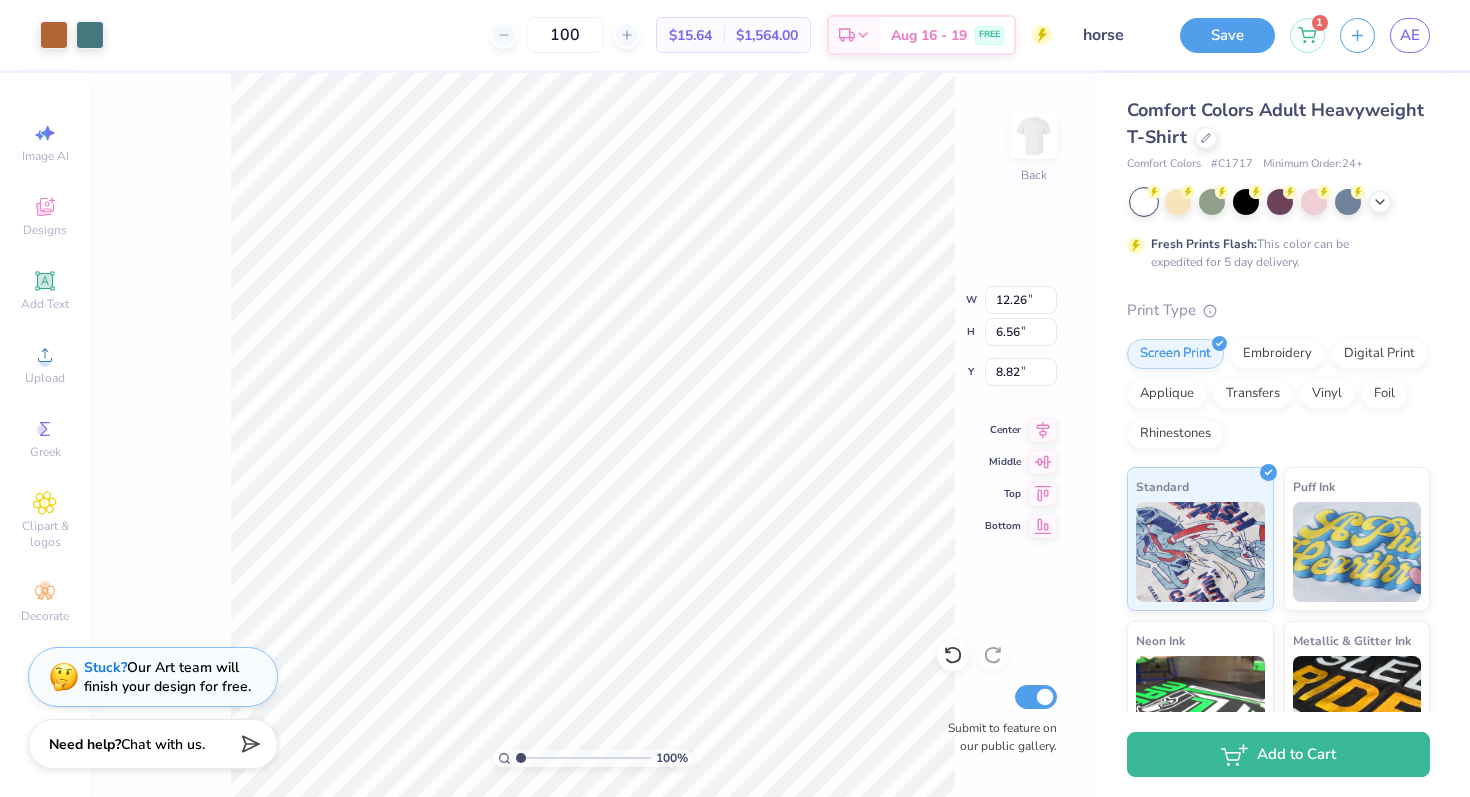 type on "8.62" 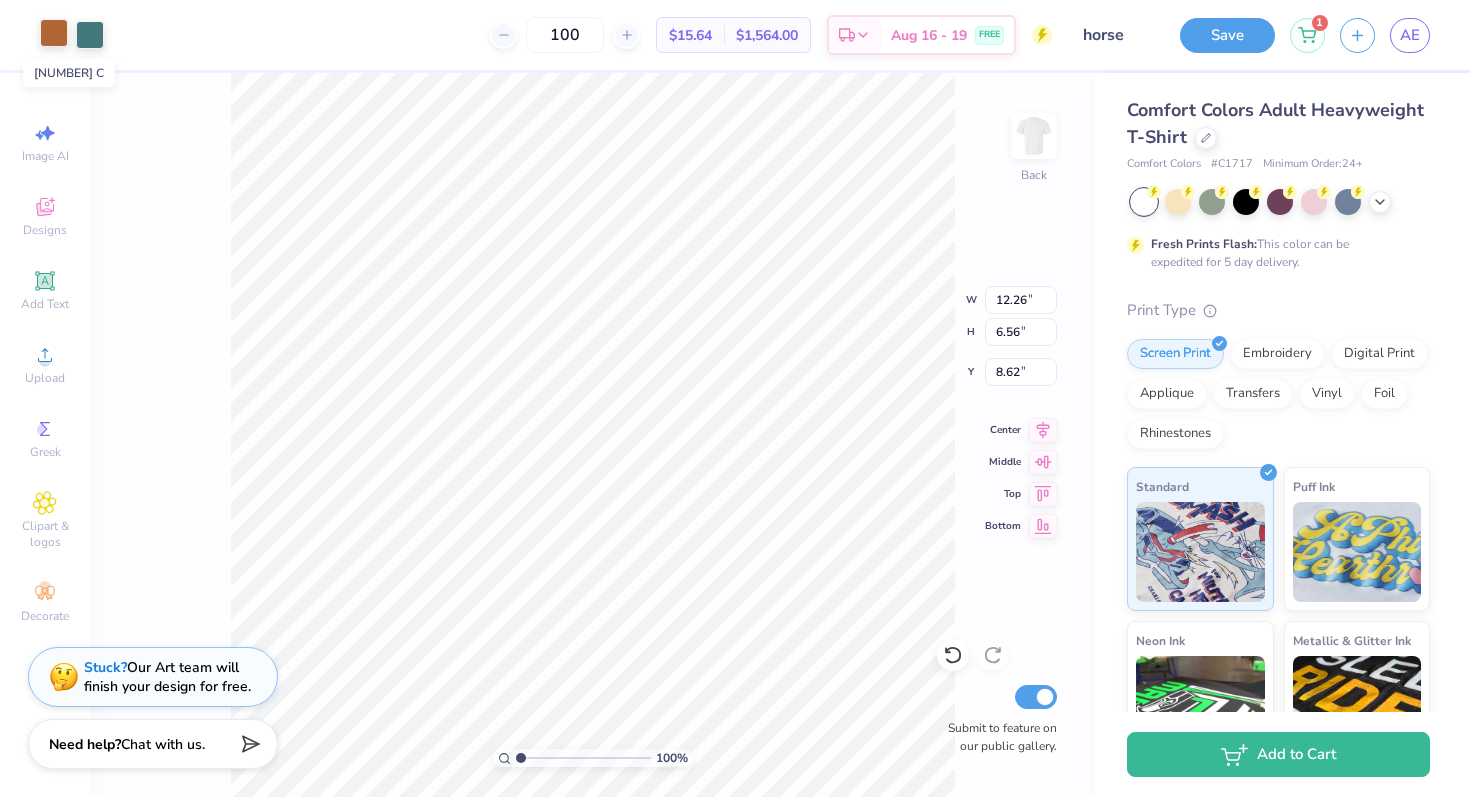click at bounding box center (54, 33) 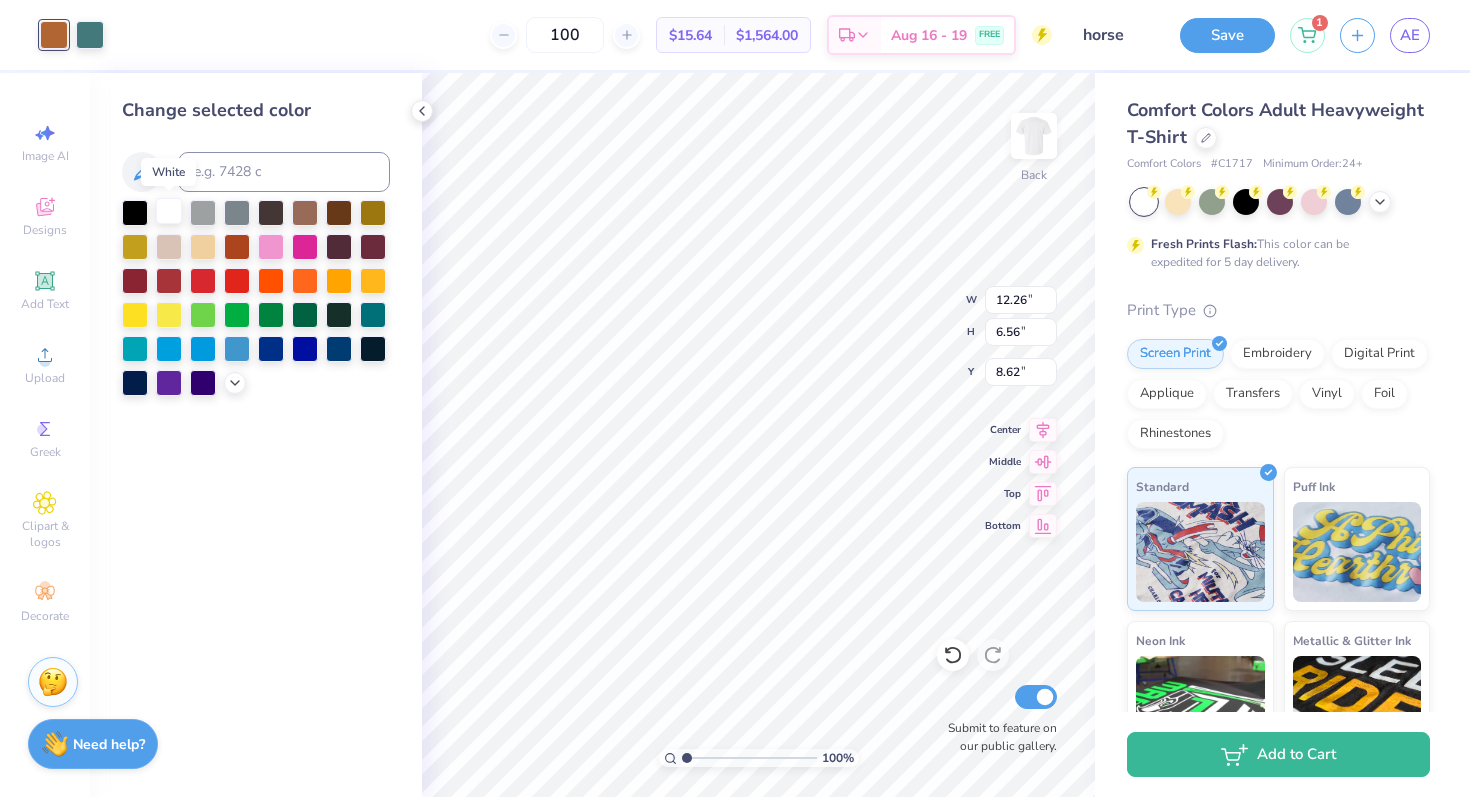 click at bounding box center [169, 211] 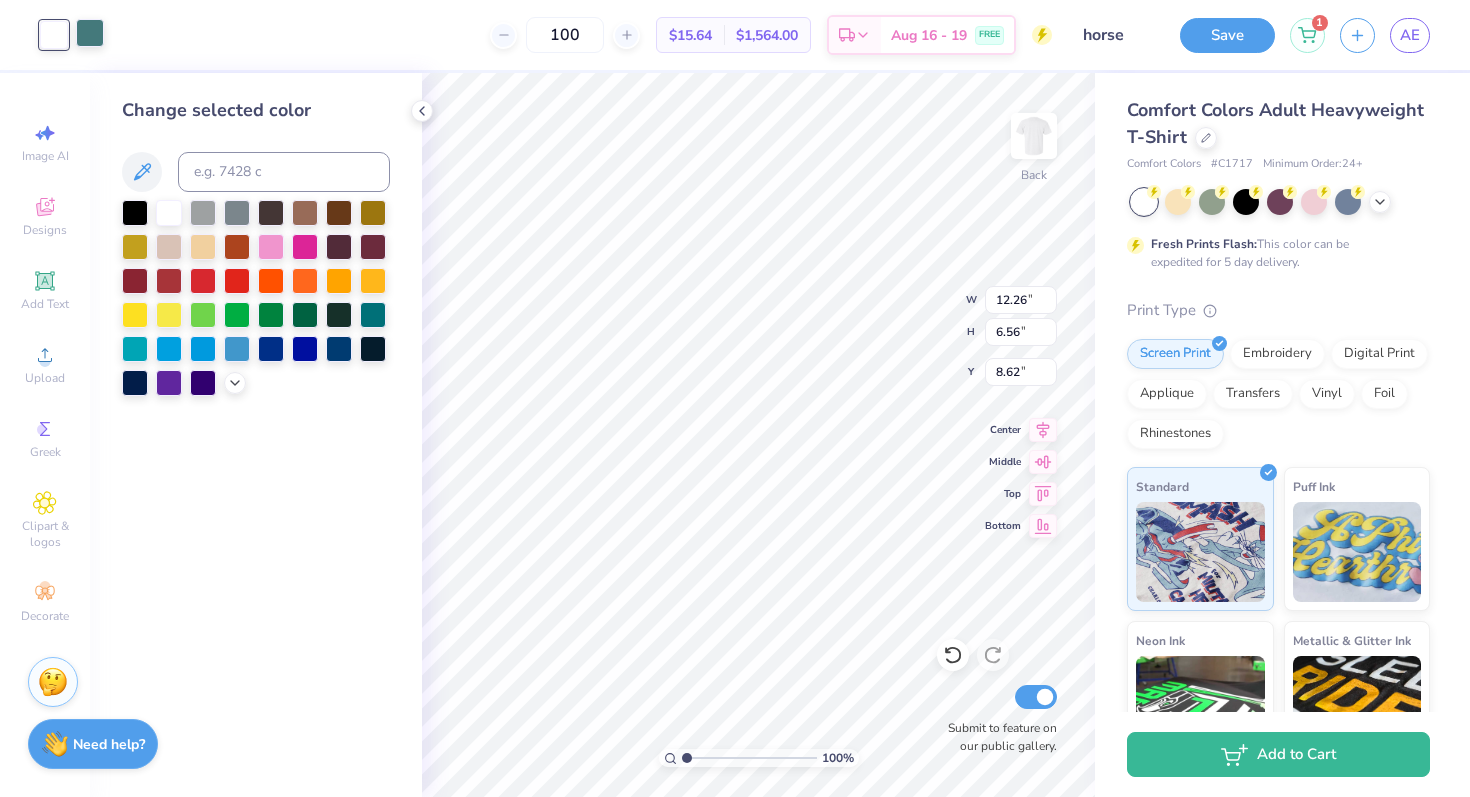 click at bounding box center (90, 33) 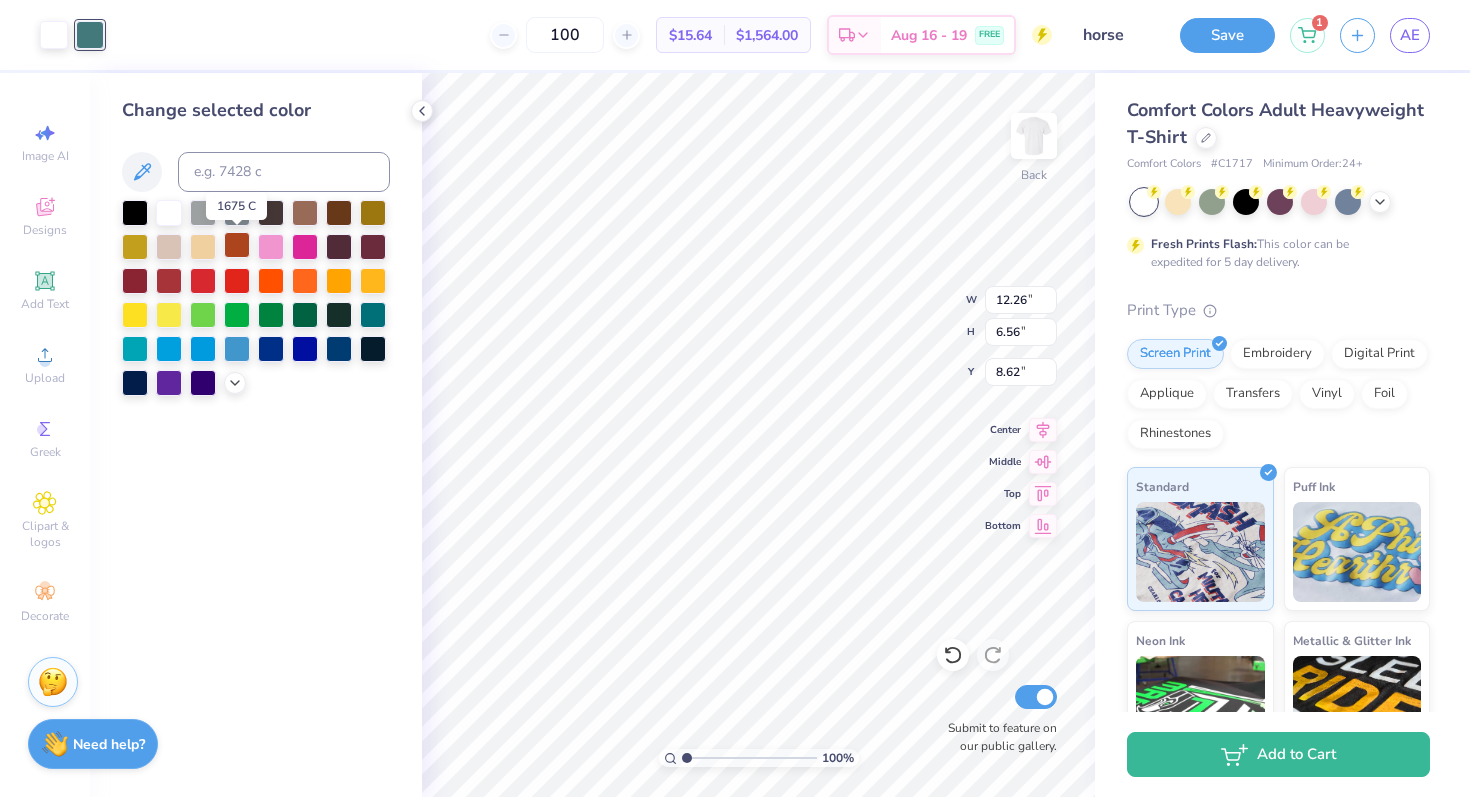 click at bounding box center (237, 245) 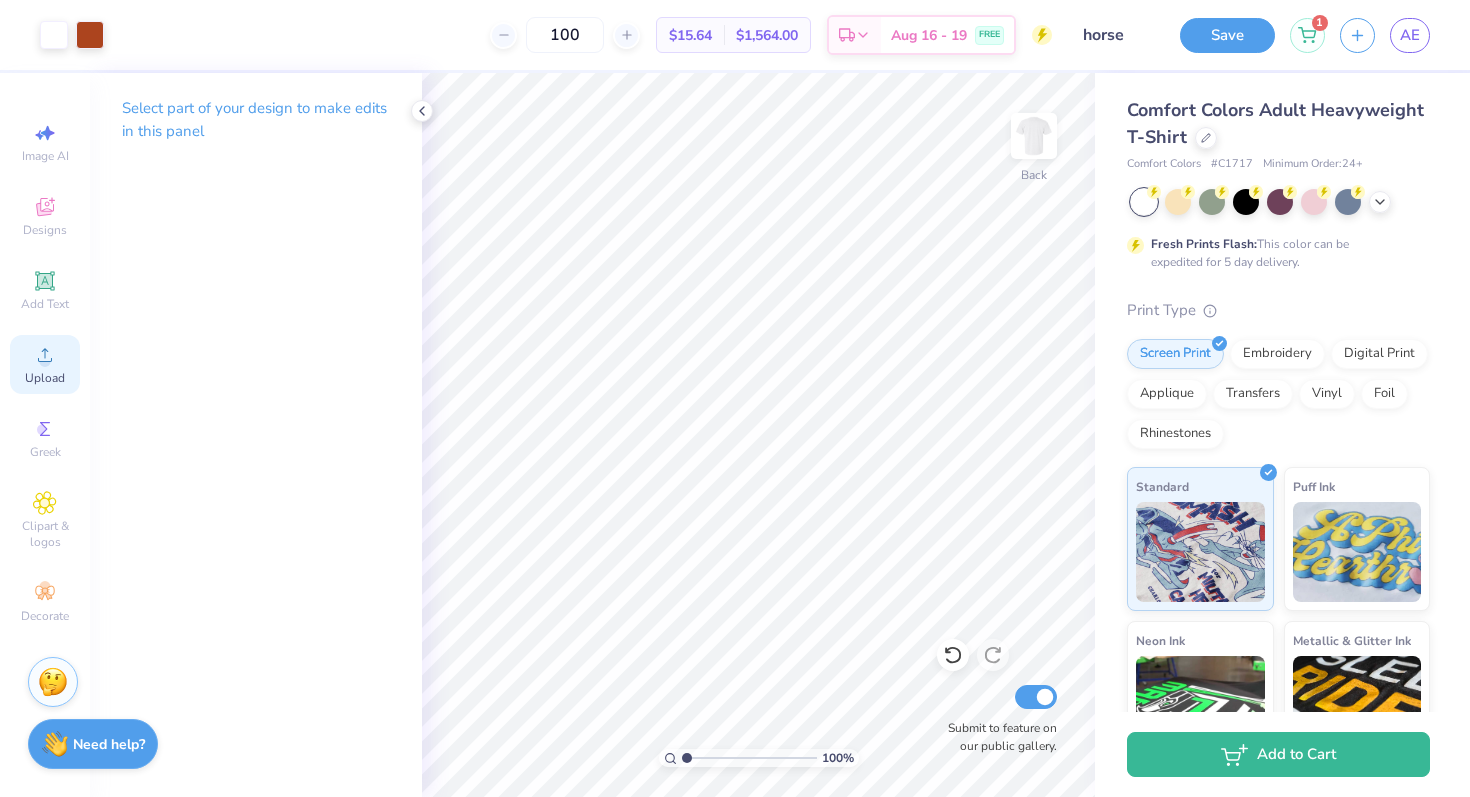 click on "Upload" at bounding box center [45, 378] 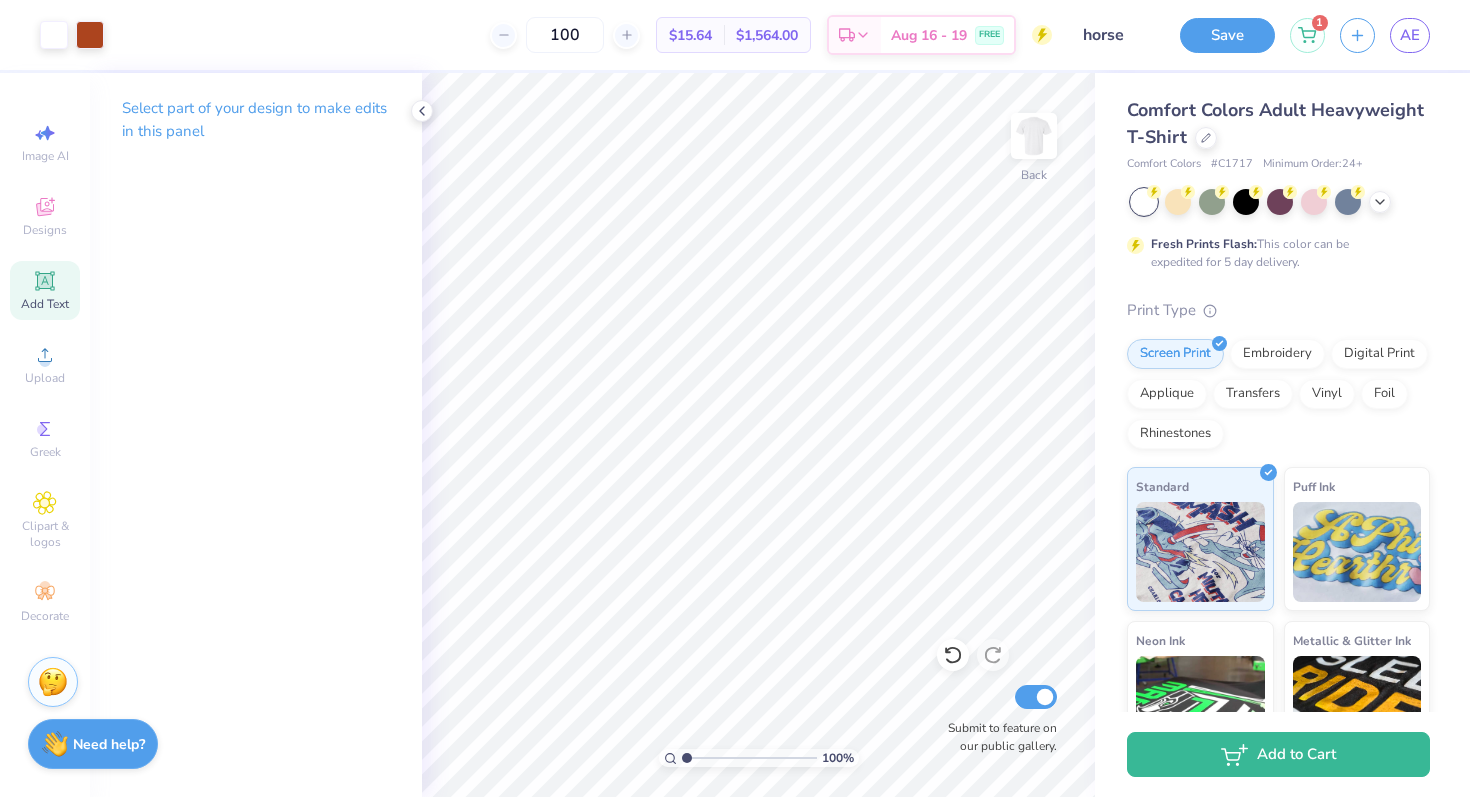 click on "Add Text" at bounding box center [45, 290] 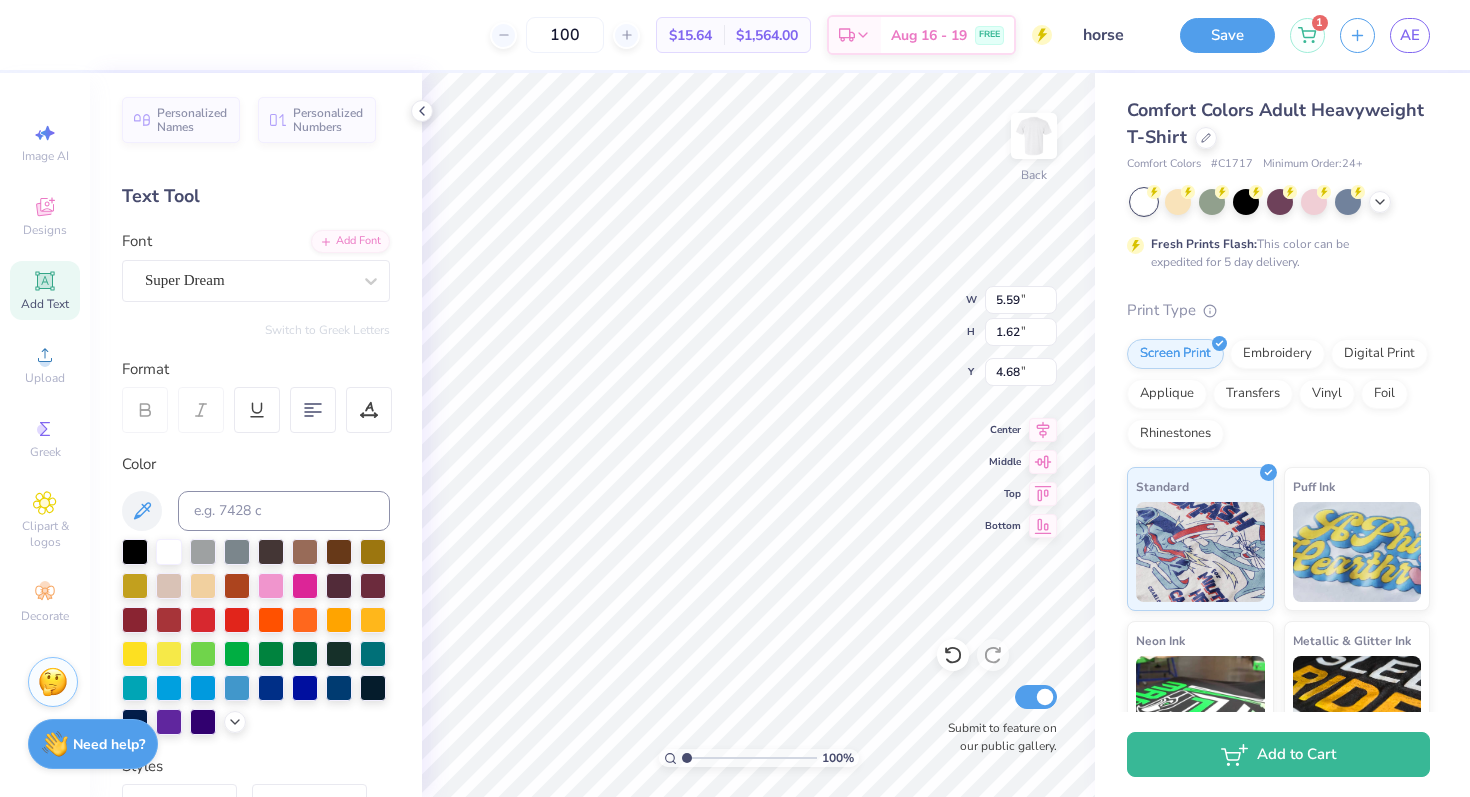 type on "4.68" 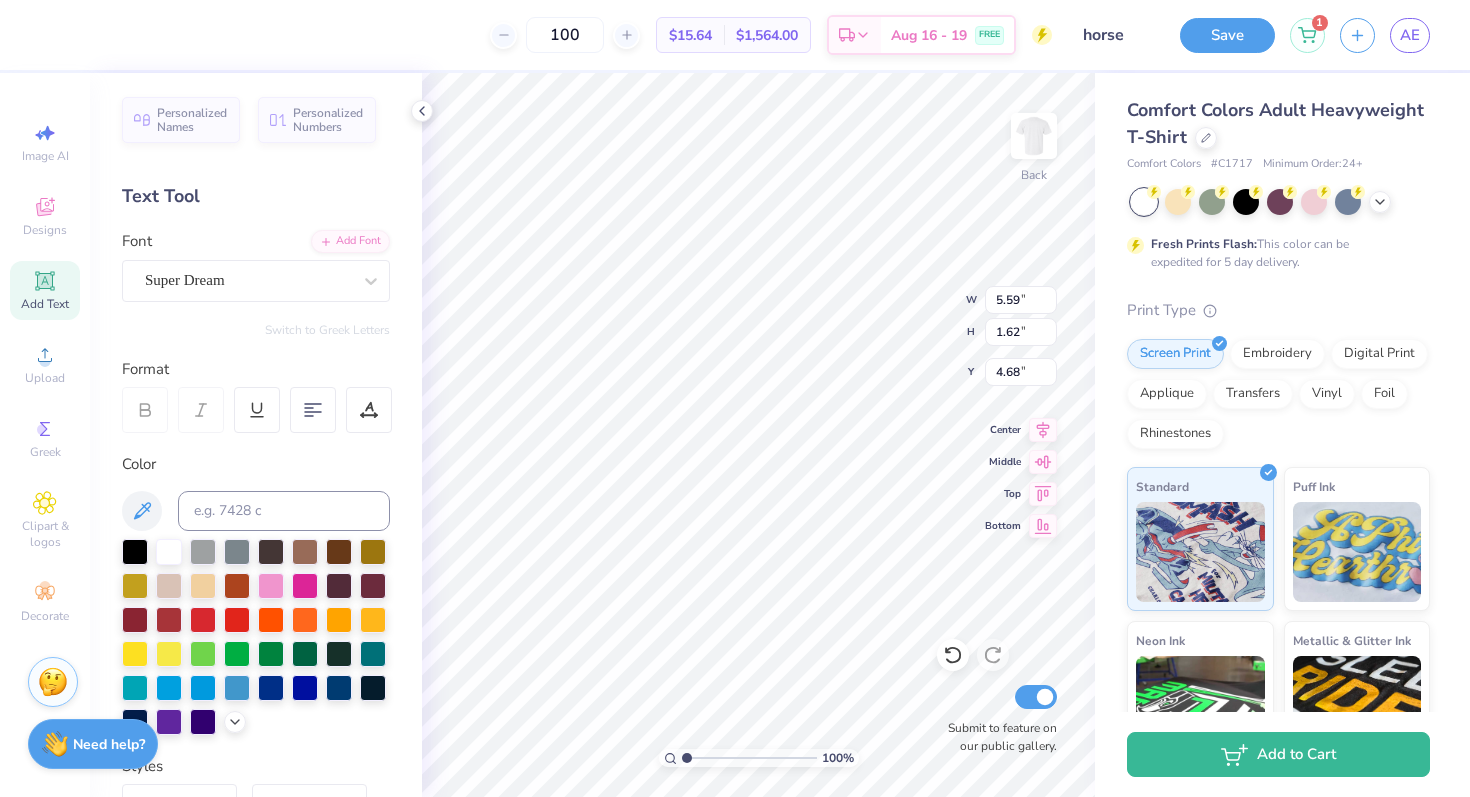 type on "Alpha Xi Delta" 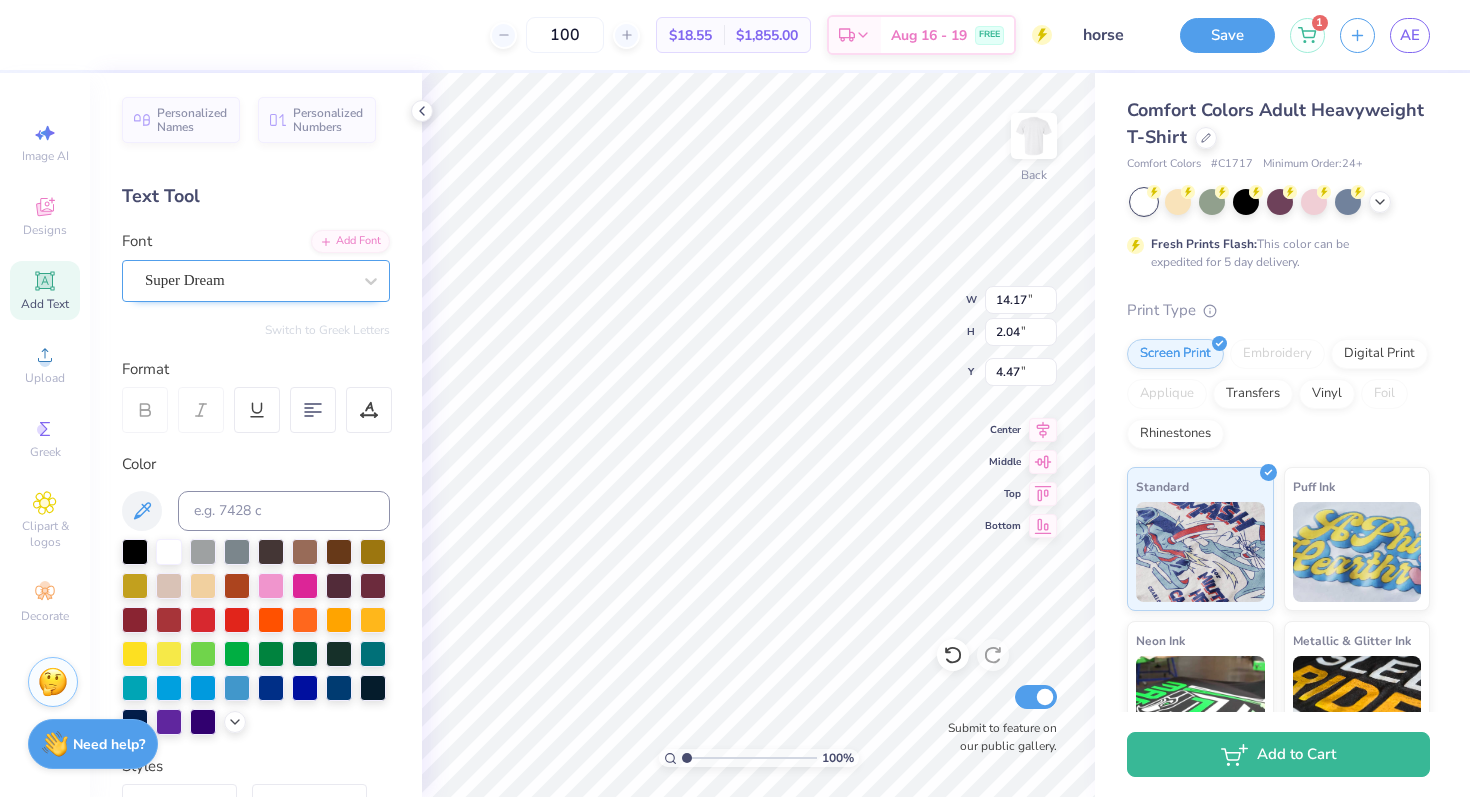 click on "Super Dream" at bounding box center [248, 280] 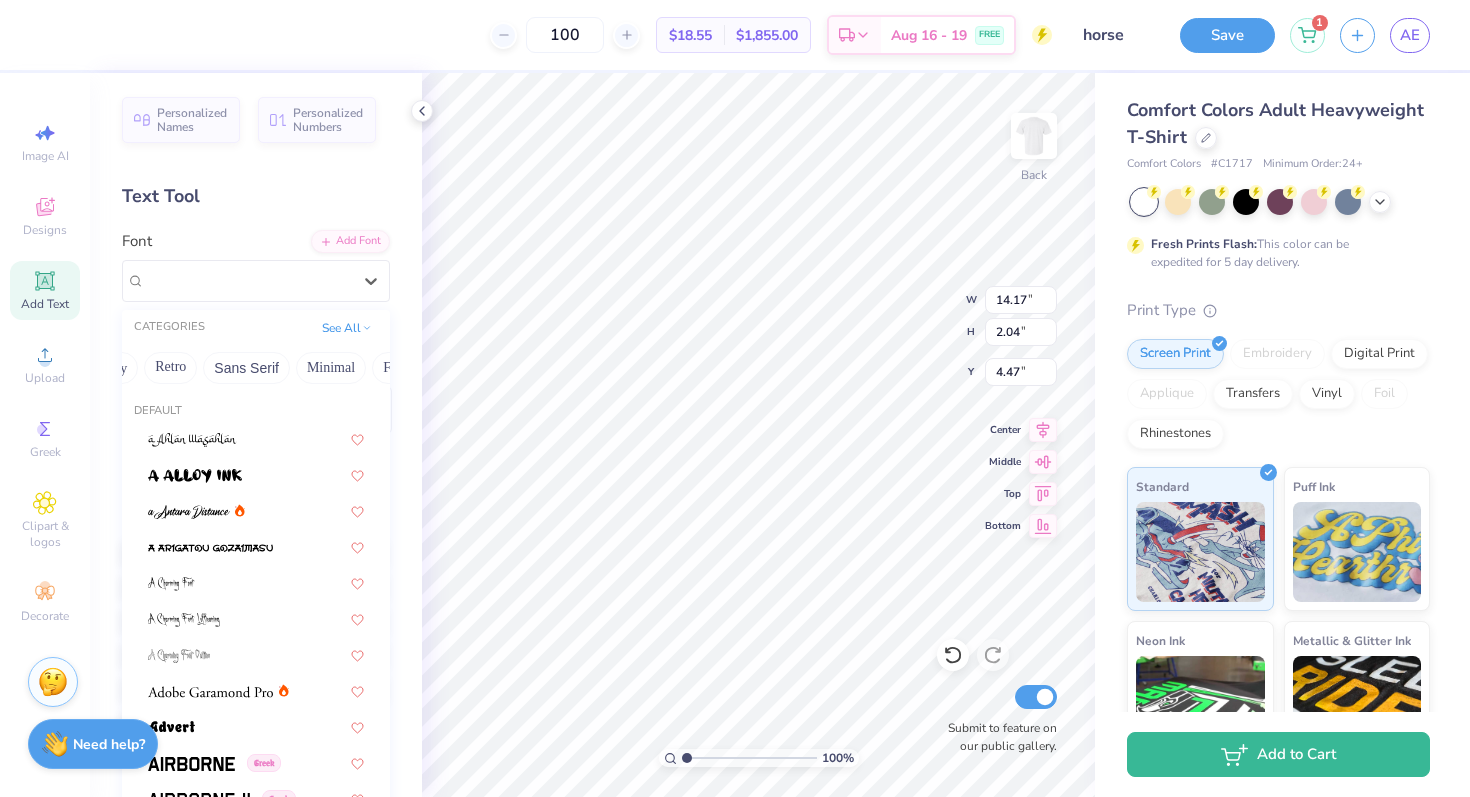 scroll, scrollTop: 0, scrollLeft: 404, axis: horizontal 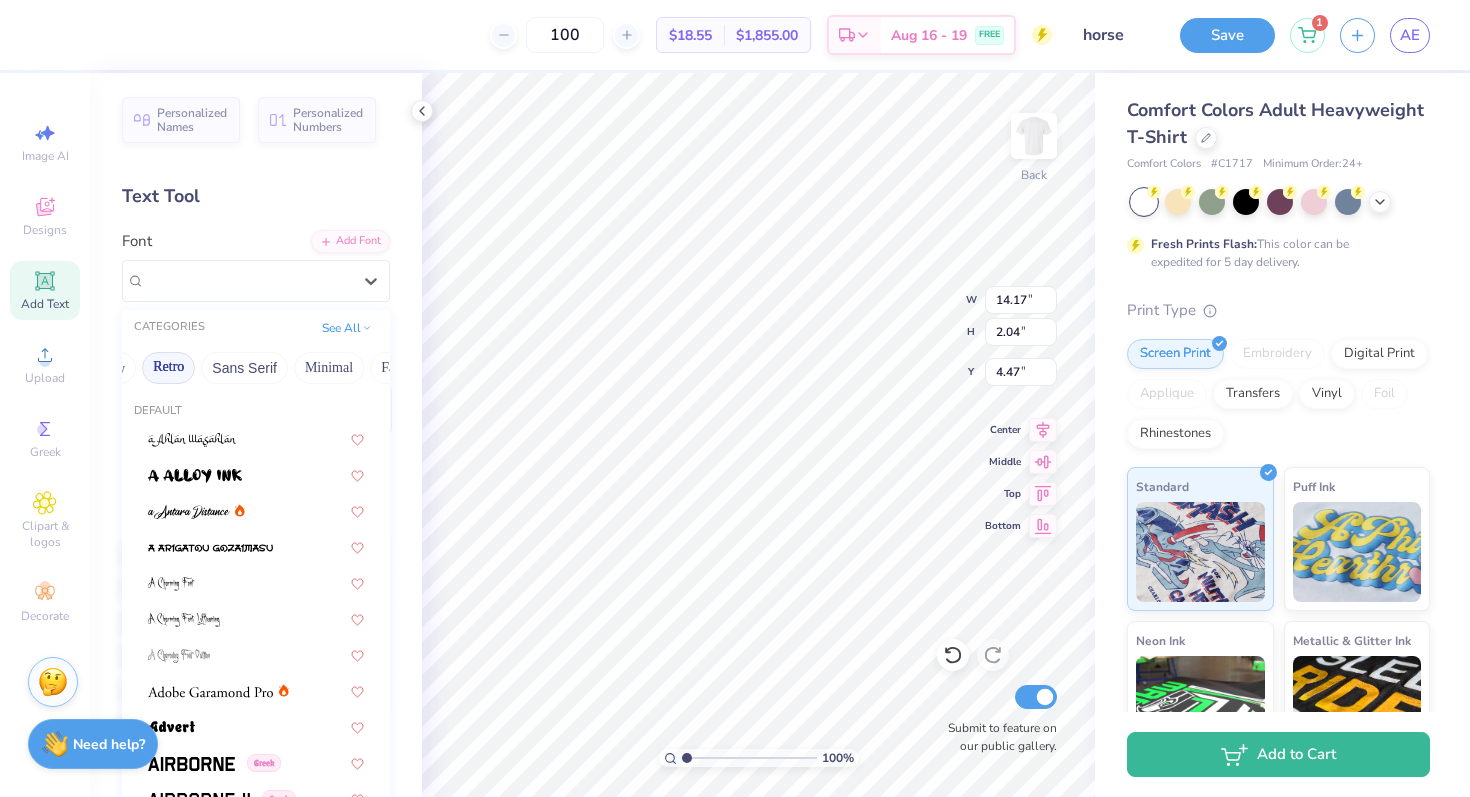 click on "Retro" at bounding box center [168, 368] 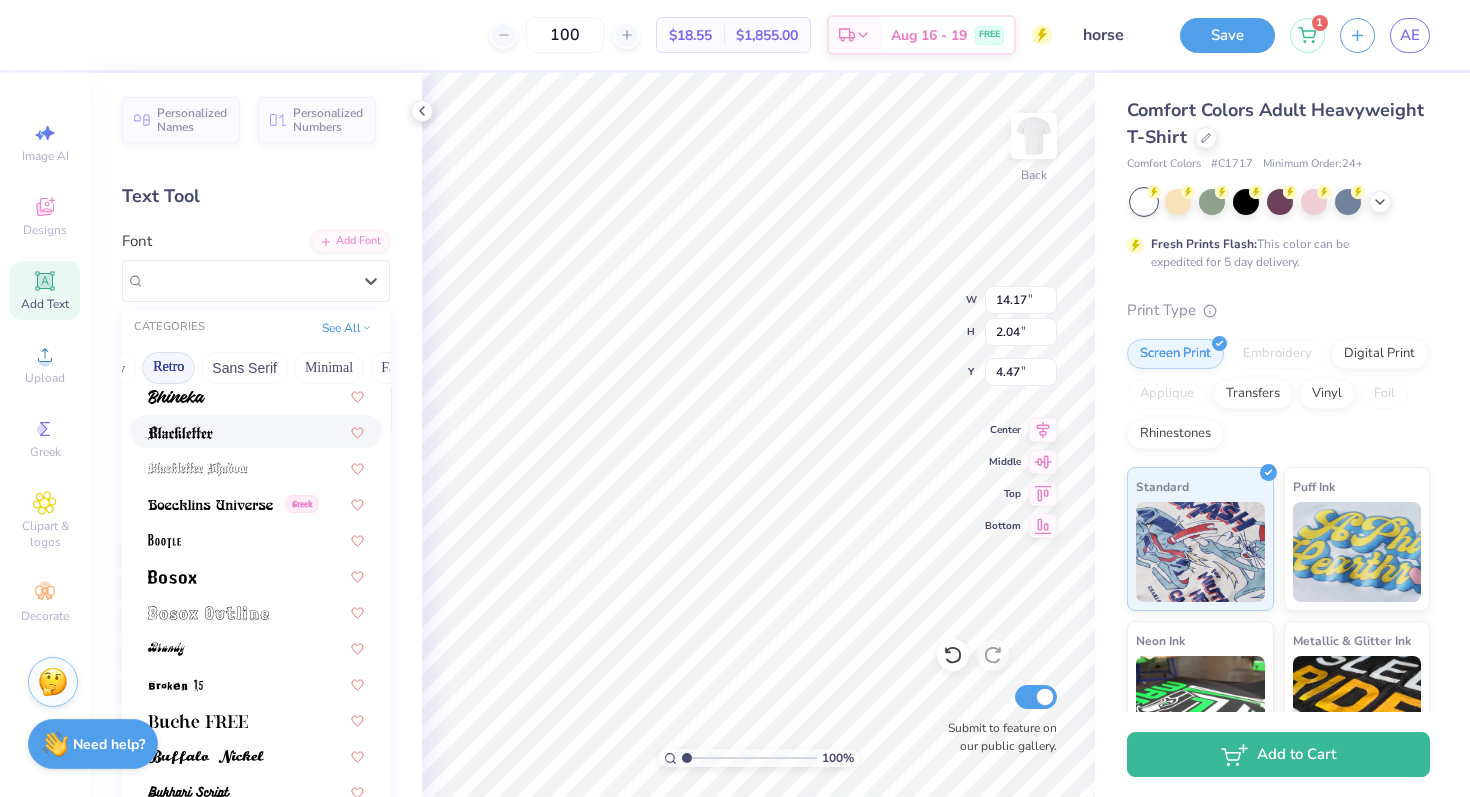 scroll, scrollTop: 82, scrollLeft: 0, axis: vertical 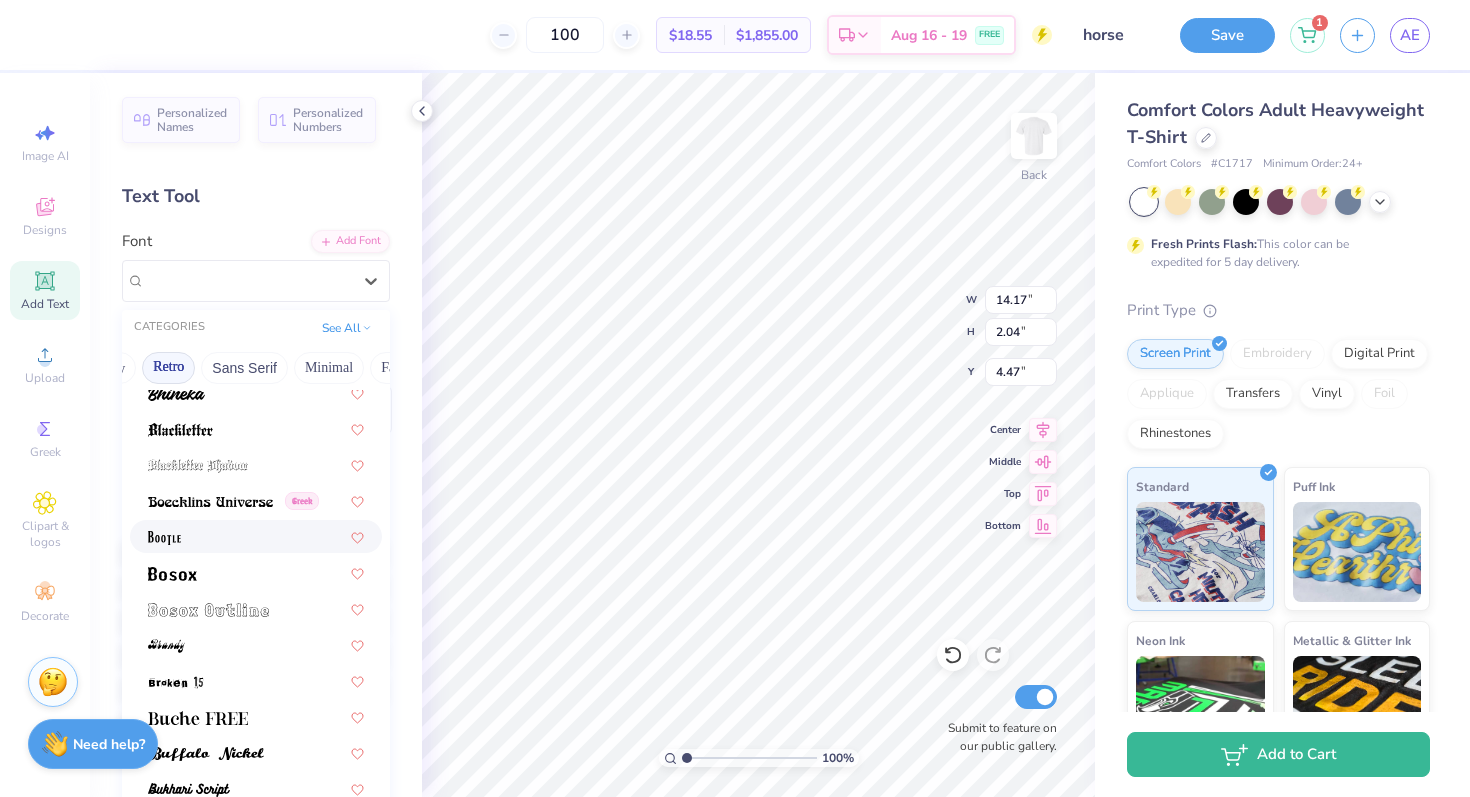 click at bounding box center (256, 536) 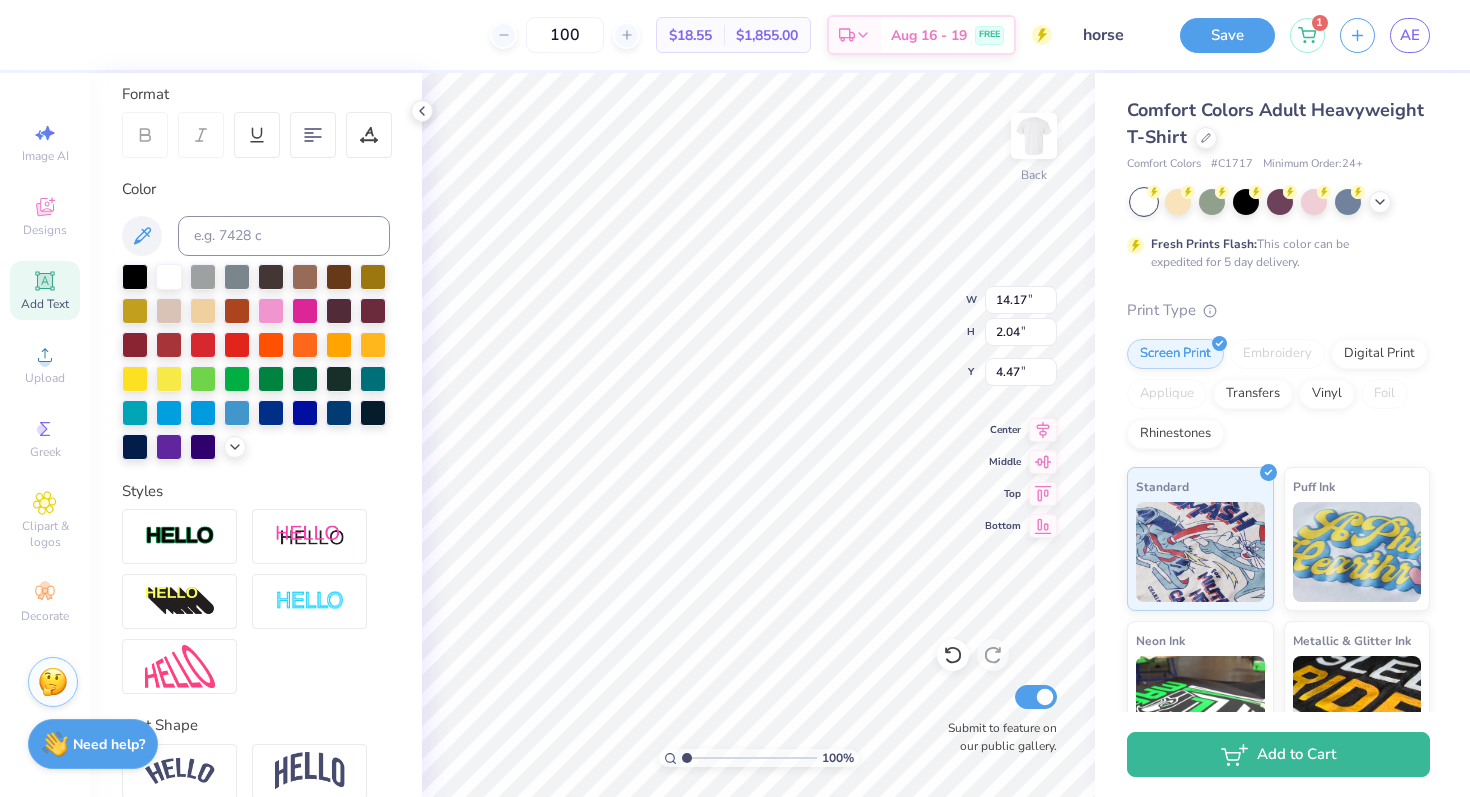 scroll, scrollTop: 365, scrollLeft: 0, axis: vertical 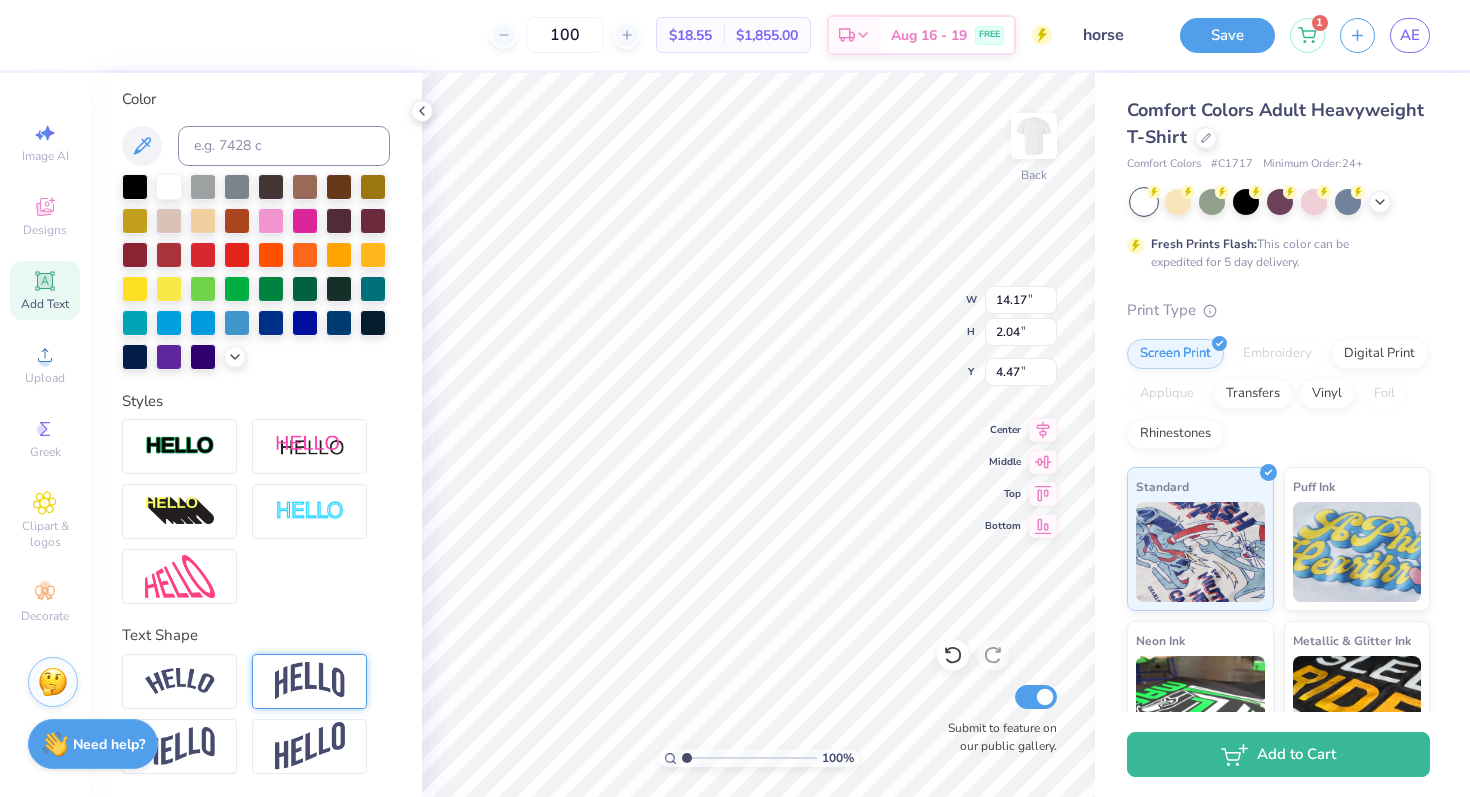 click at bounding box center (310, 681) 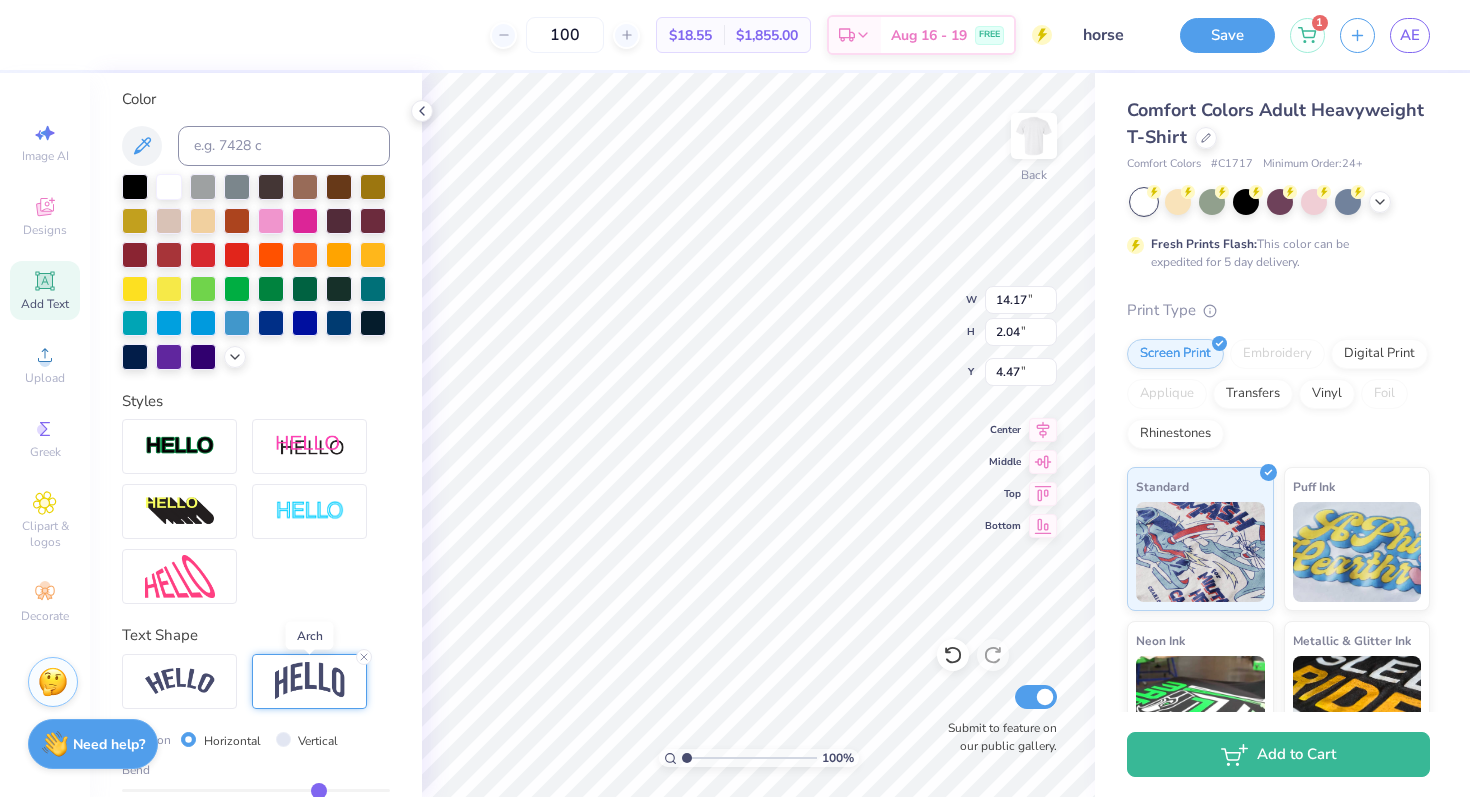 scroll, scrollTop: 482, scrollLeft: 0, axis: vertical 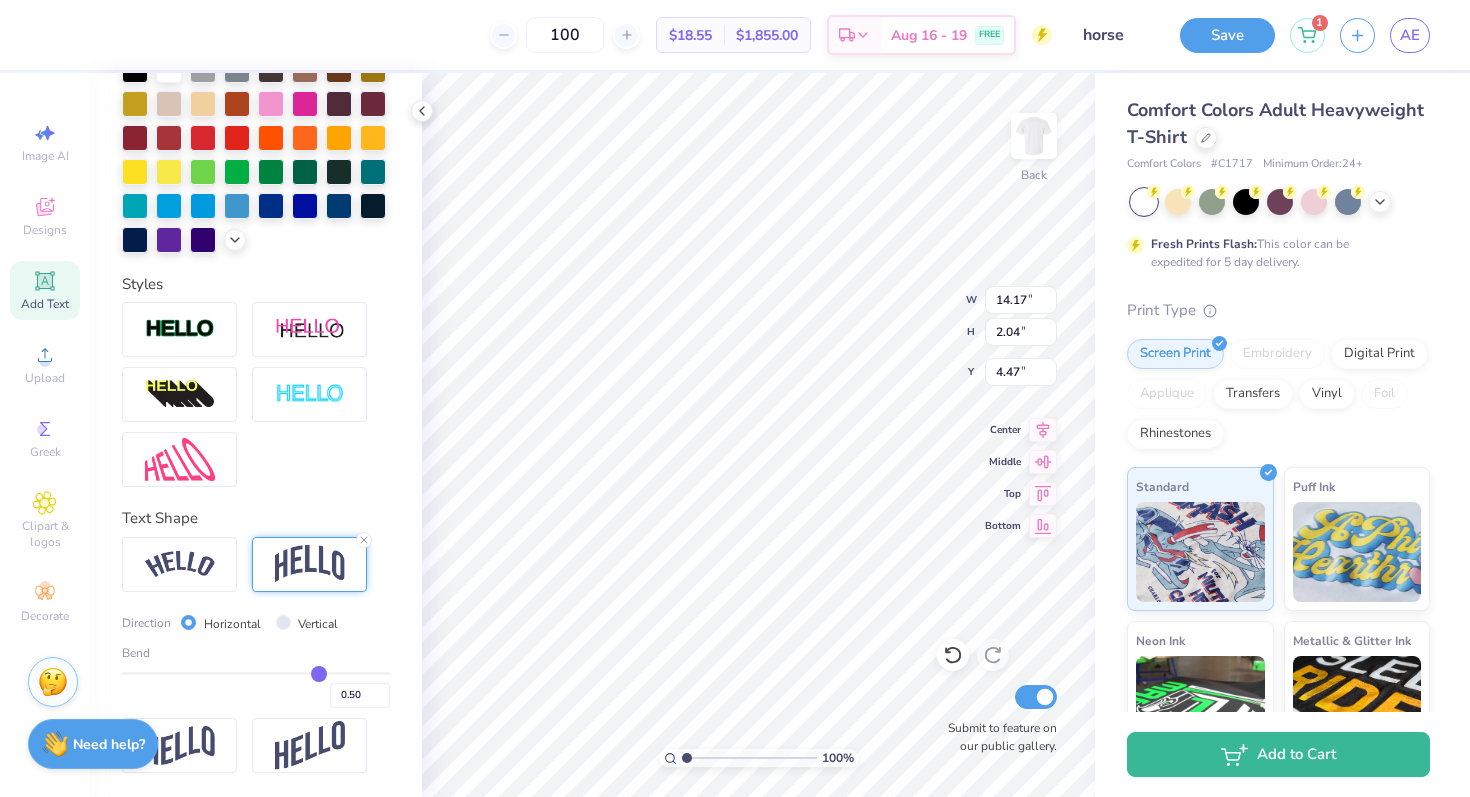 type on "0.48" 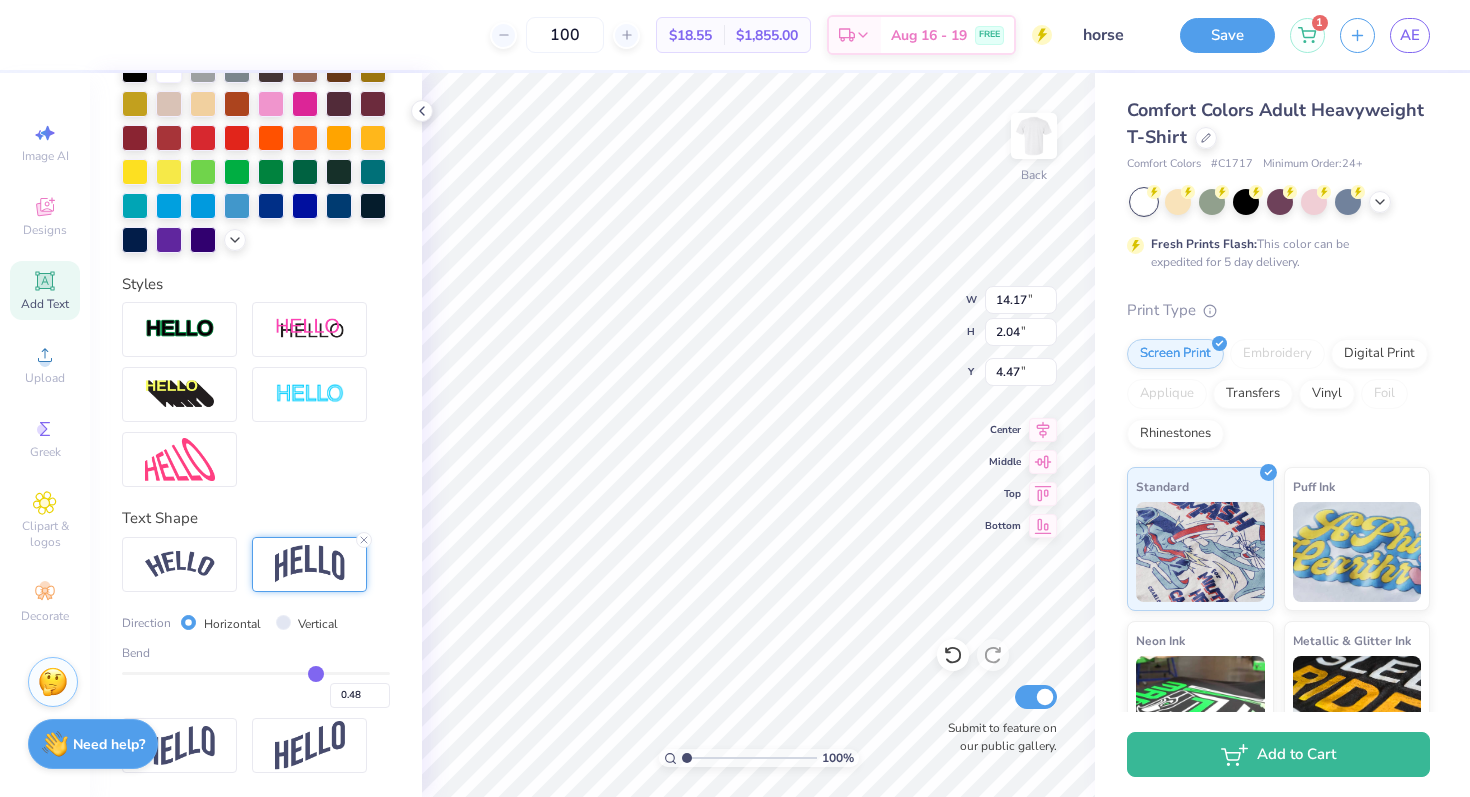 type on "0.46" 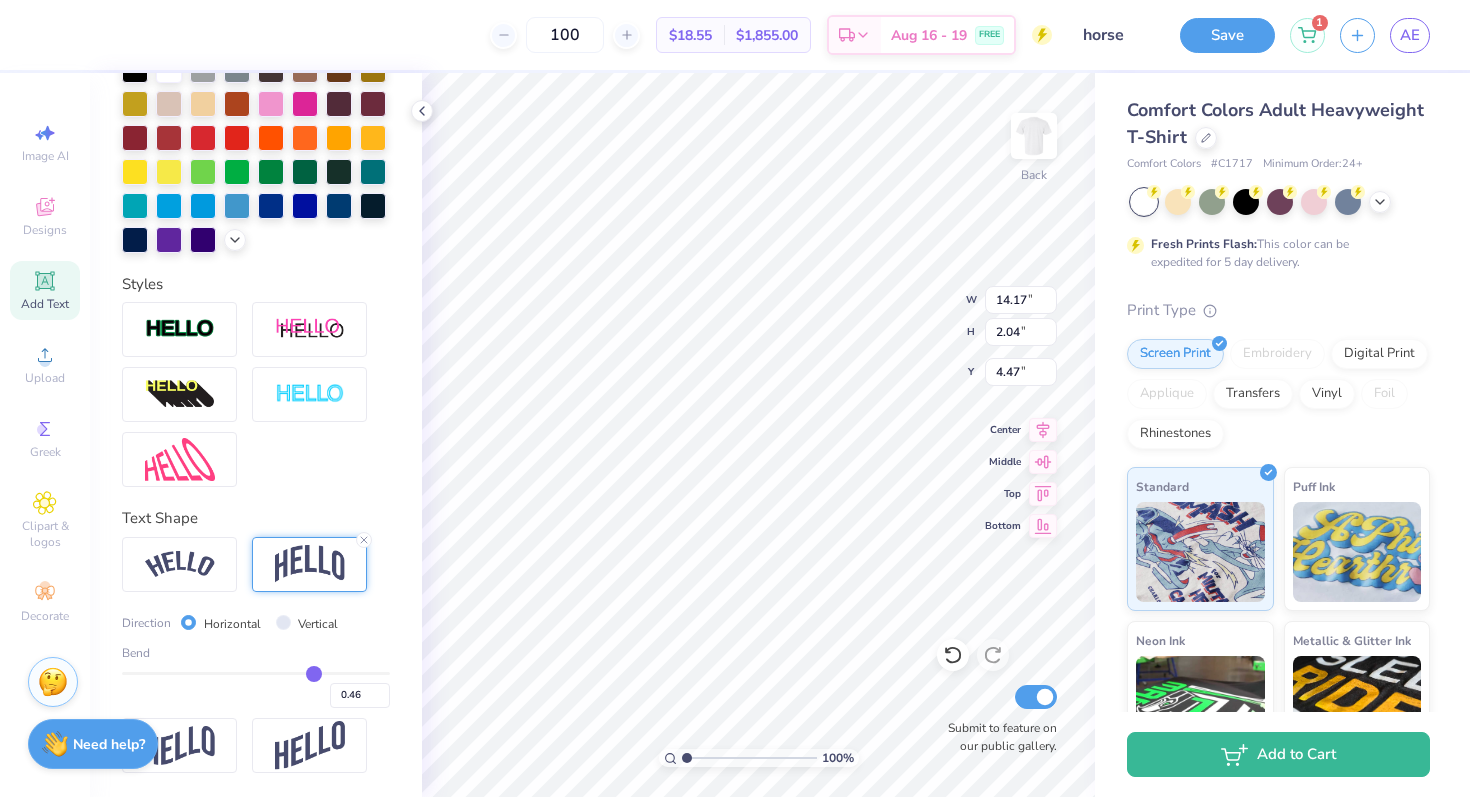 type on "0.44" 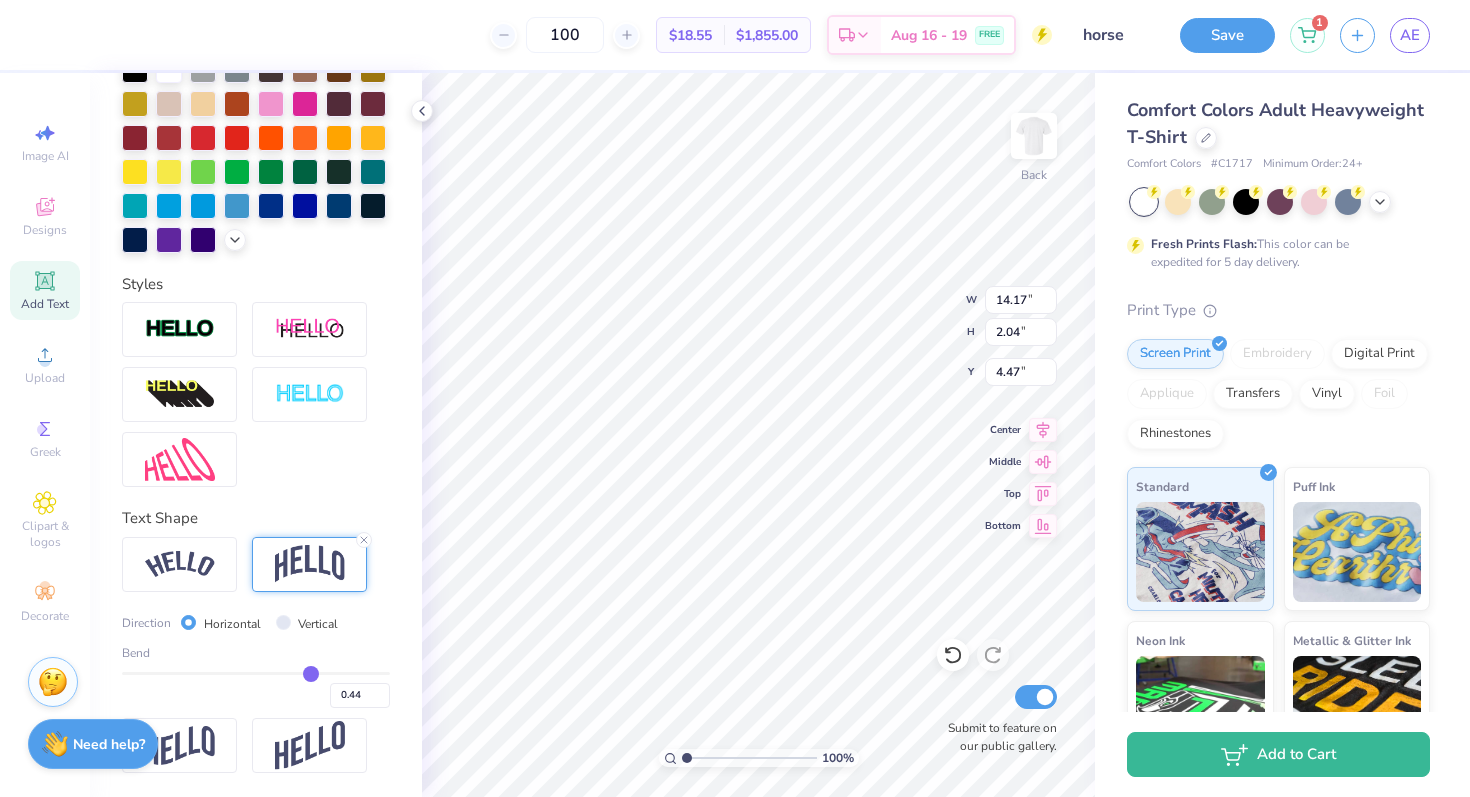 type on "0.4" 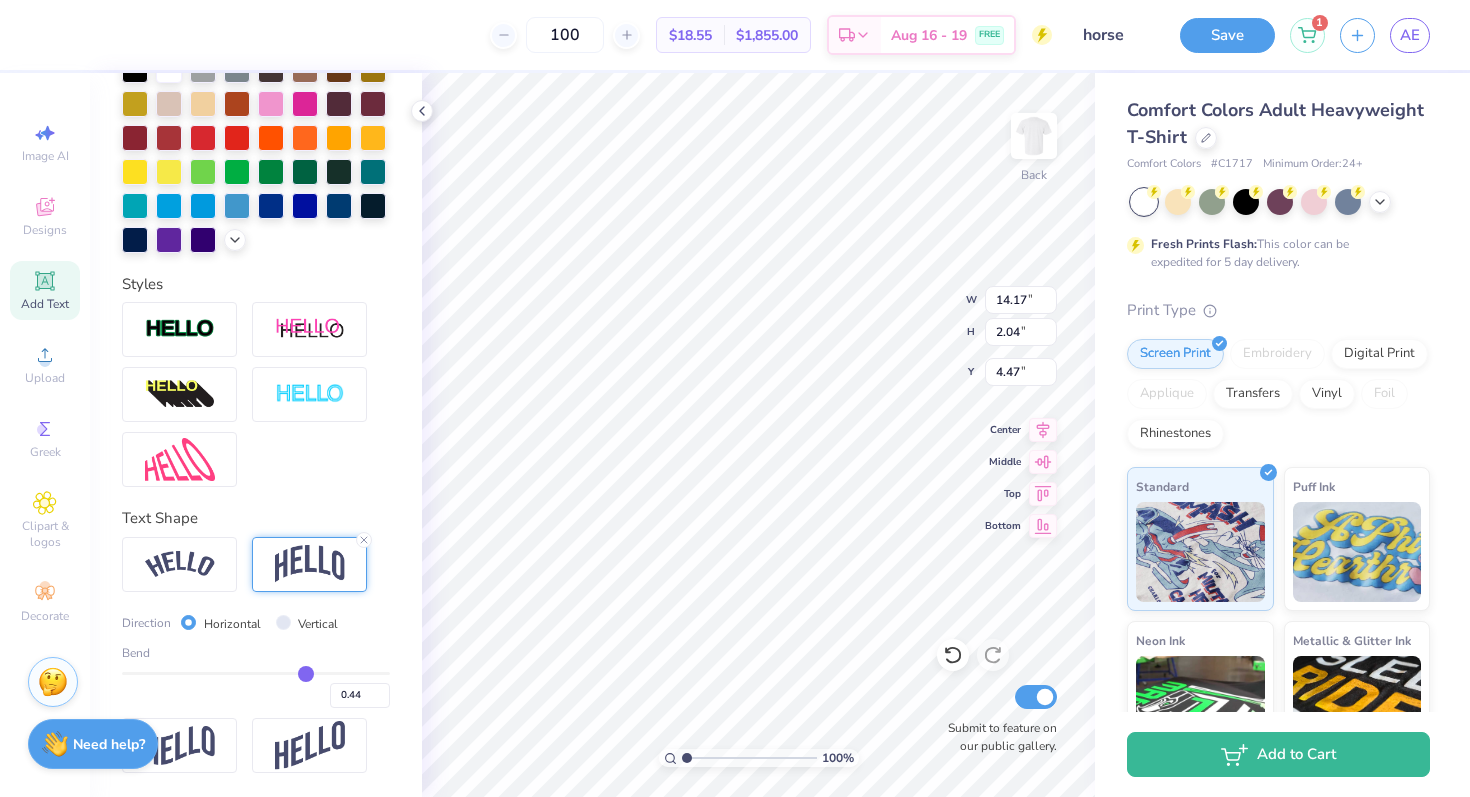 type on "0.40" 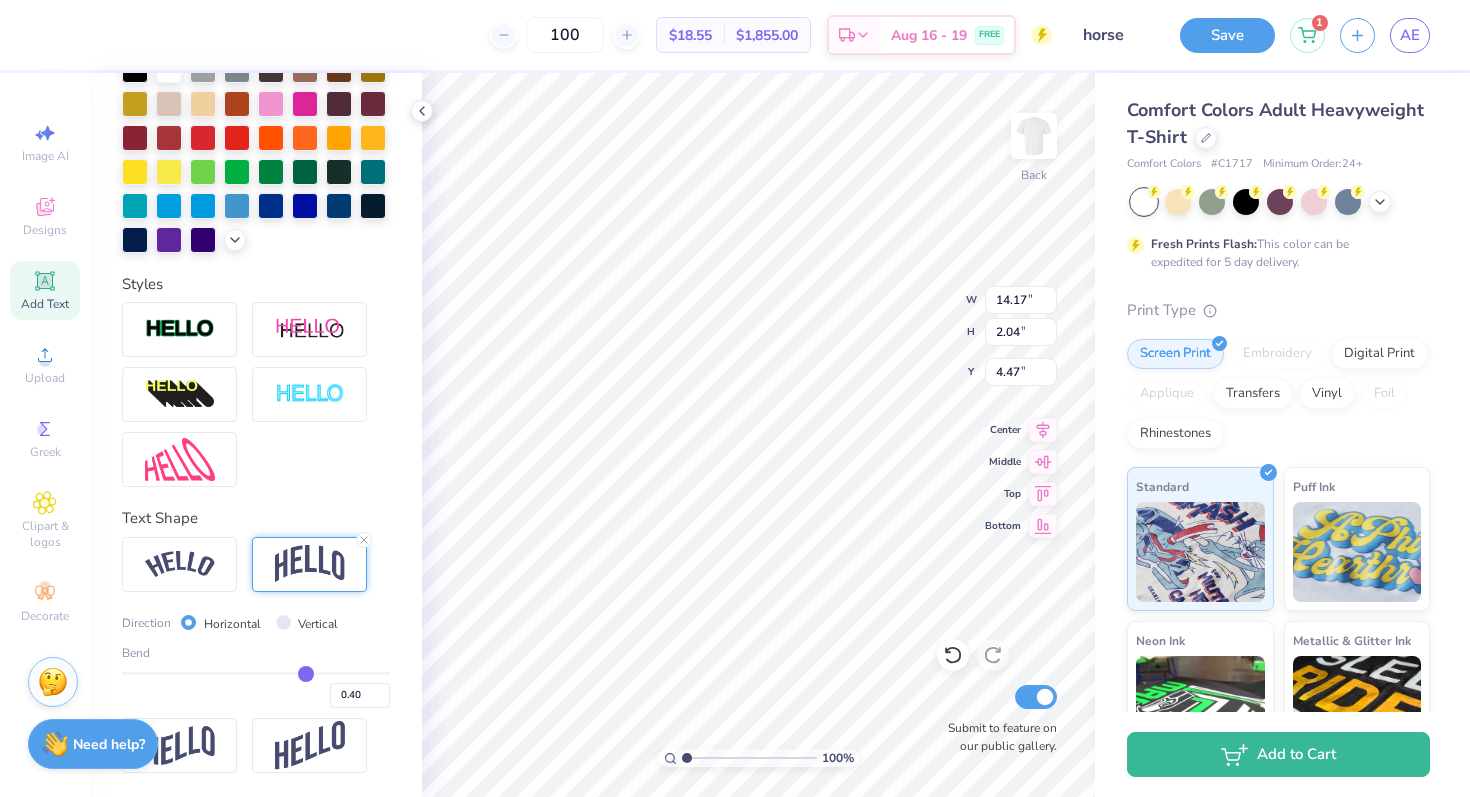 type on "0.37" 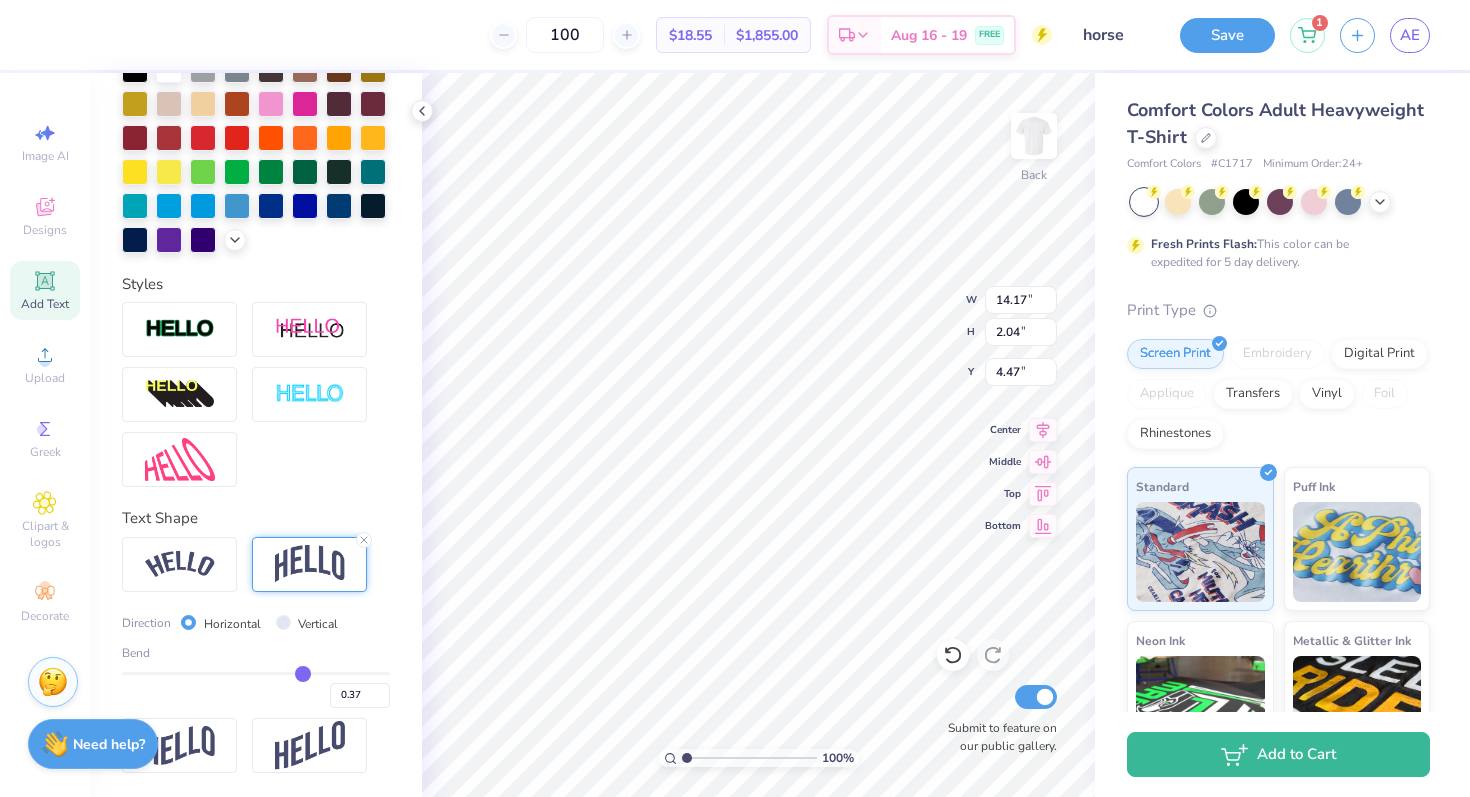 type on "0.34" 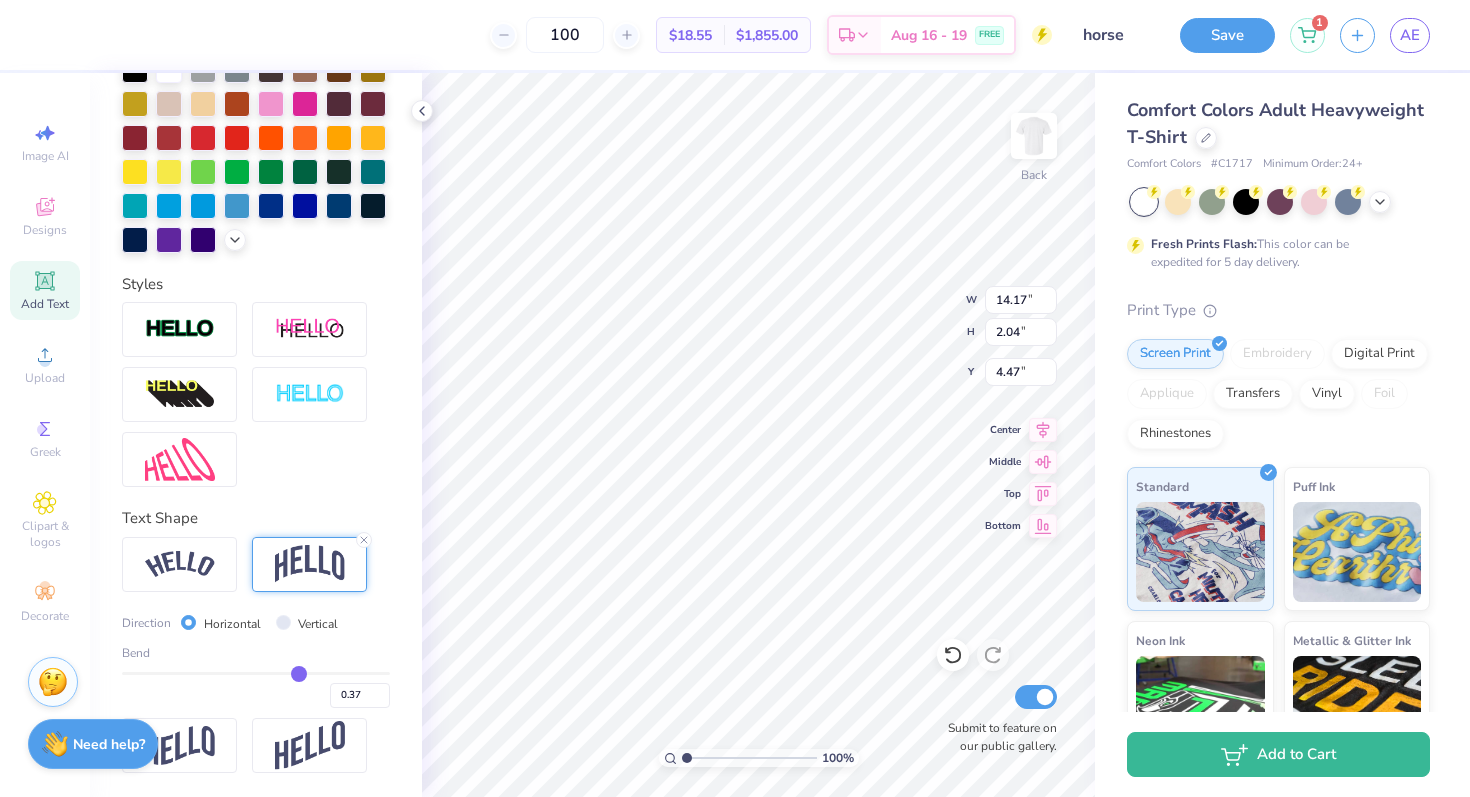 type on "0.34" 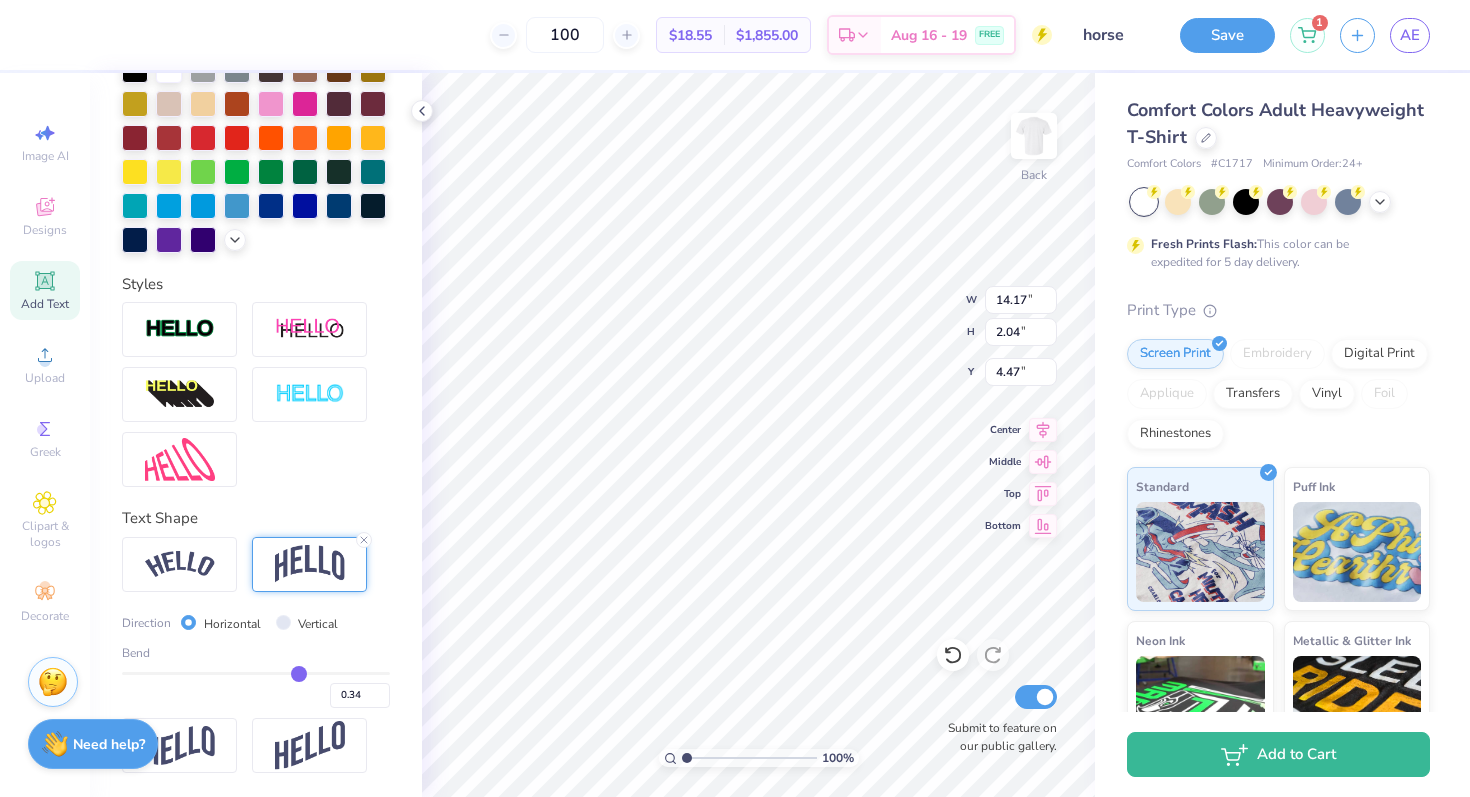 type on "0.29" 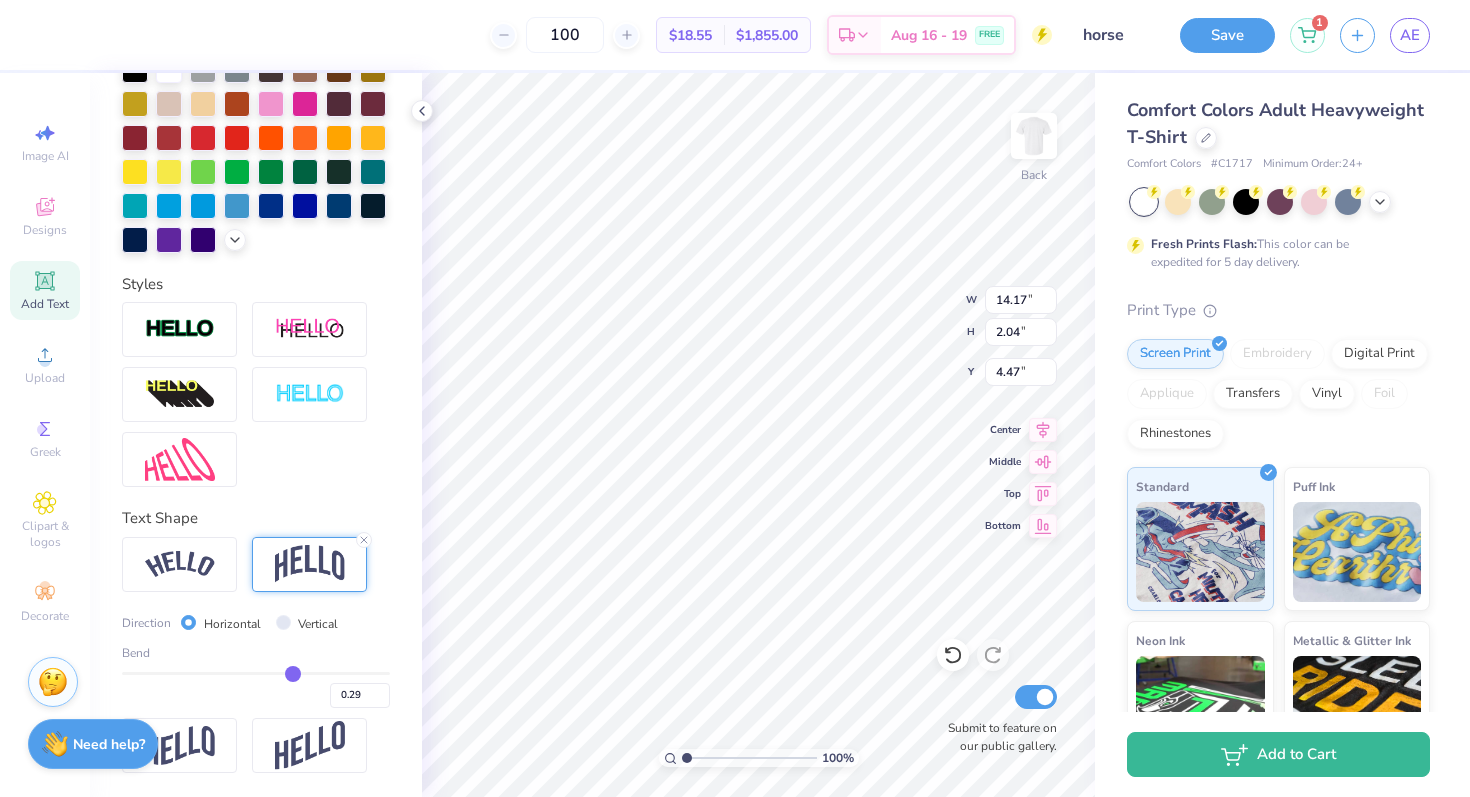 type on "0.25" 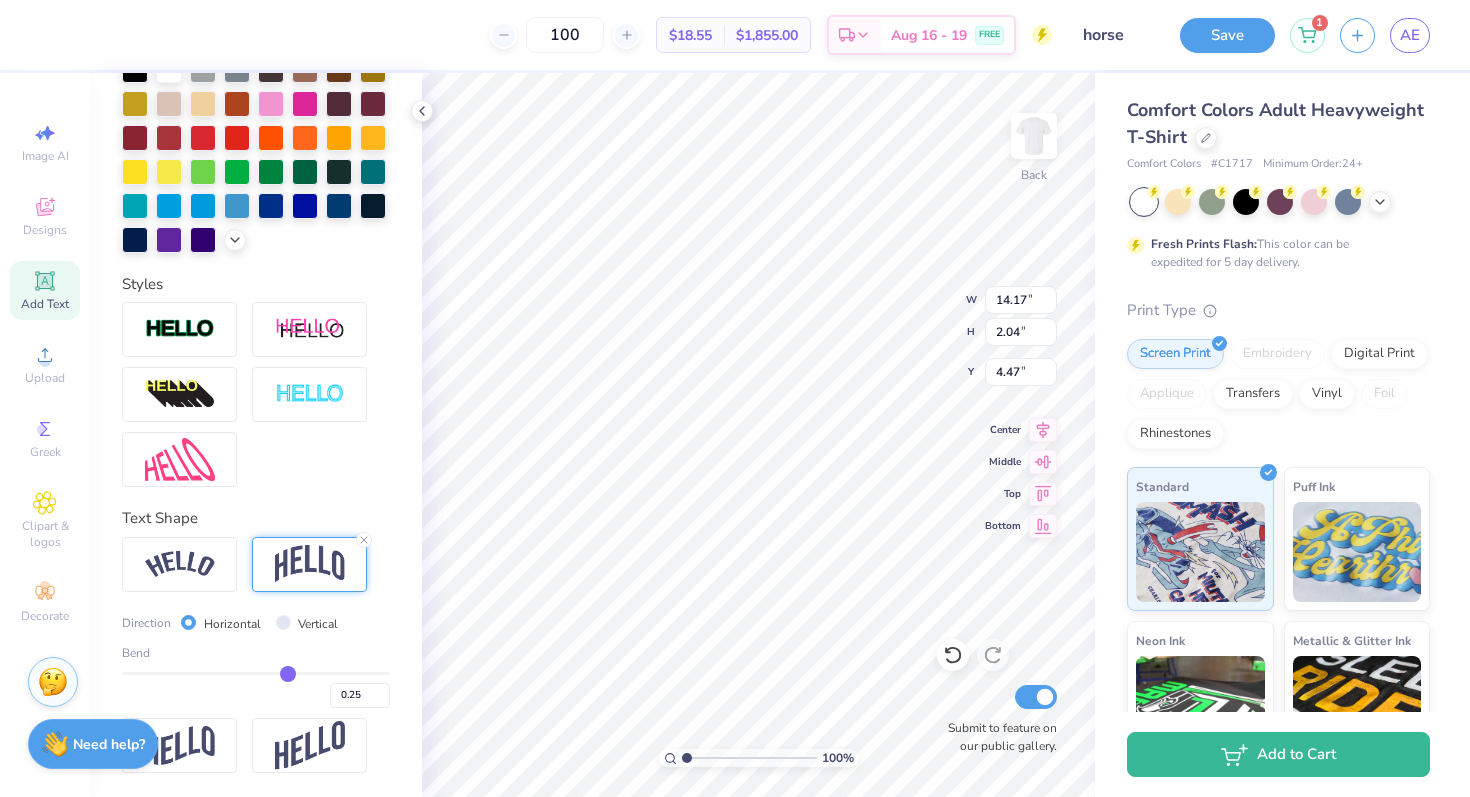 type on "0.2" 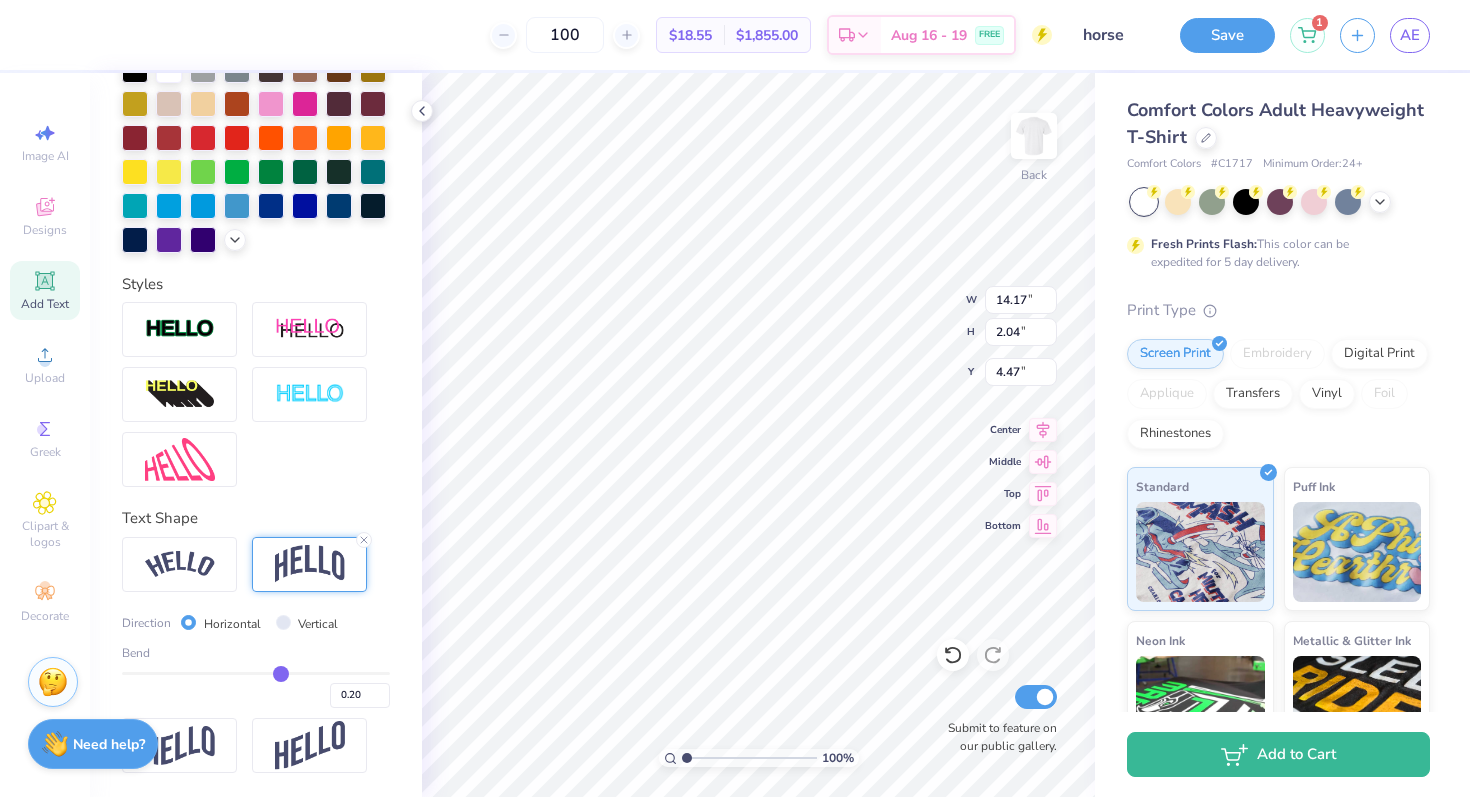 type on "0.16" 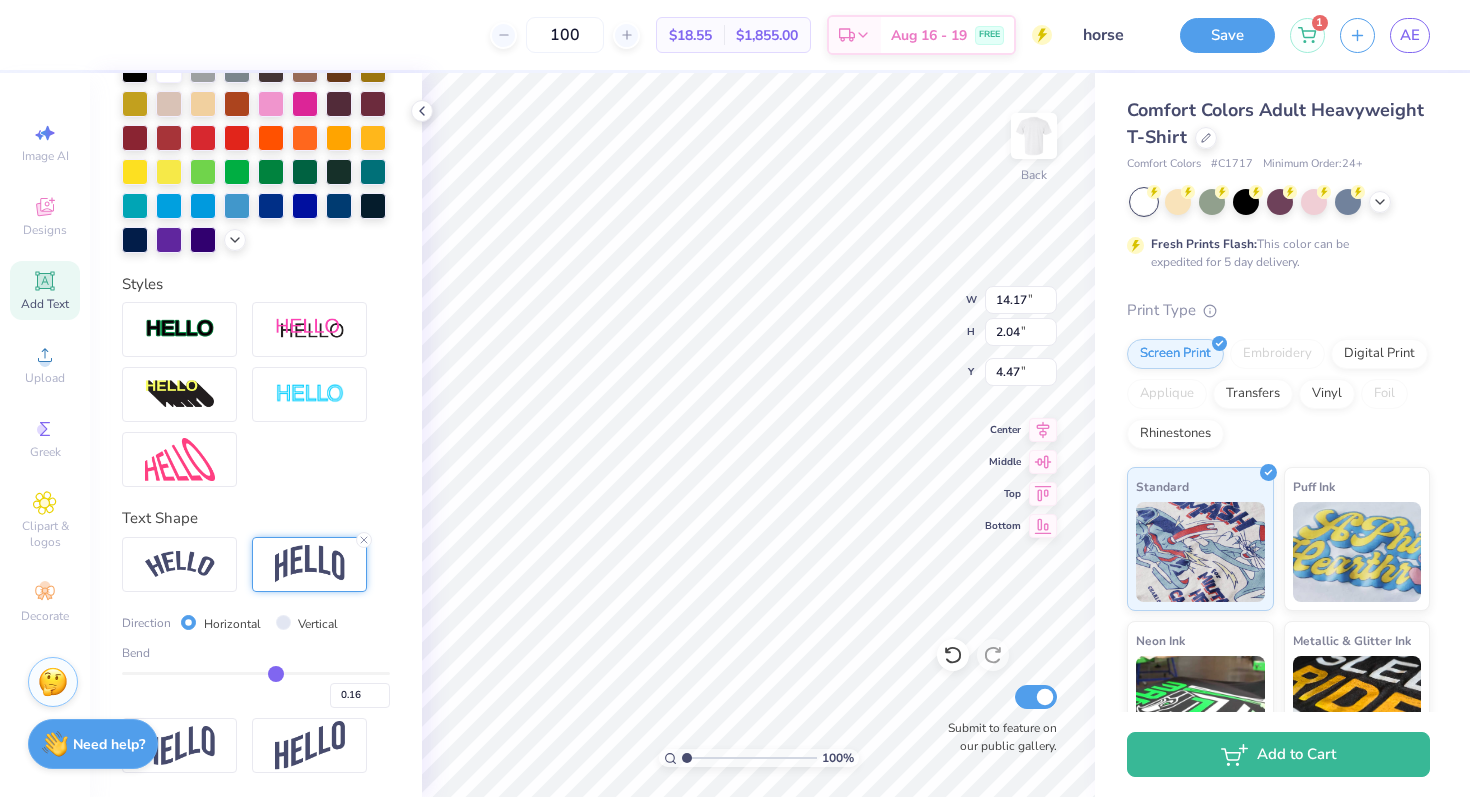 type on "0.13" 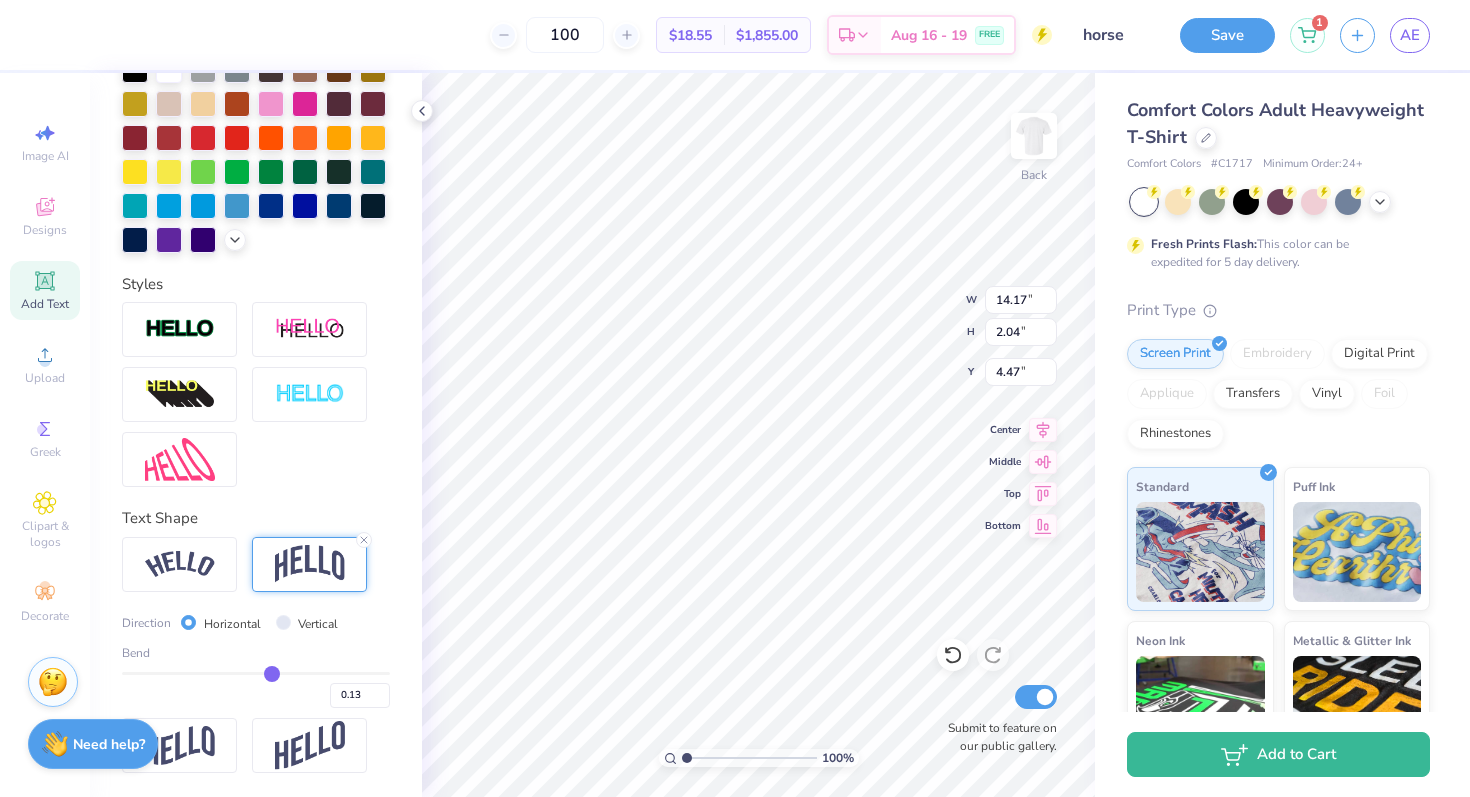 type on "0.09" 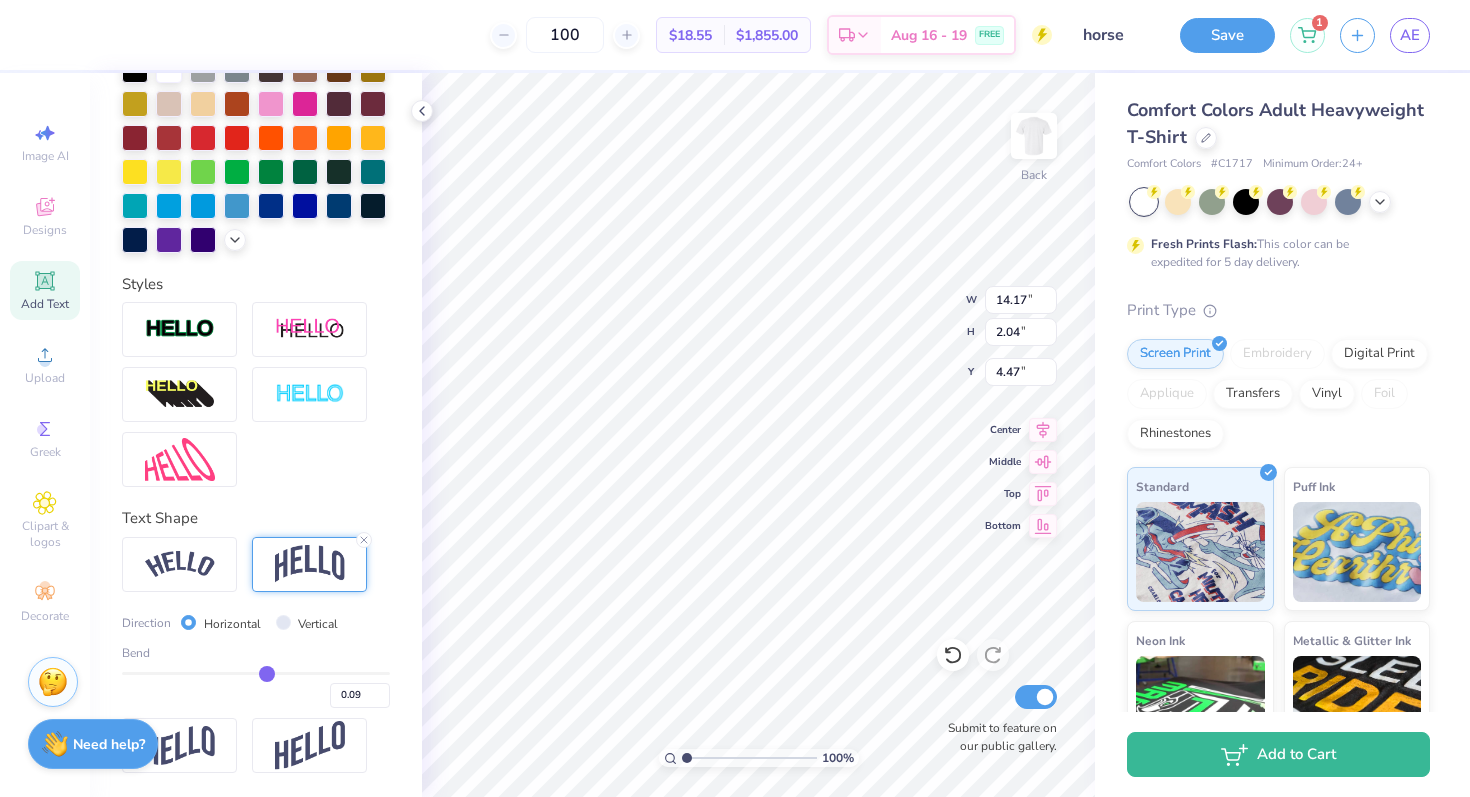 type on "0.06" 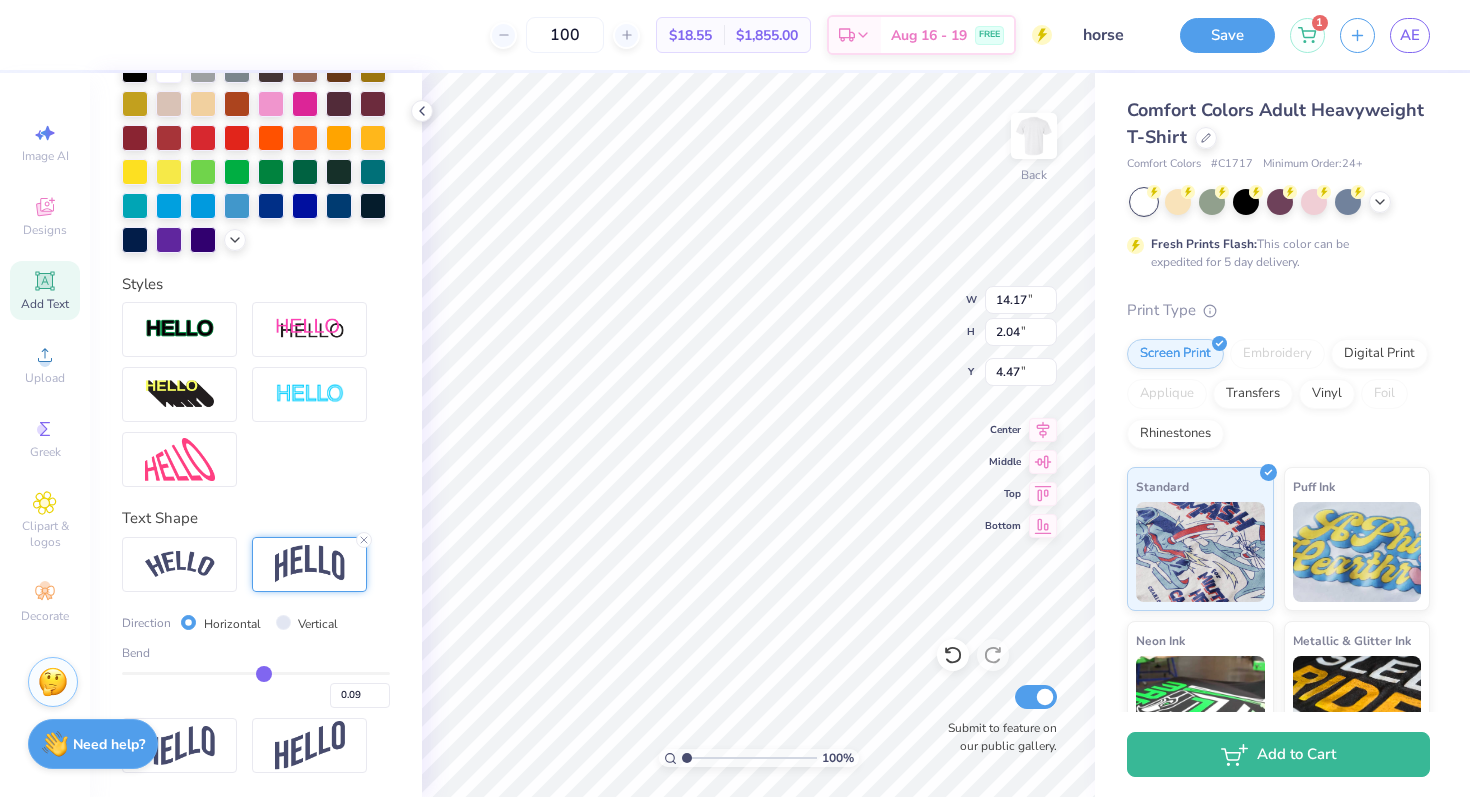type on "0.06" 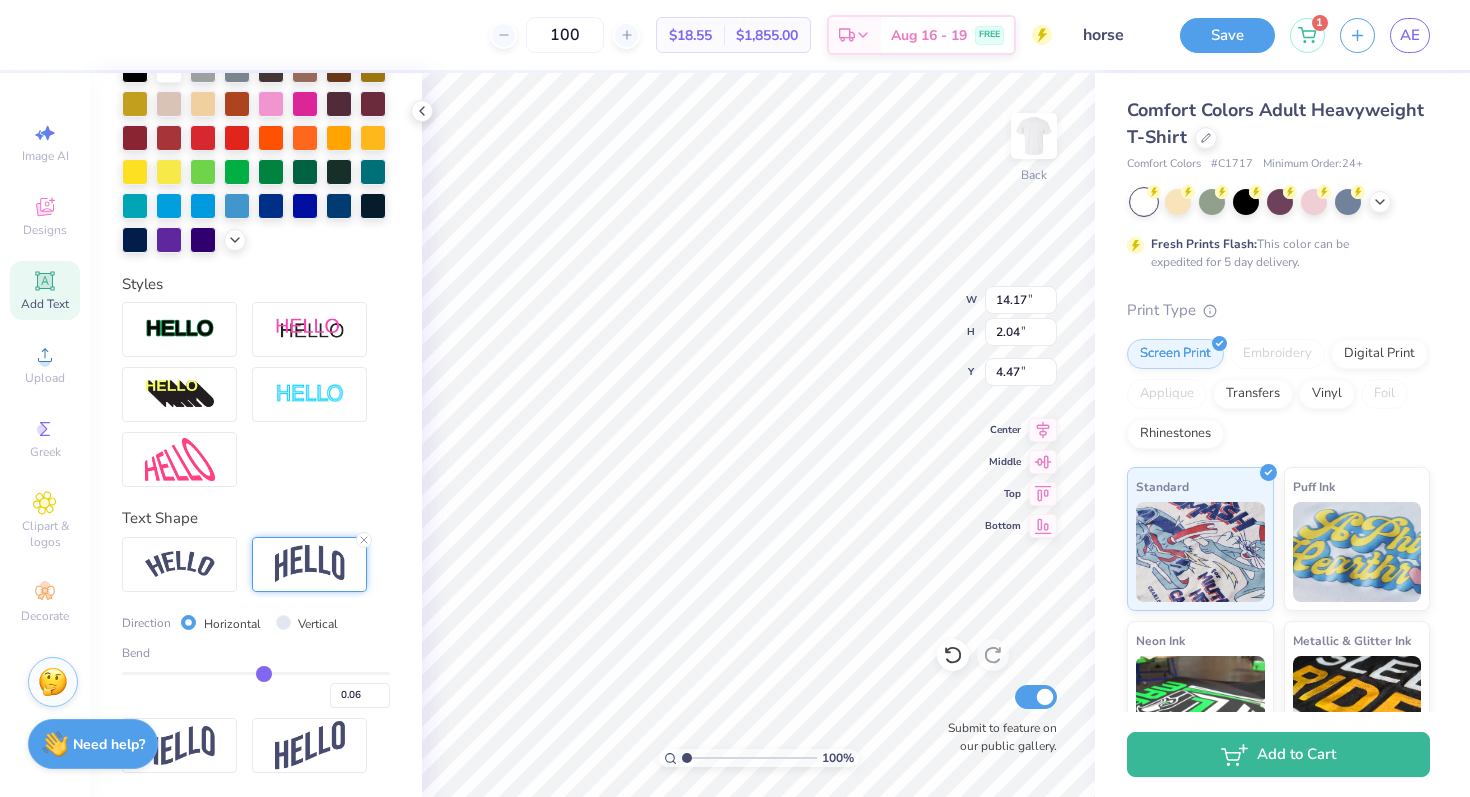 type on "0.04" 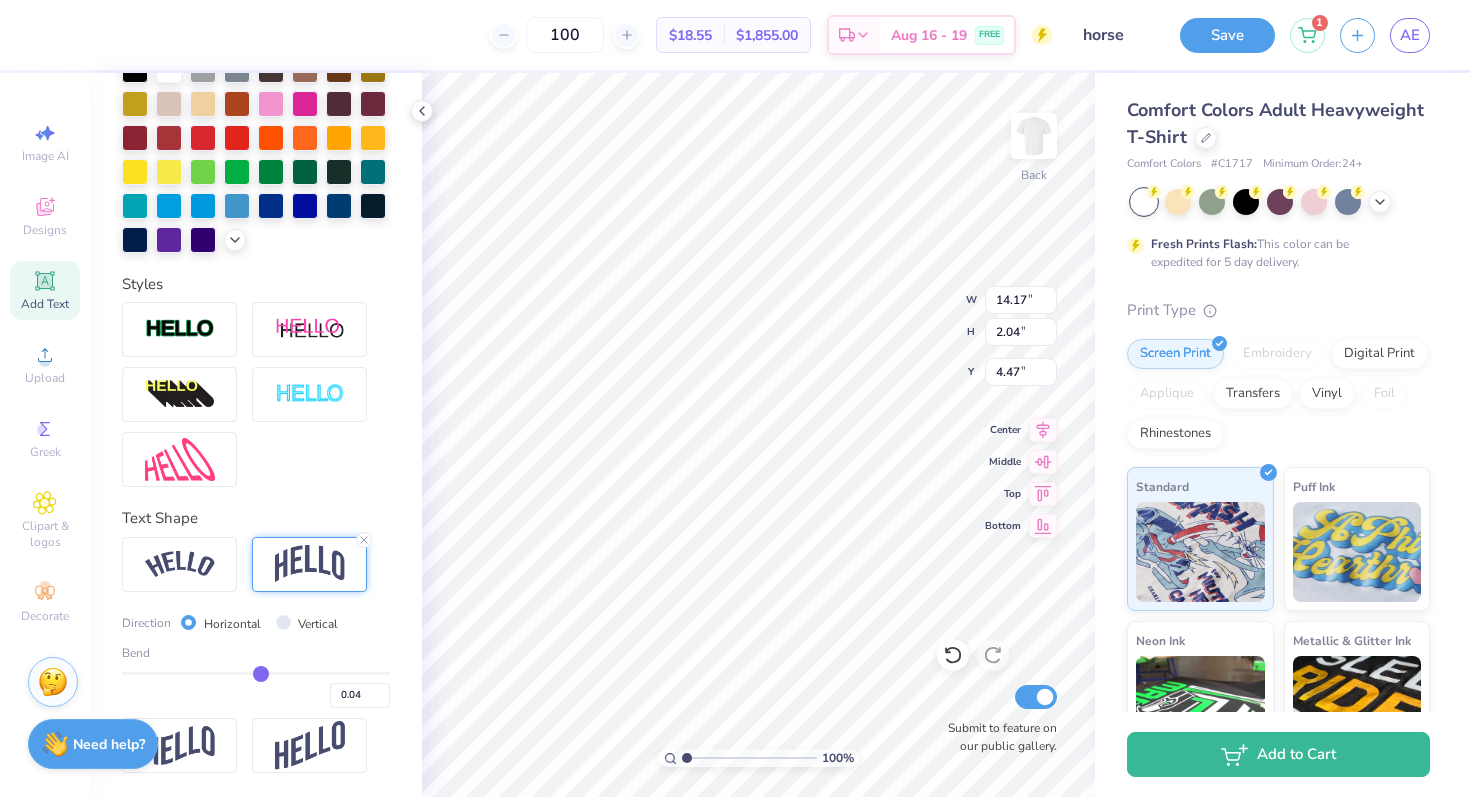 type on "0.01" 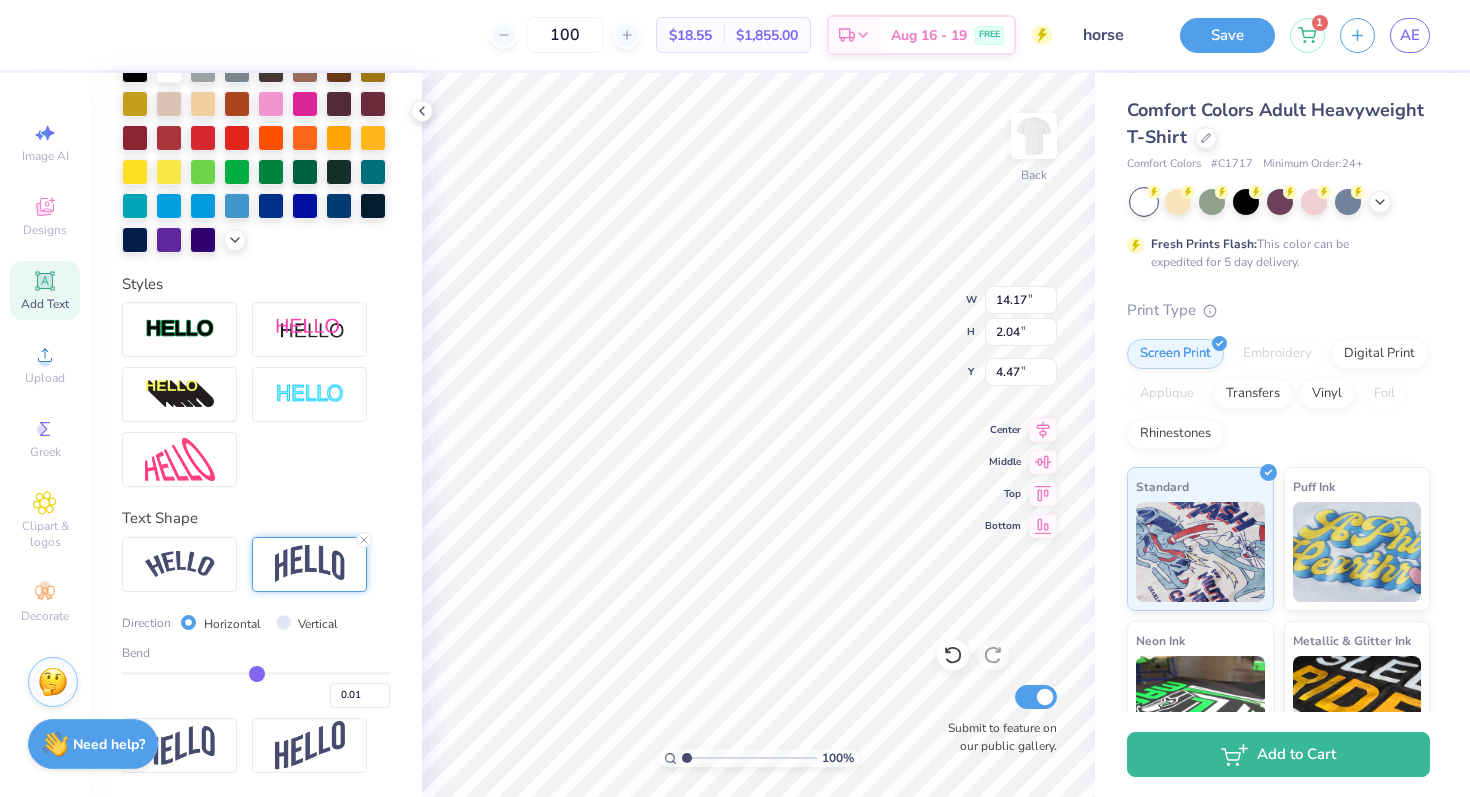 type on "-0.02" 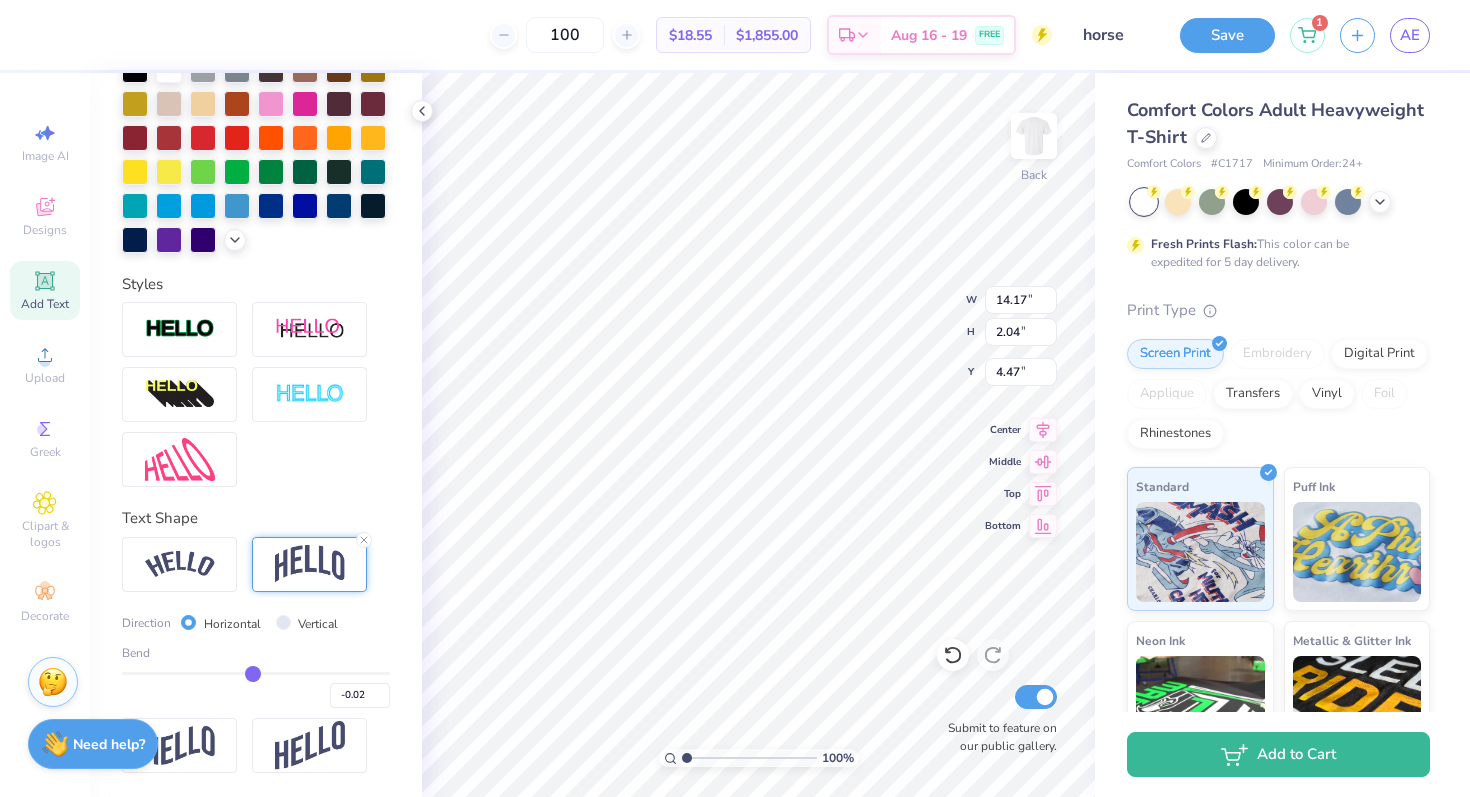 type on "-0.06" 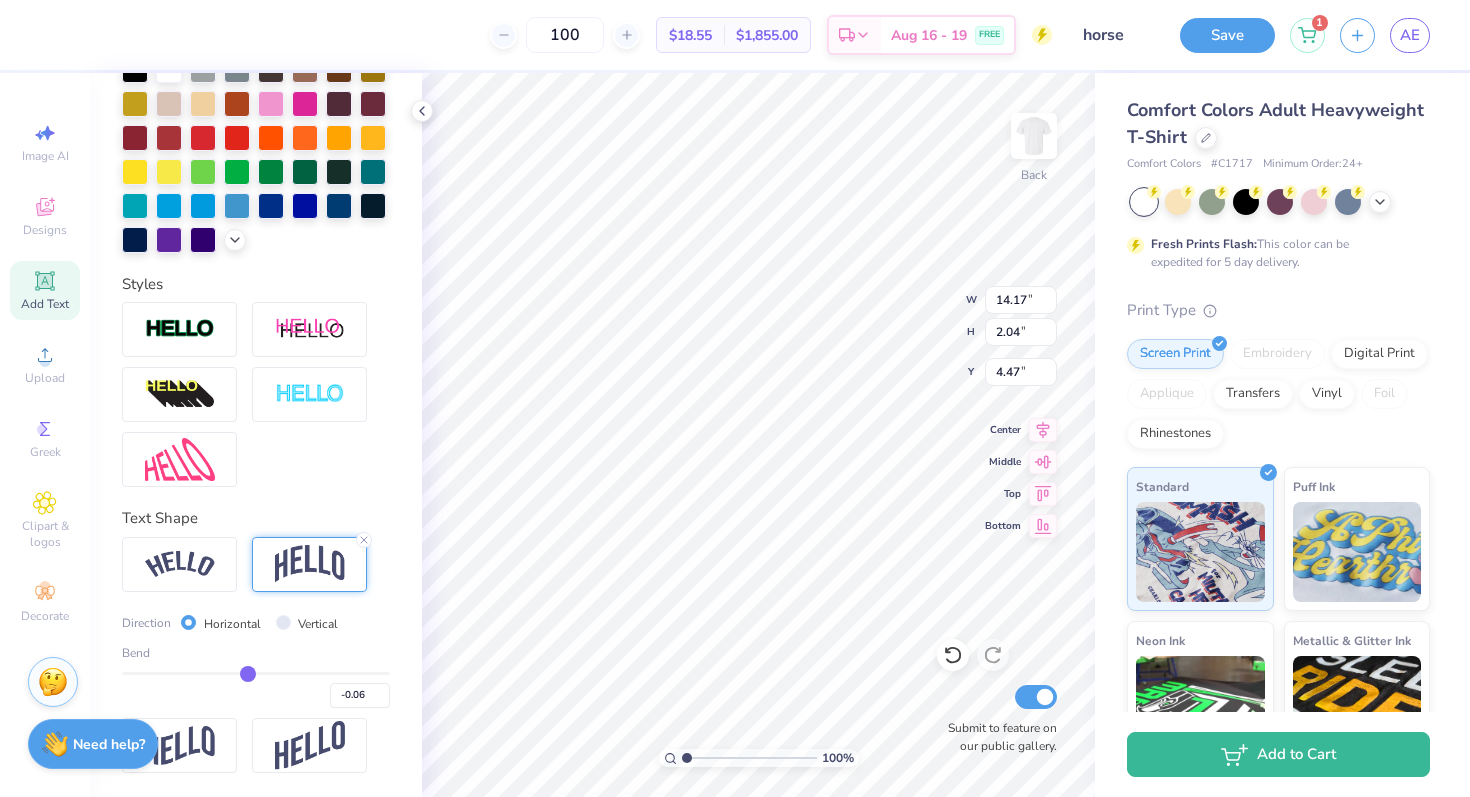 type on "-0.09" 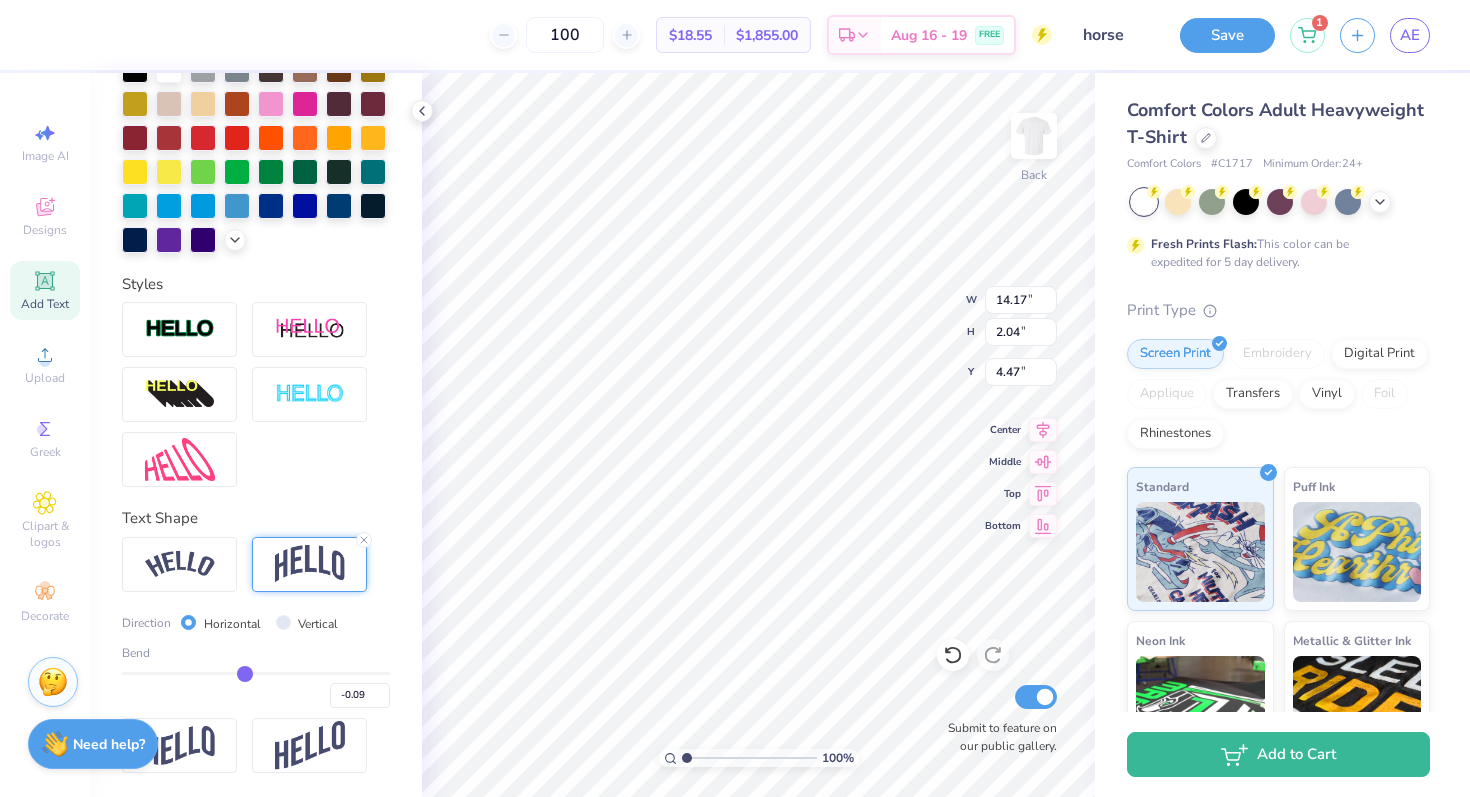 type on "-0.13" 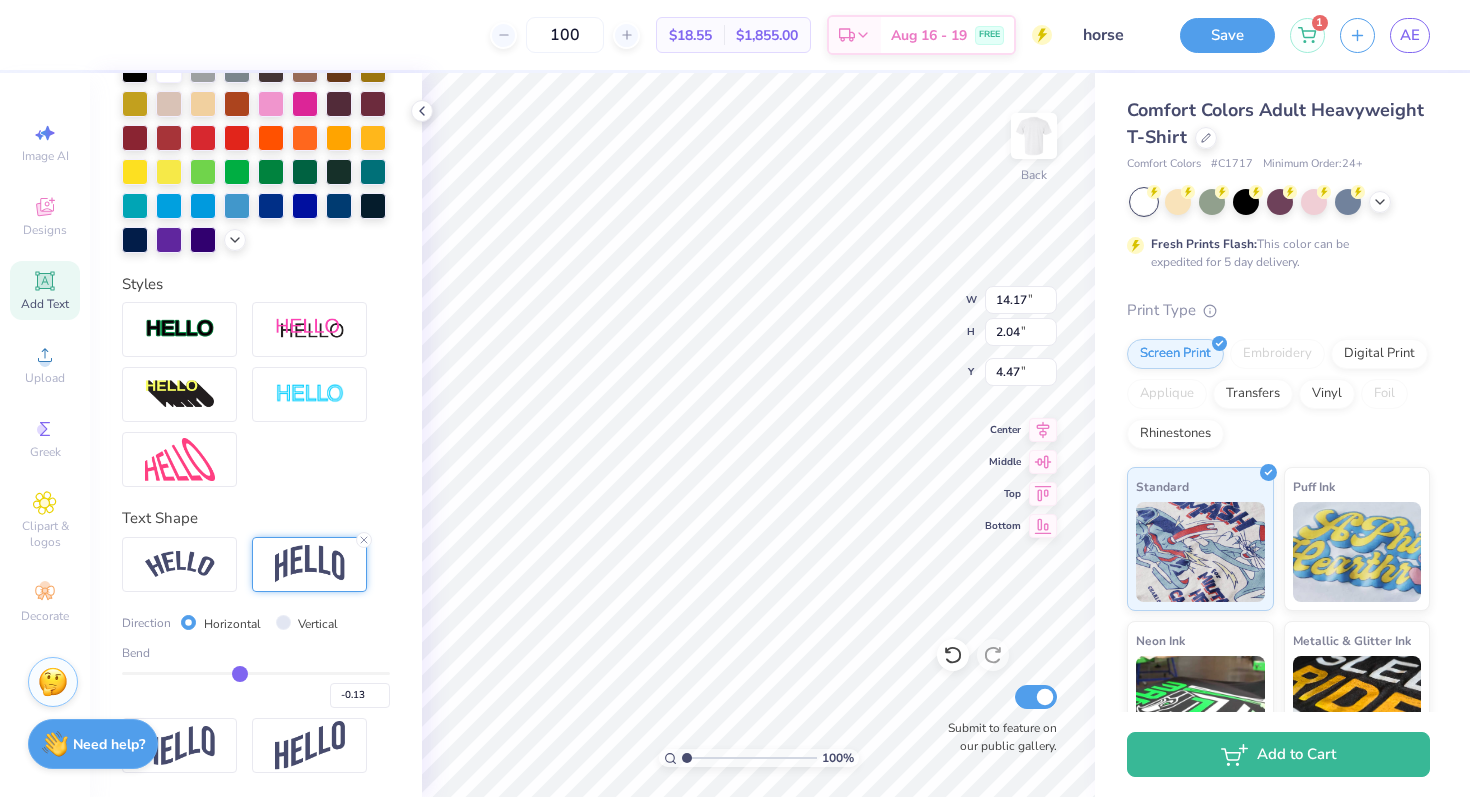 type on "-0.17" 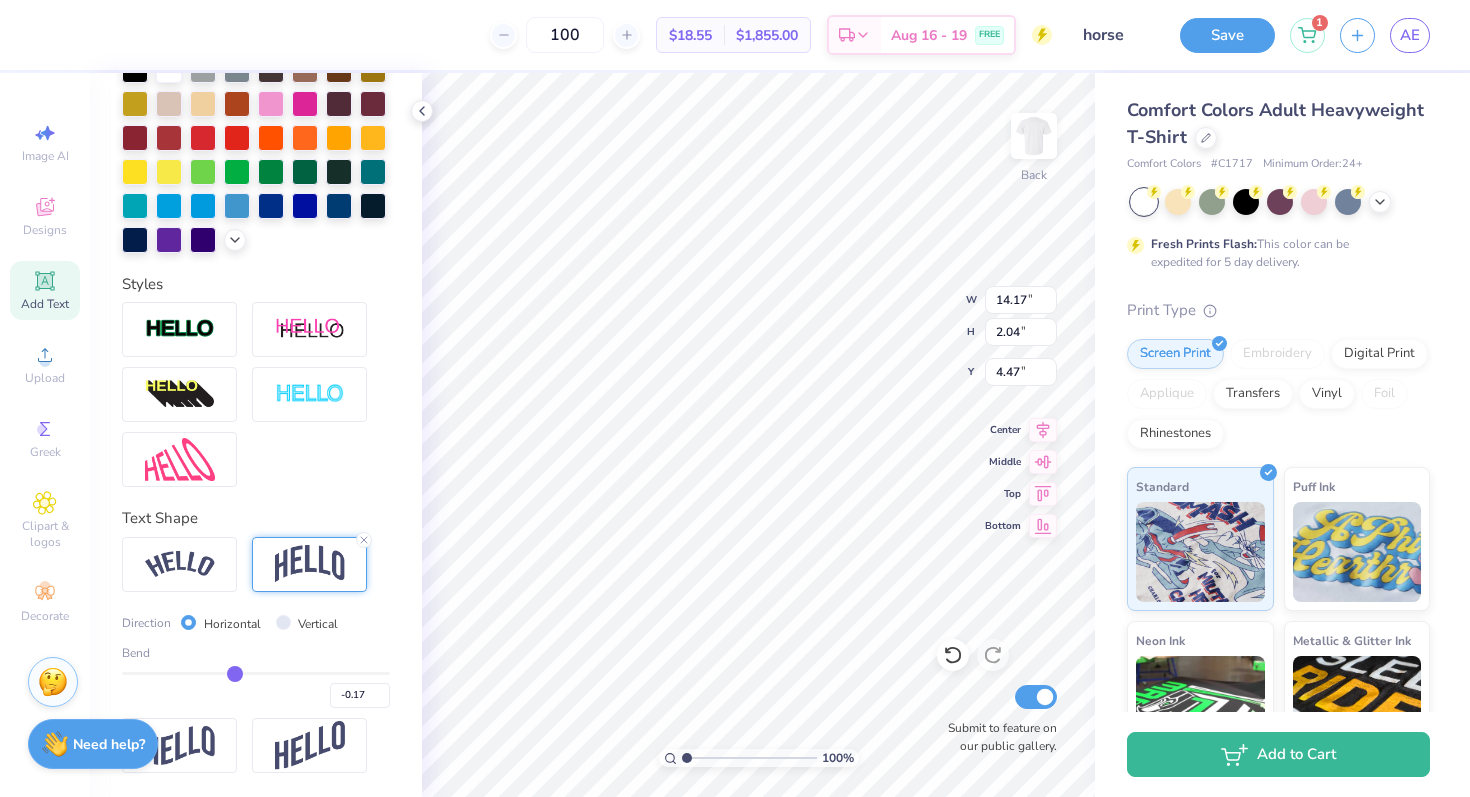 type on "-0.21" 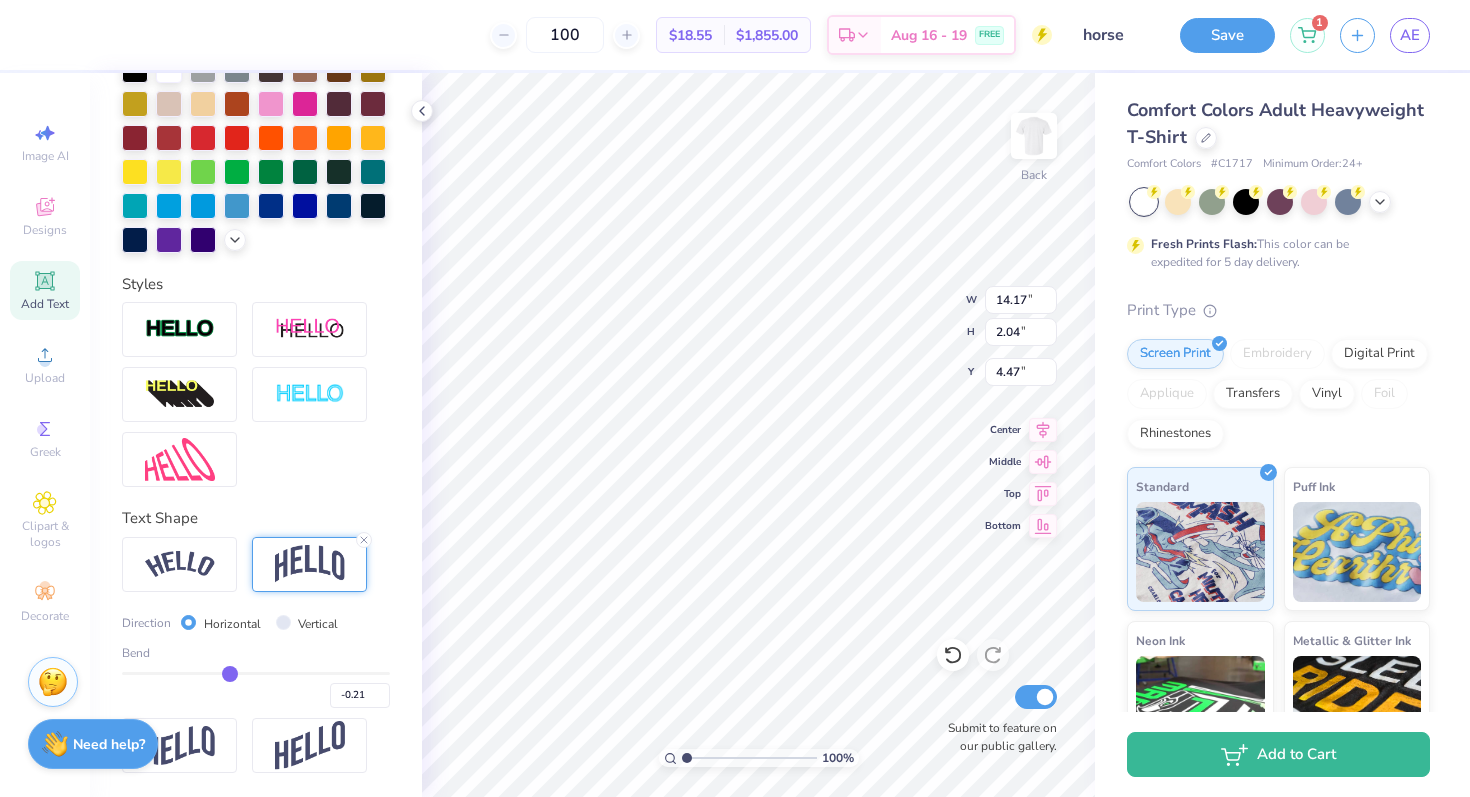 type on "-0.26" 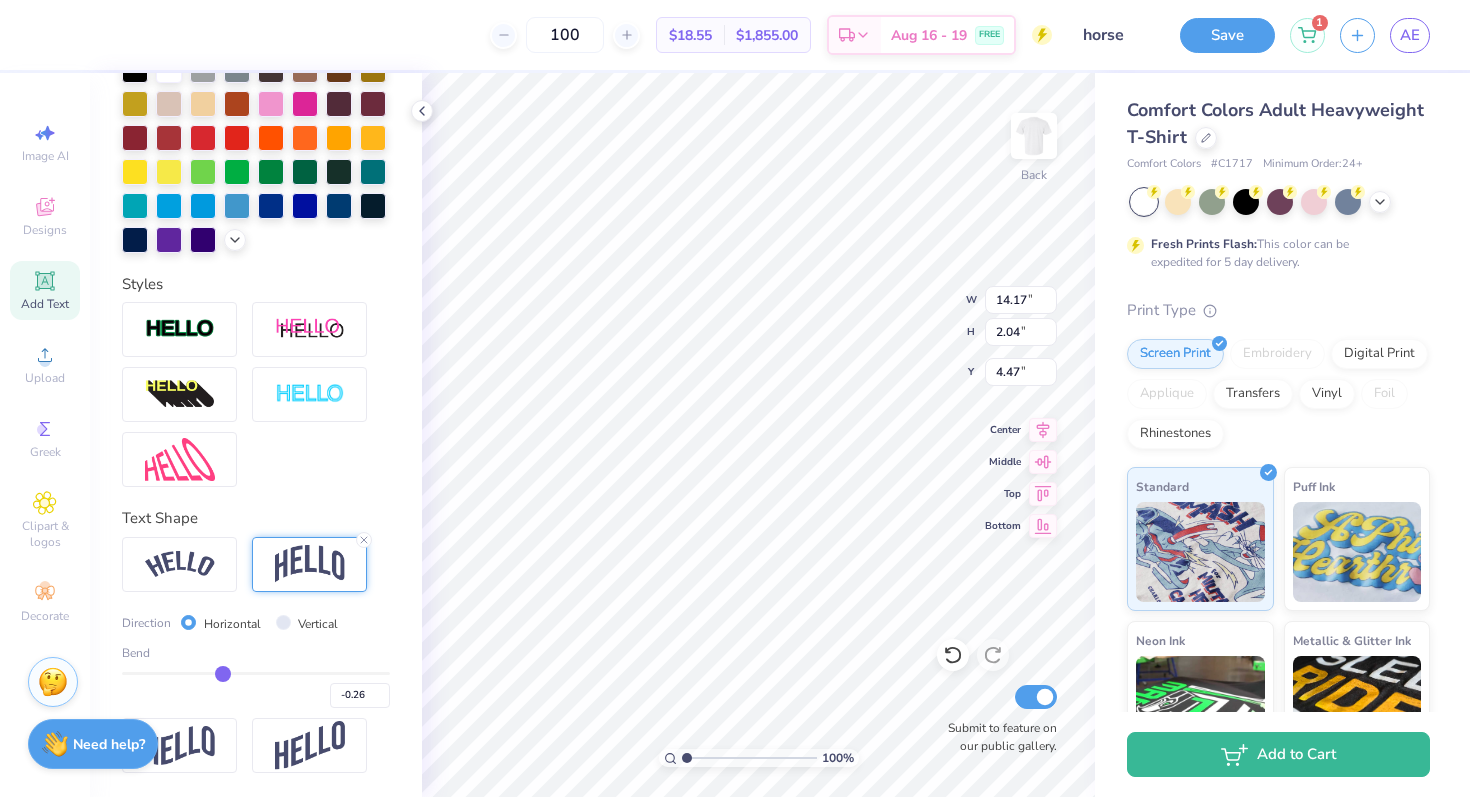 type on "-0.29" 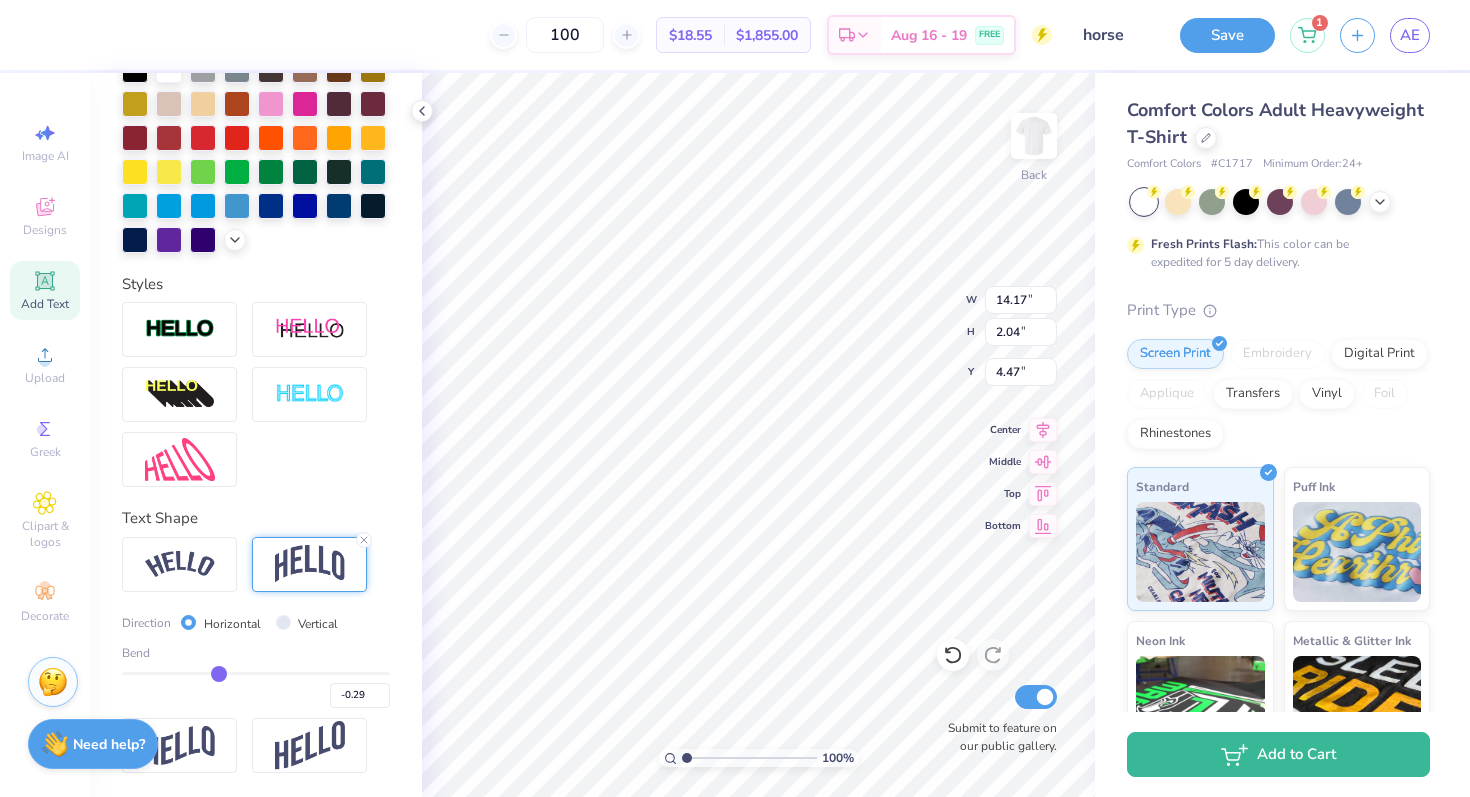 type on "-0.33" 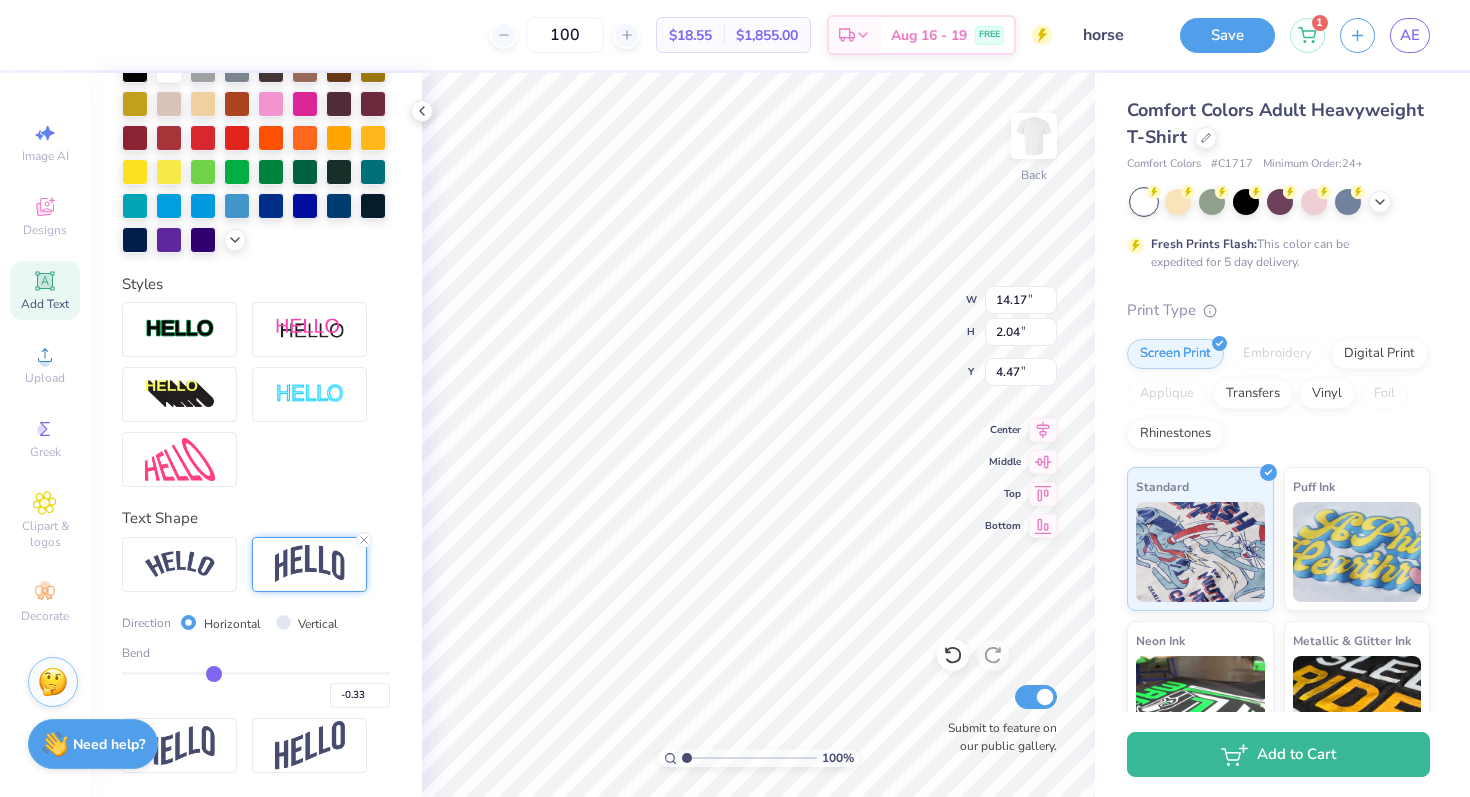 type on "-0.35" 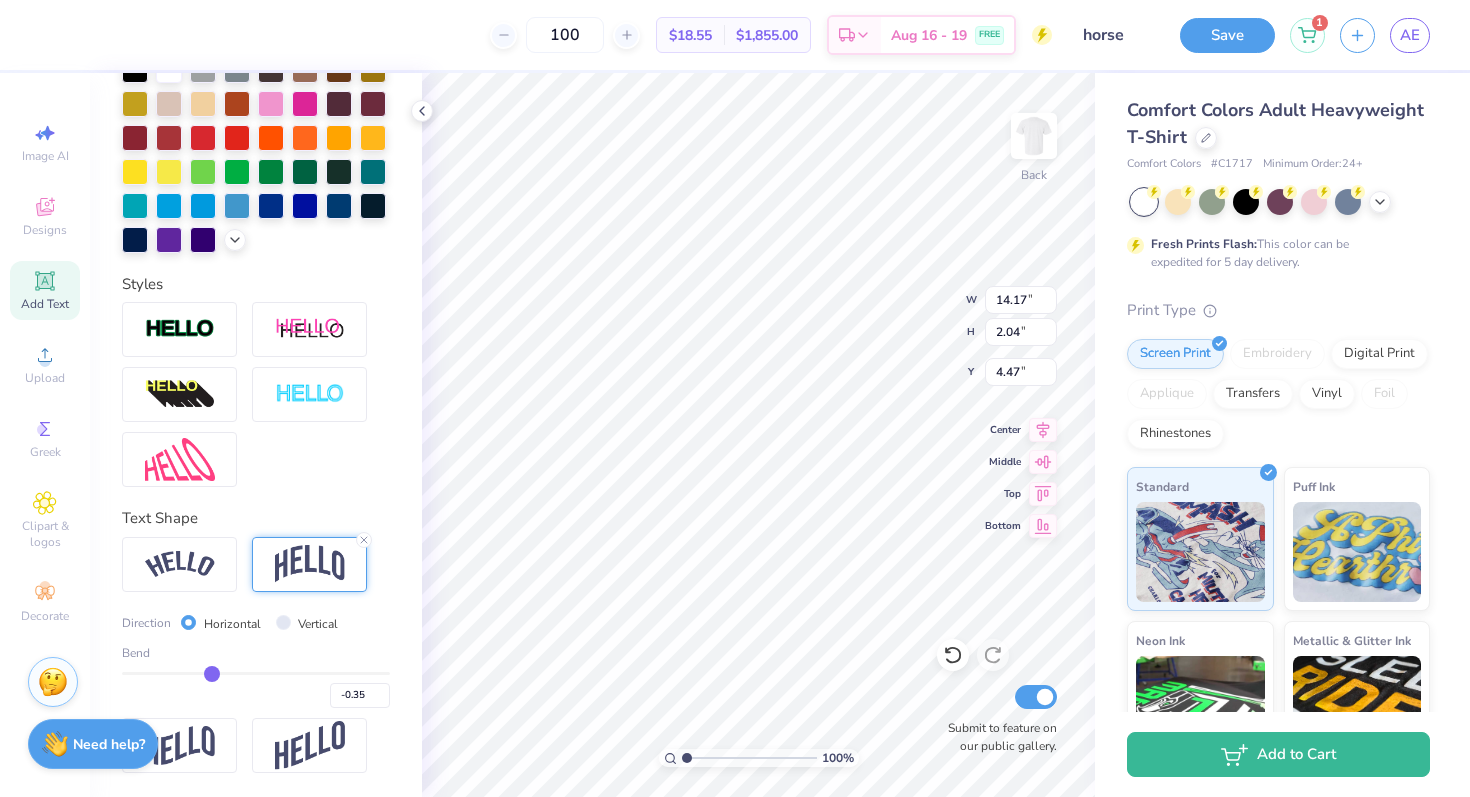 type on "-0.36" 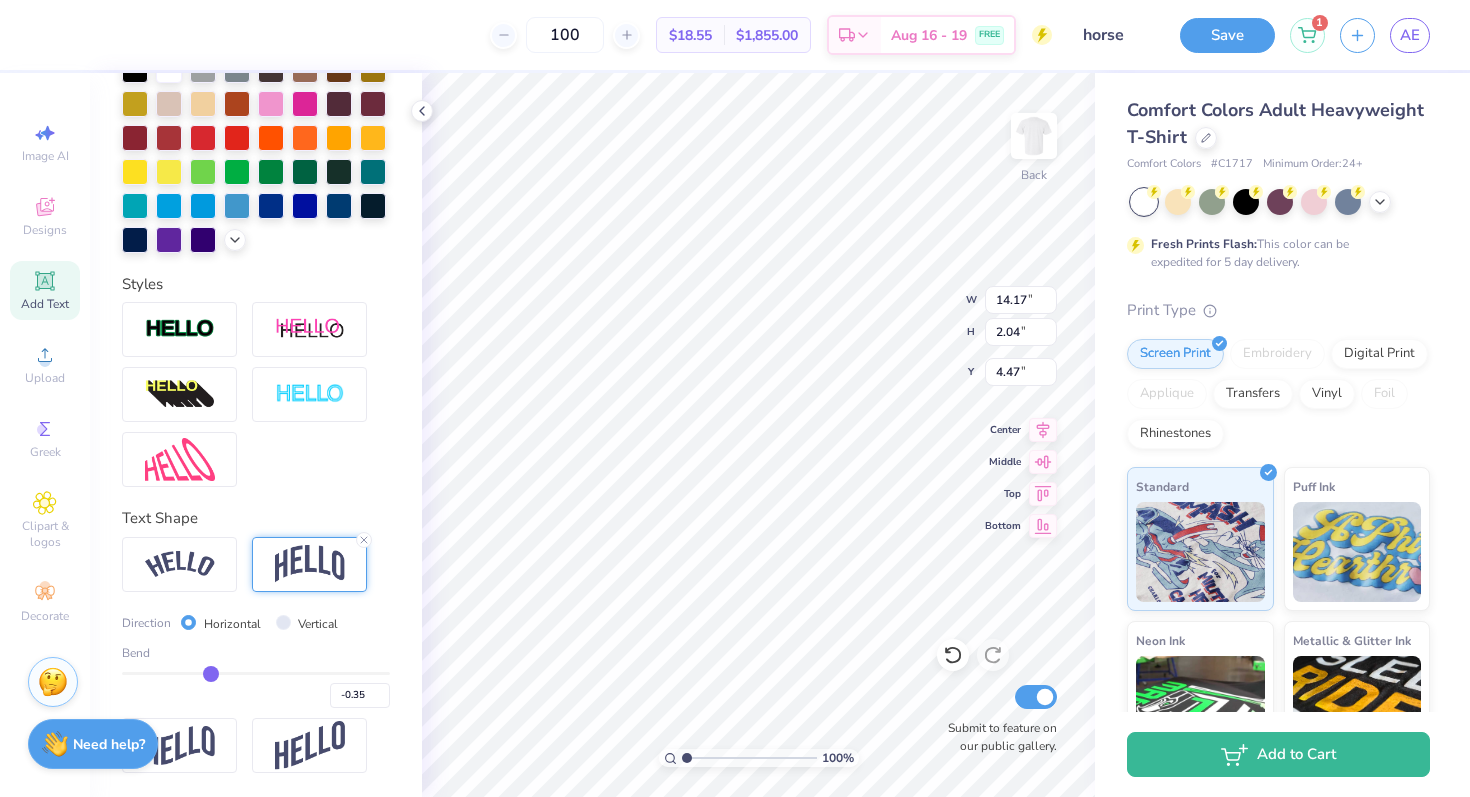 type on "-0.36" 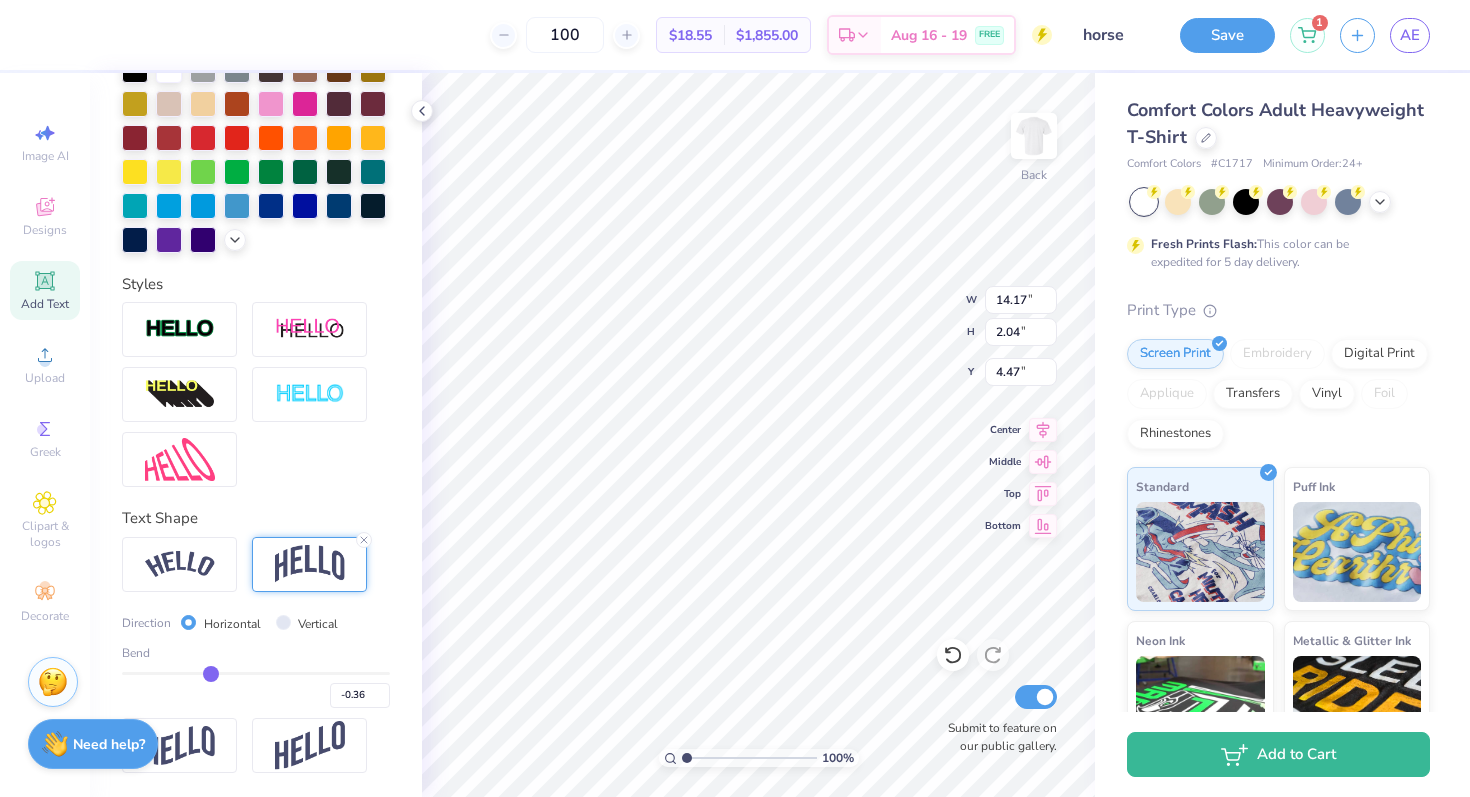 drag, startPoint x: 316, startPoint y: 671, endPoint x: 210, endPoint y: 678, distance: 106.23088 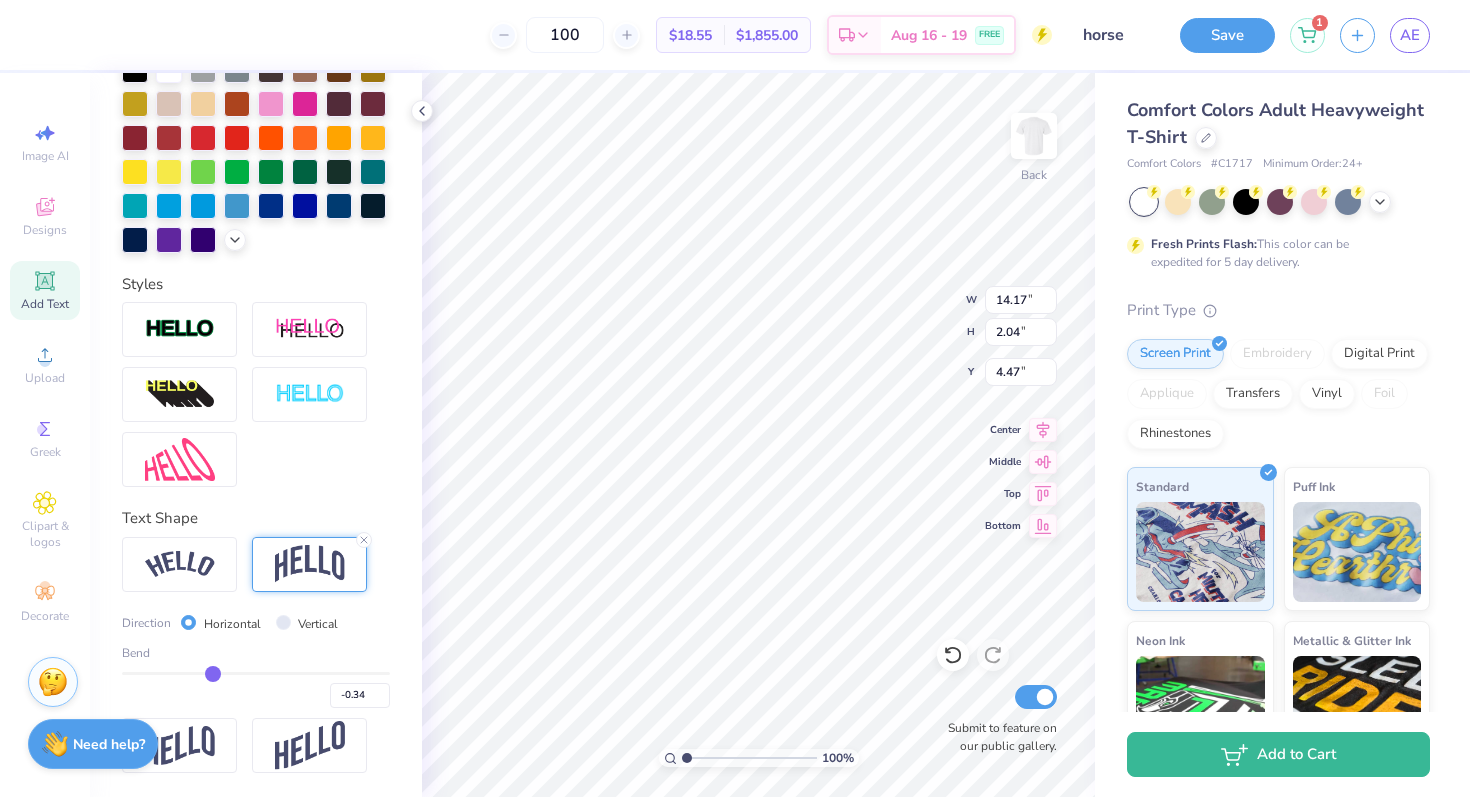 type on "-0.3" 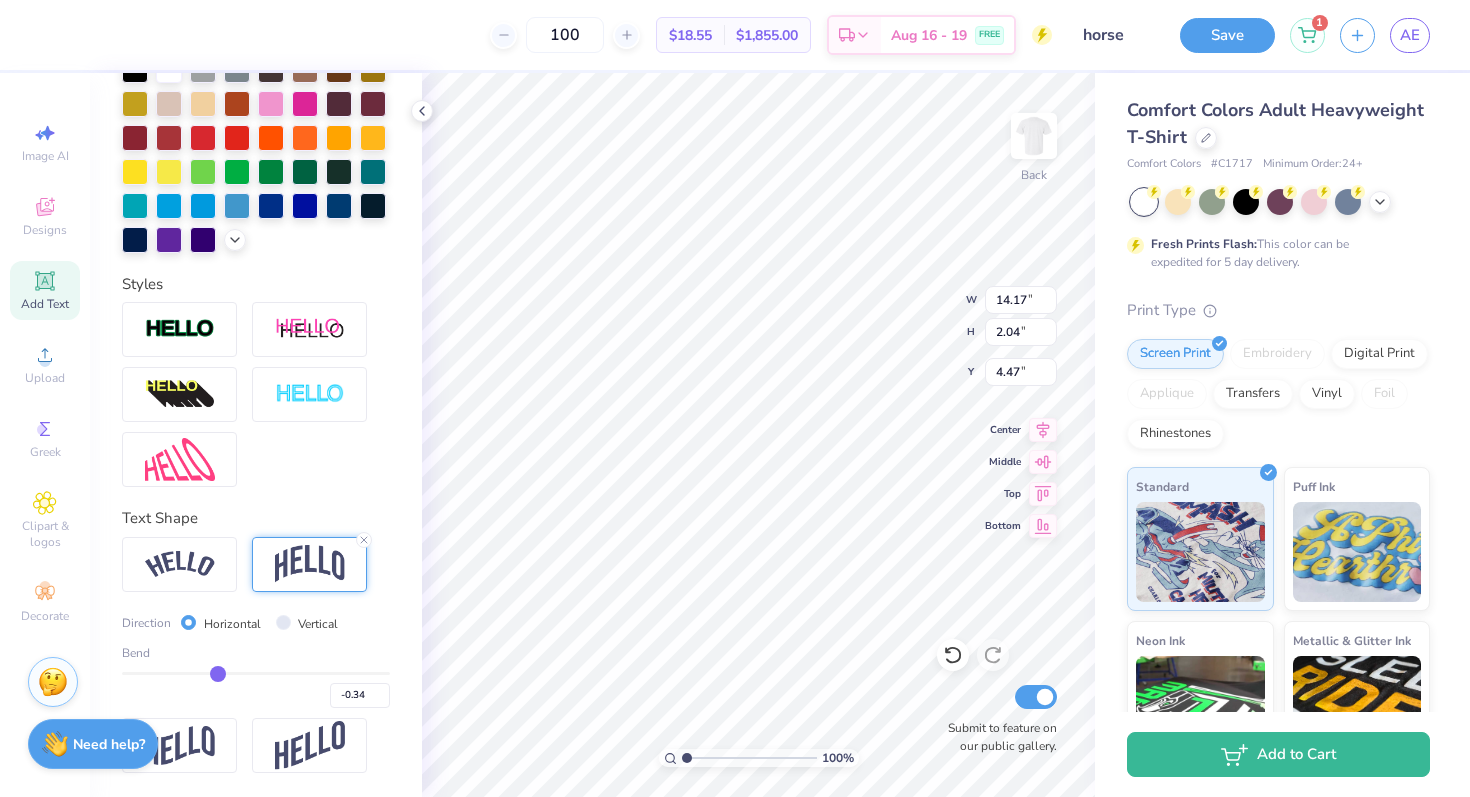 type on "-0.30" 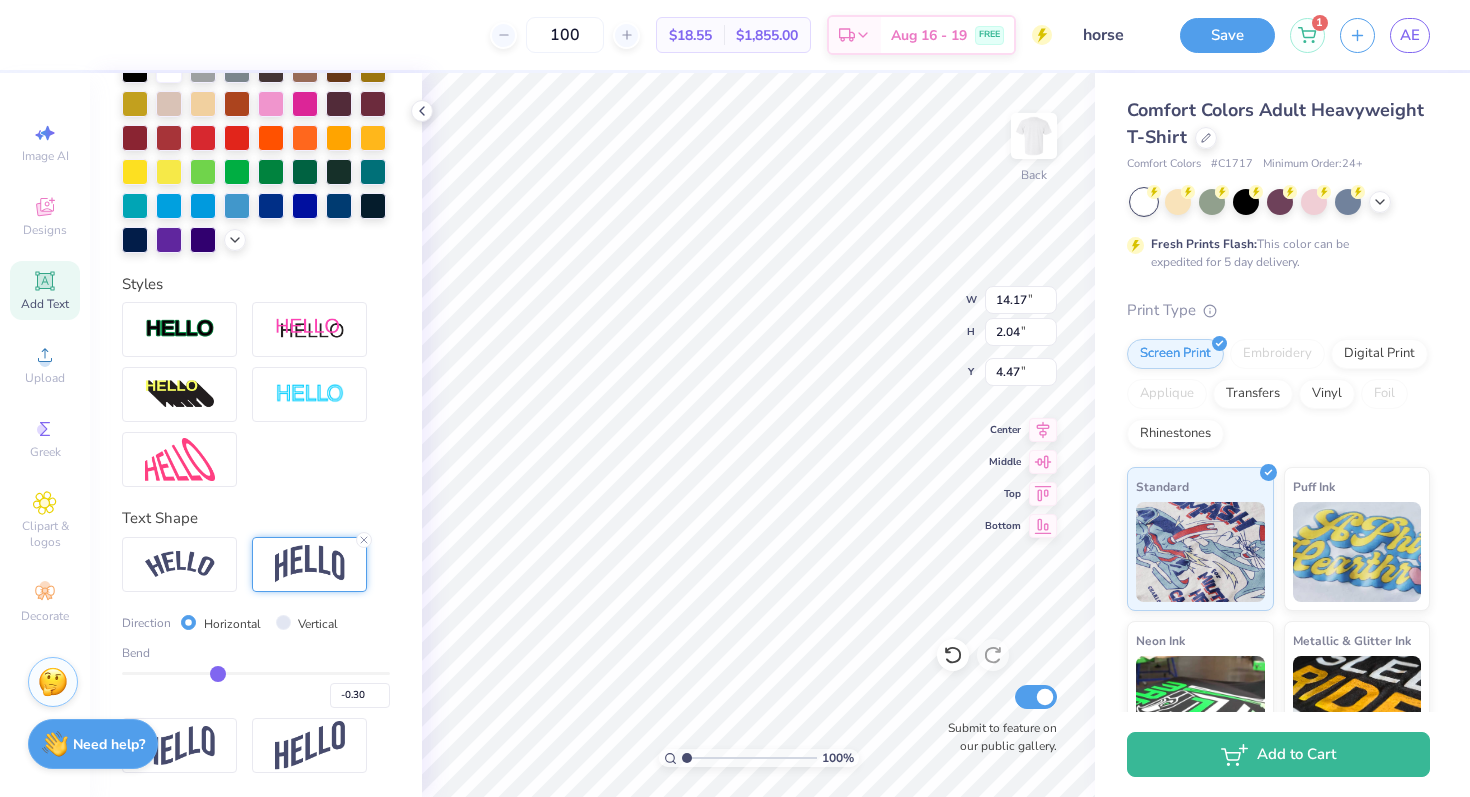 type on "-0.25" 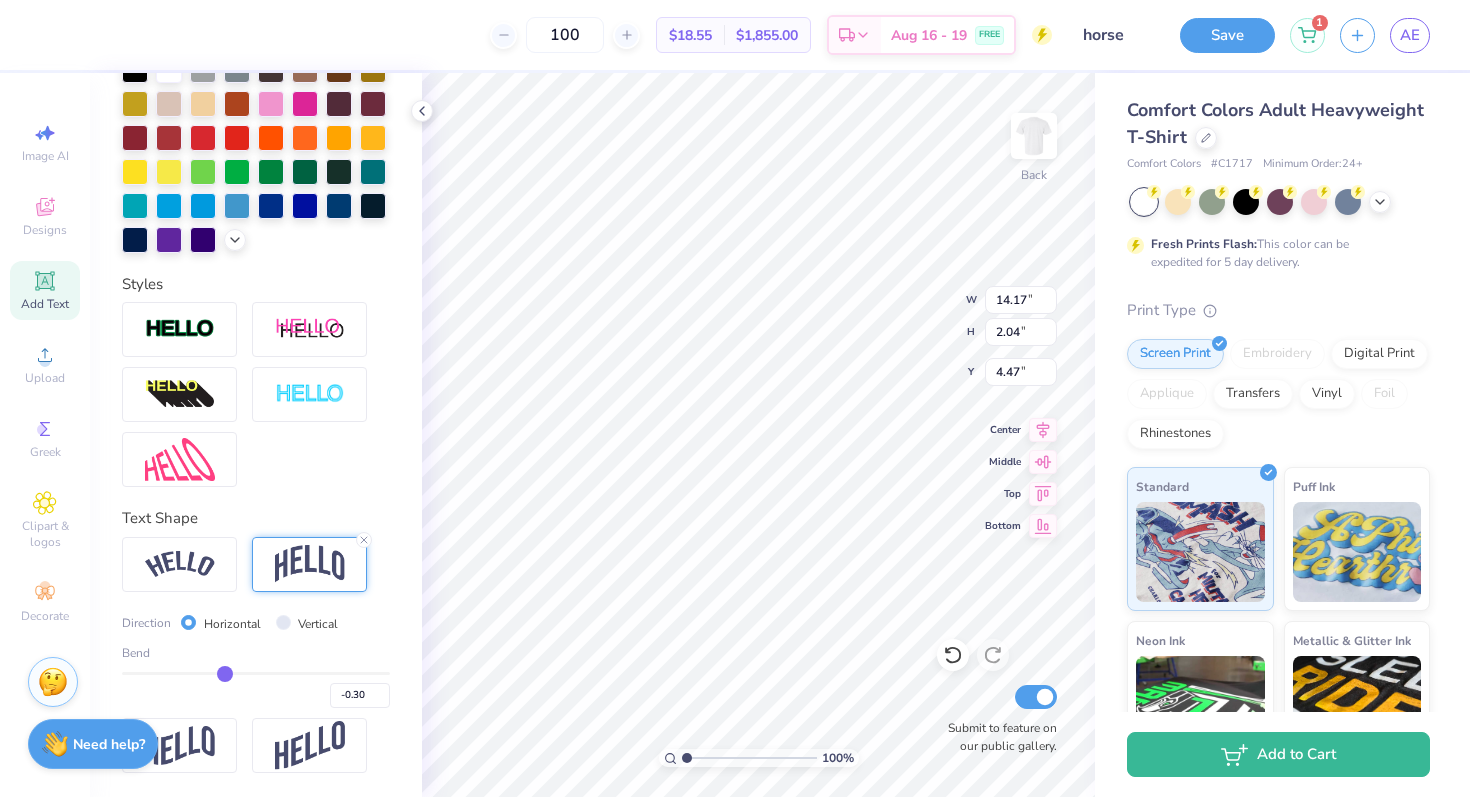 type on "-0.25" 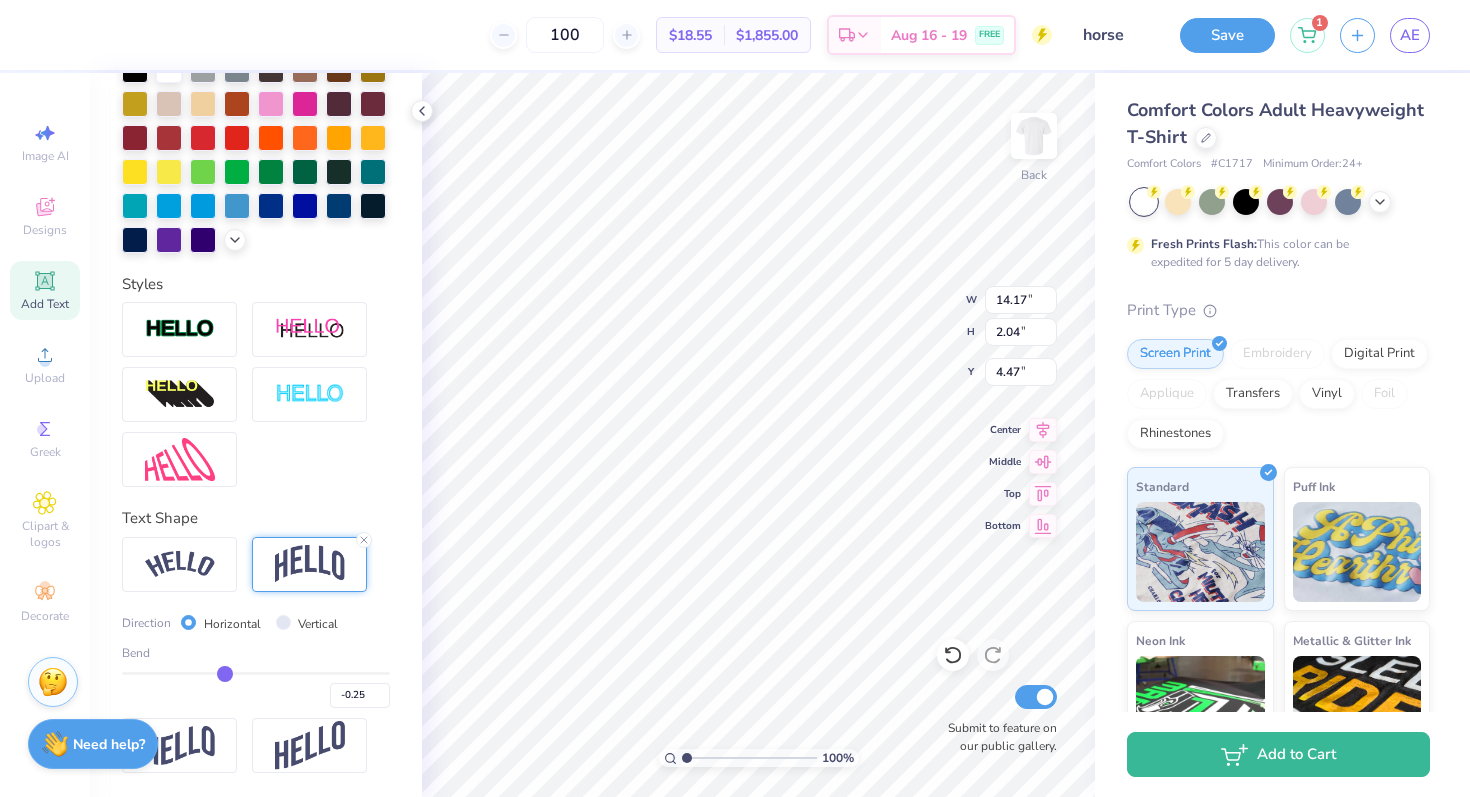 type on "-0.18" 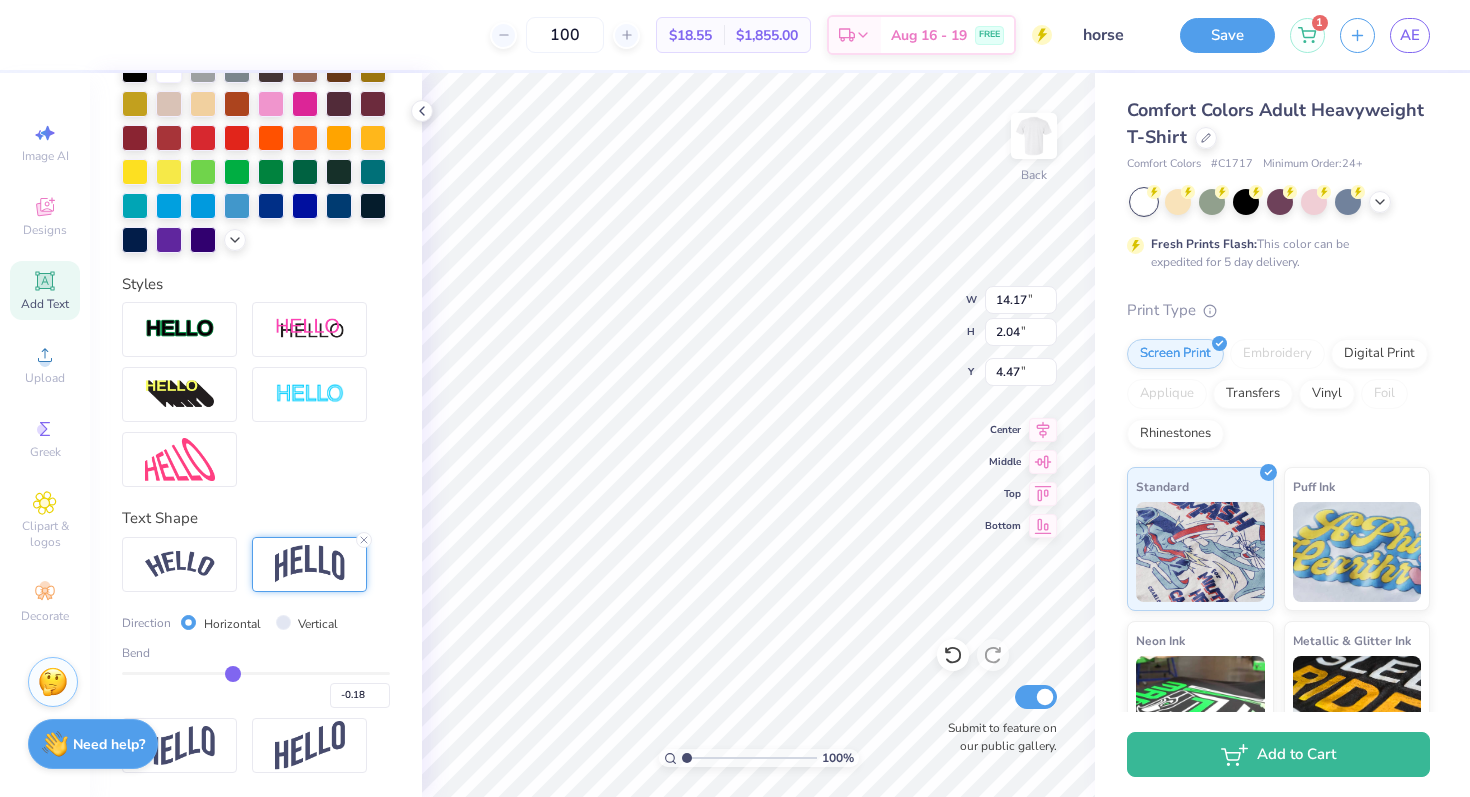type on "-0.1" 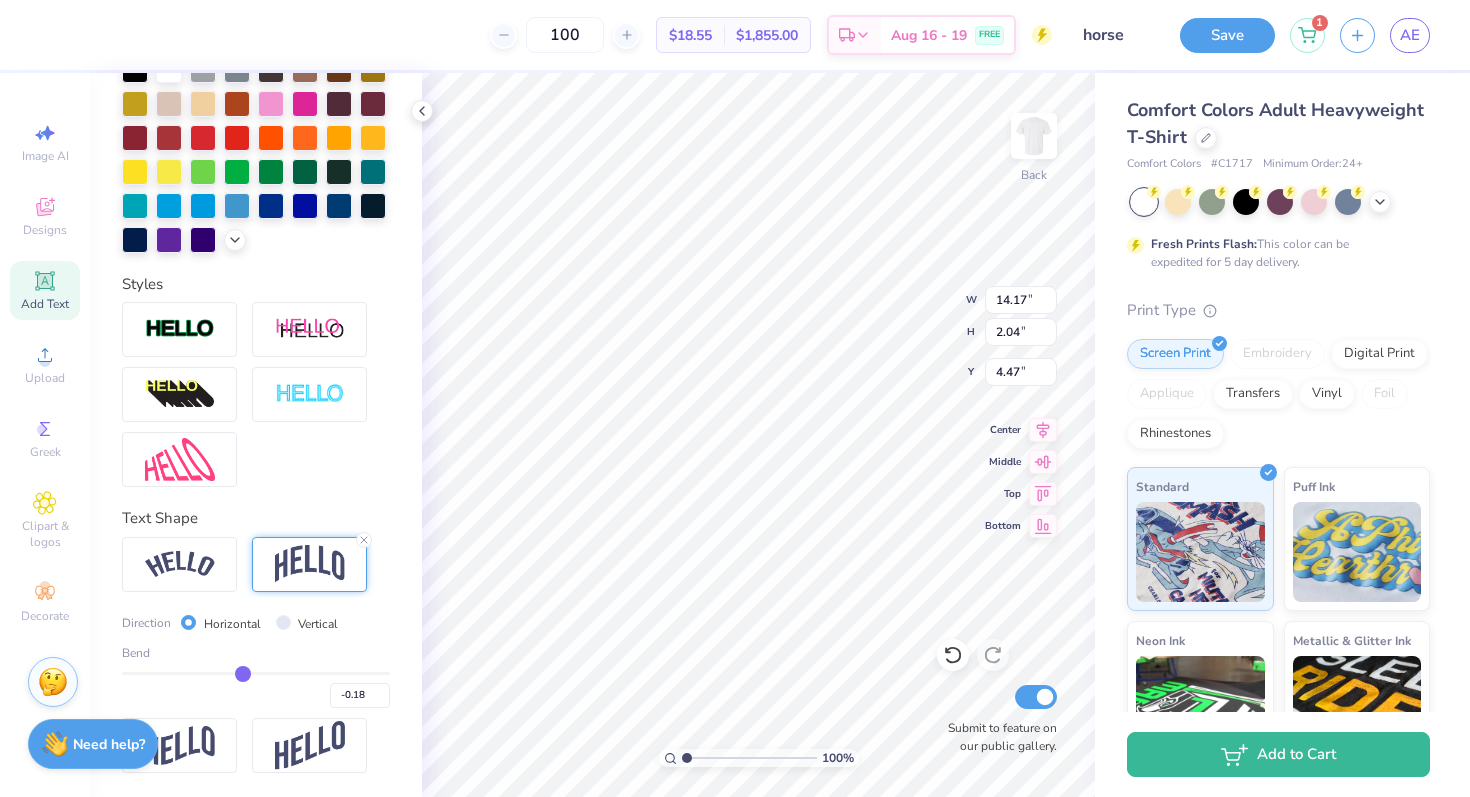 type on "-0.10" 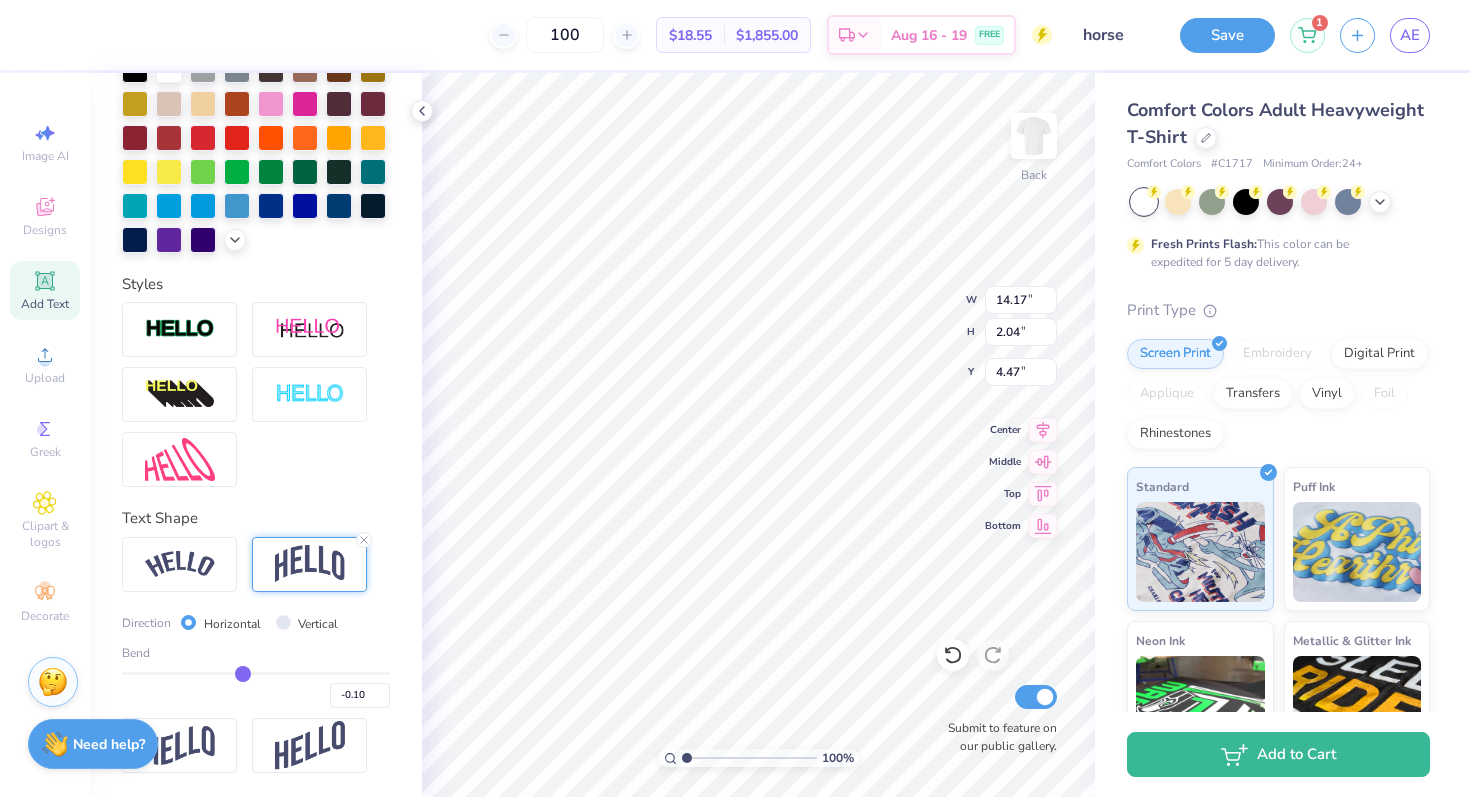 type on "-0.02" 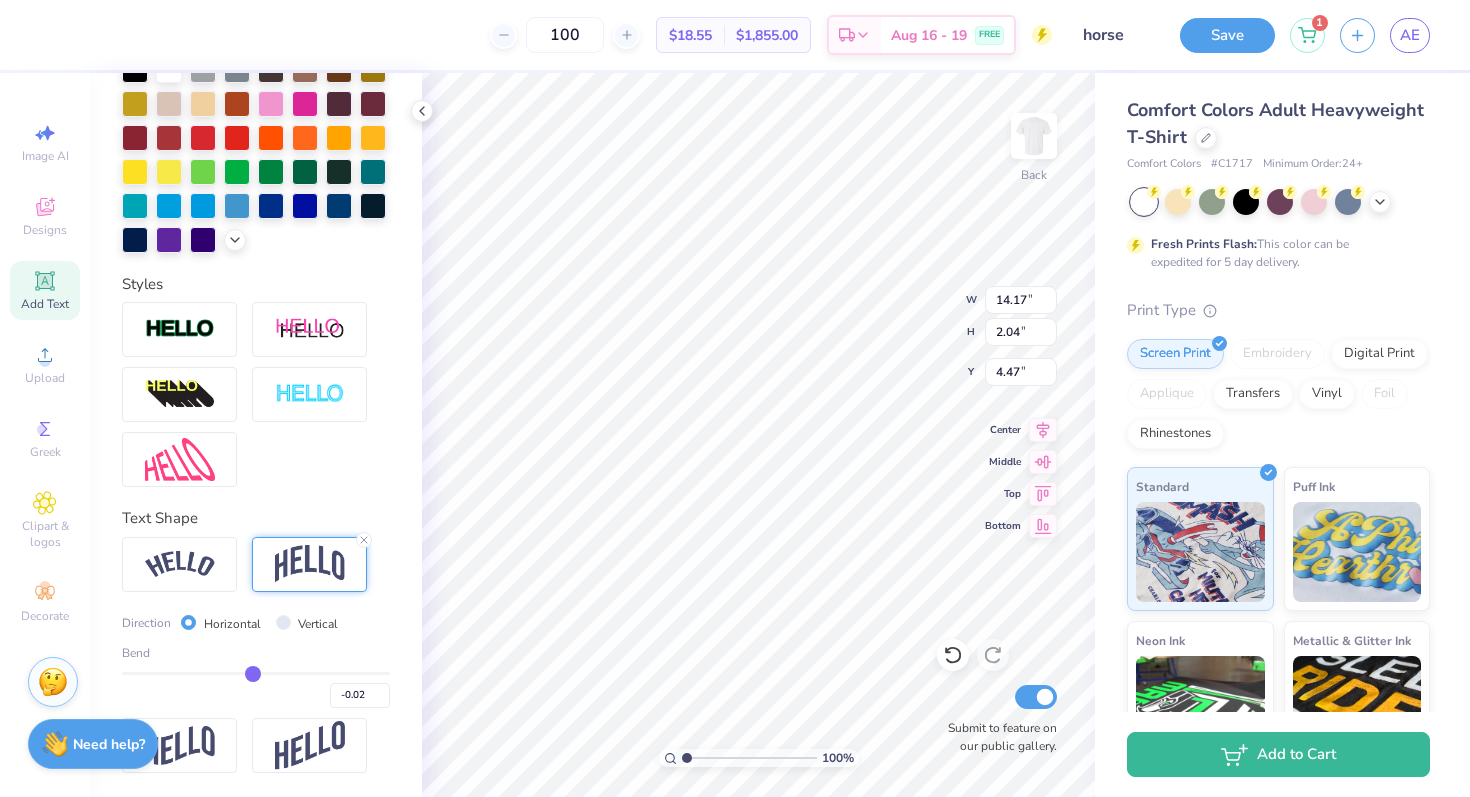 type on "0.06" 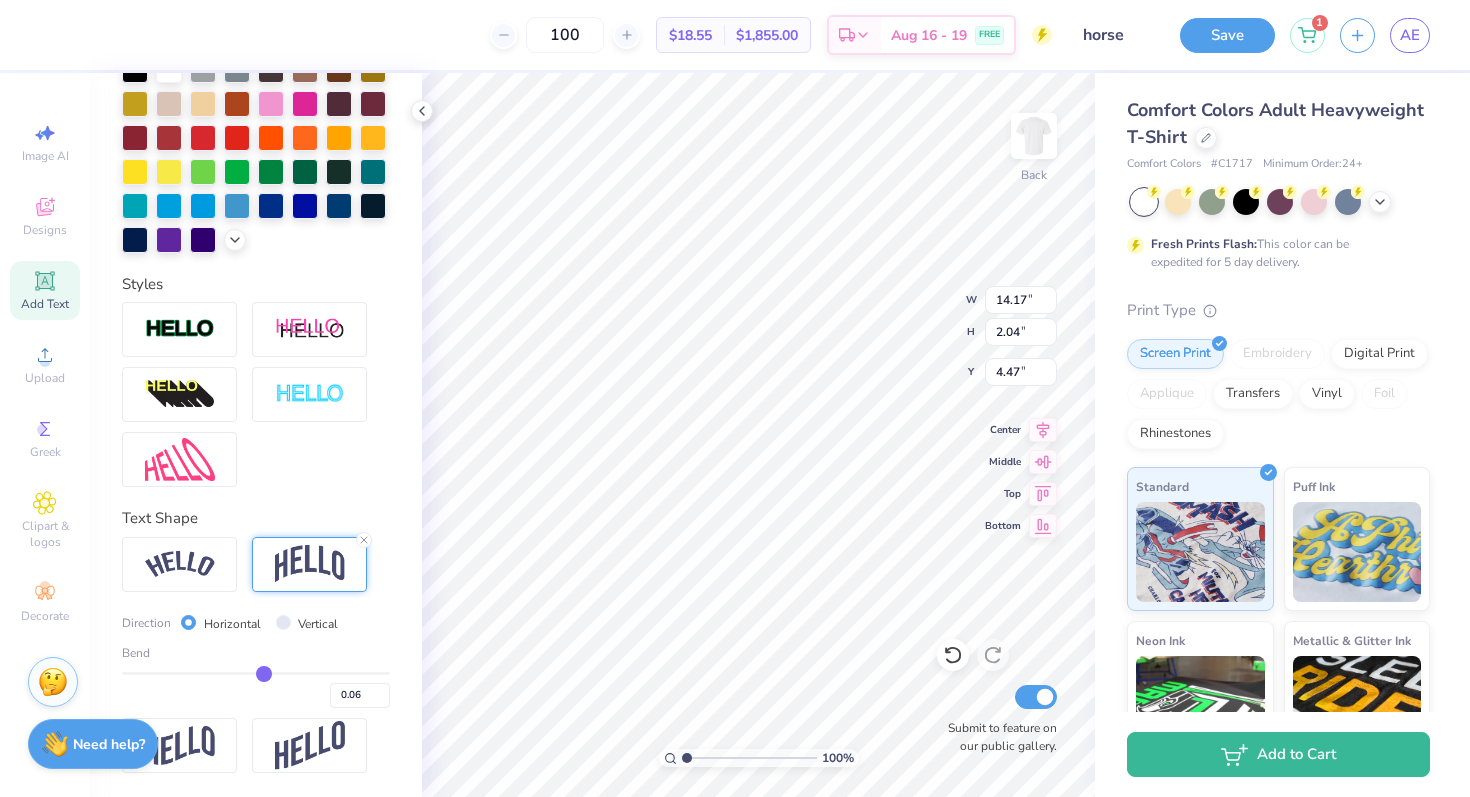 type on "0.13" 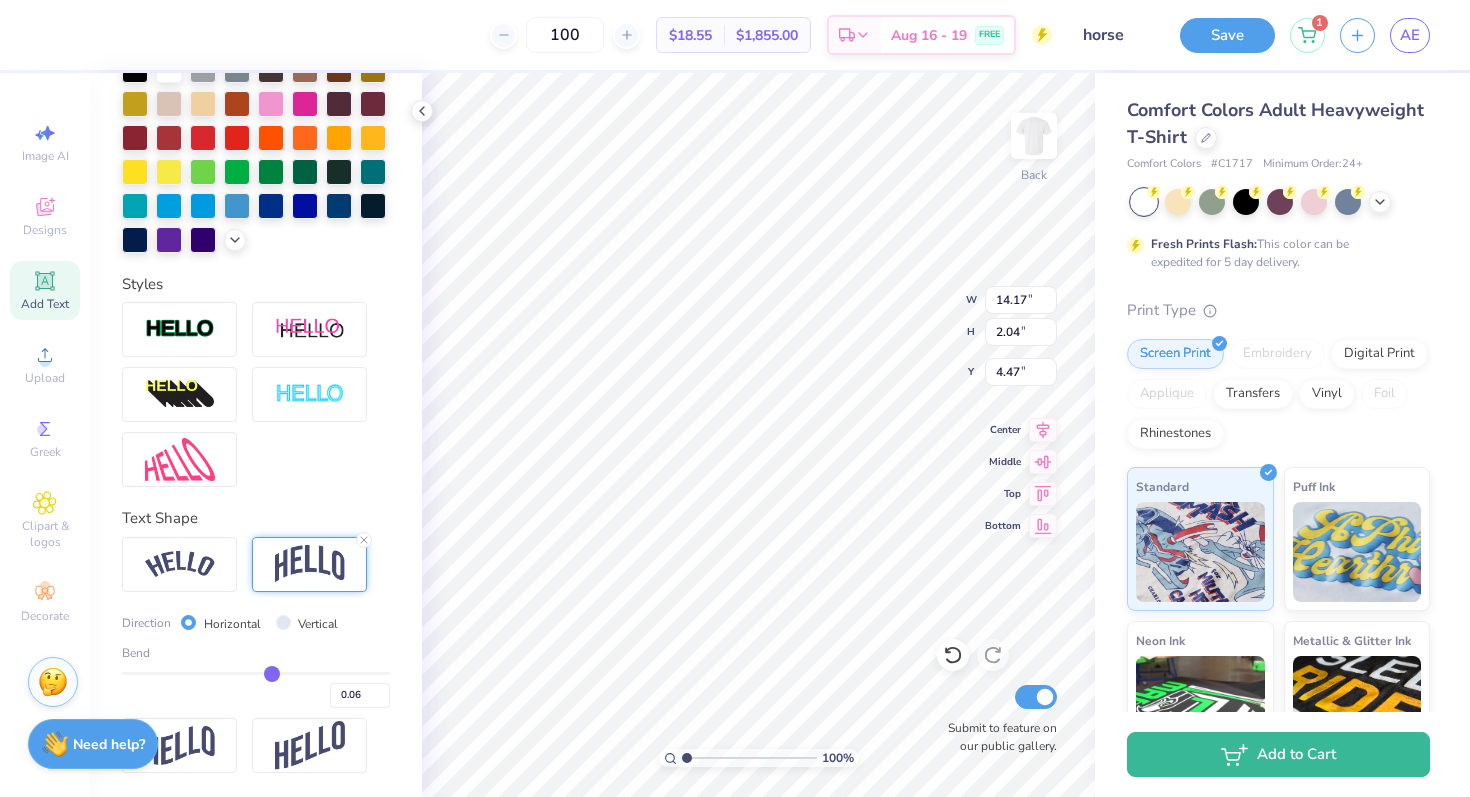 type on "0.13" 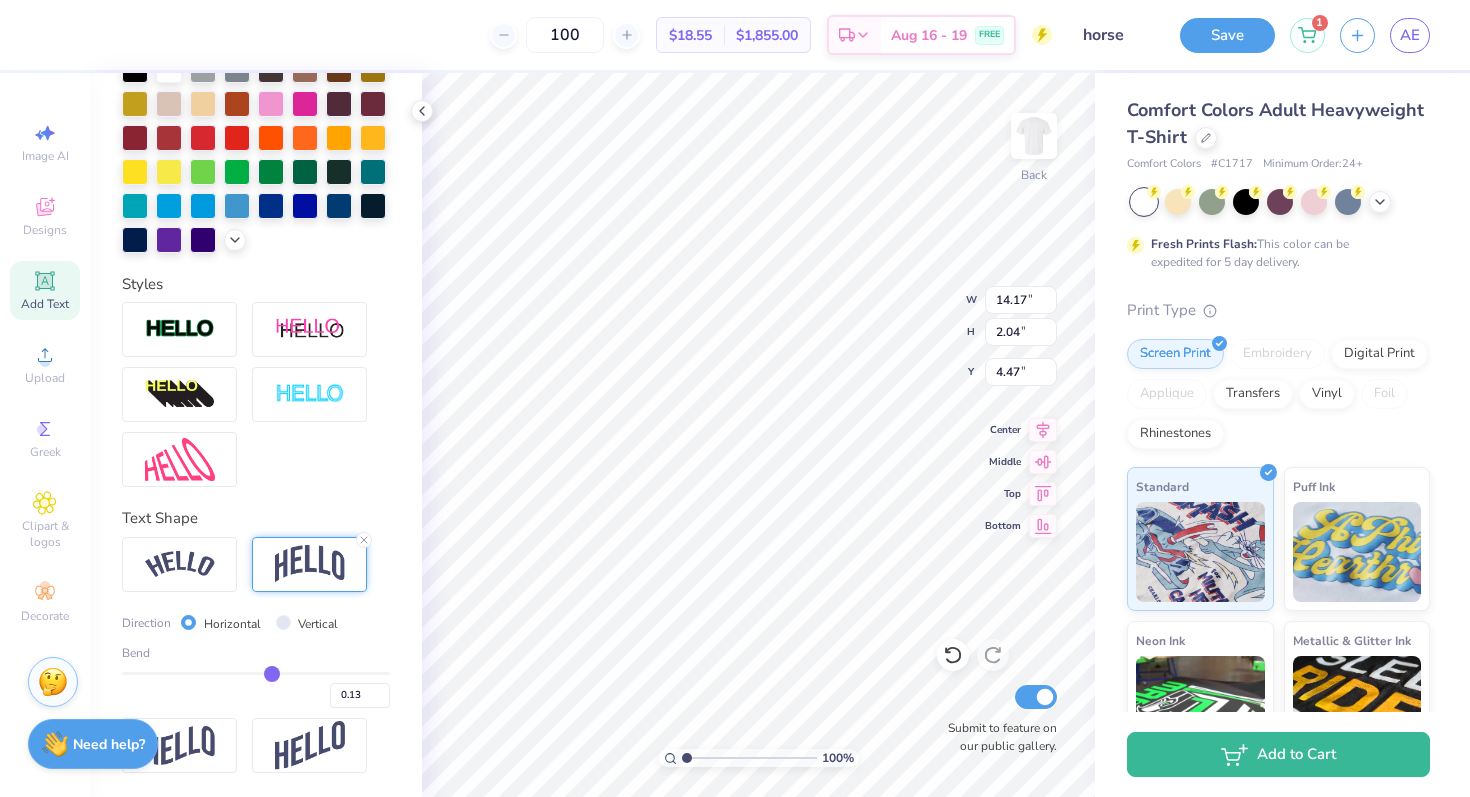 type on "0.18" 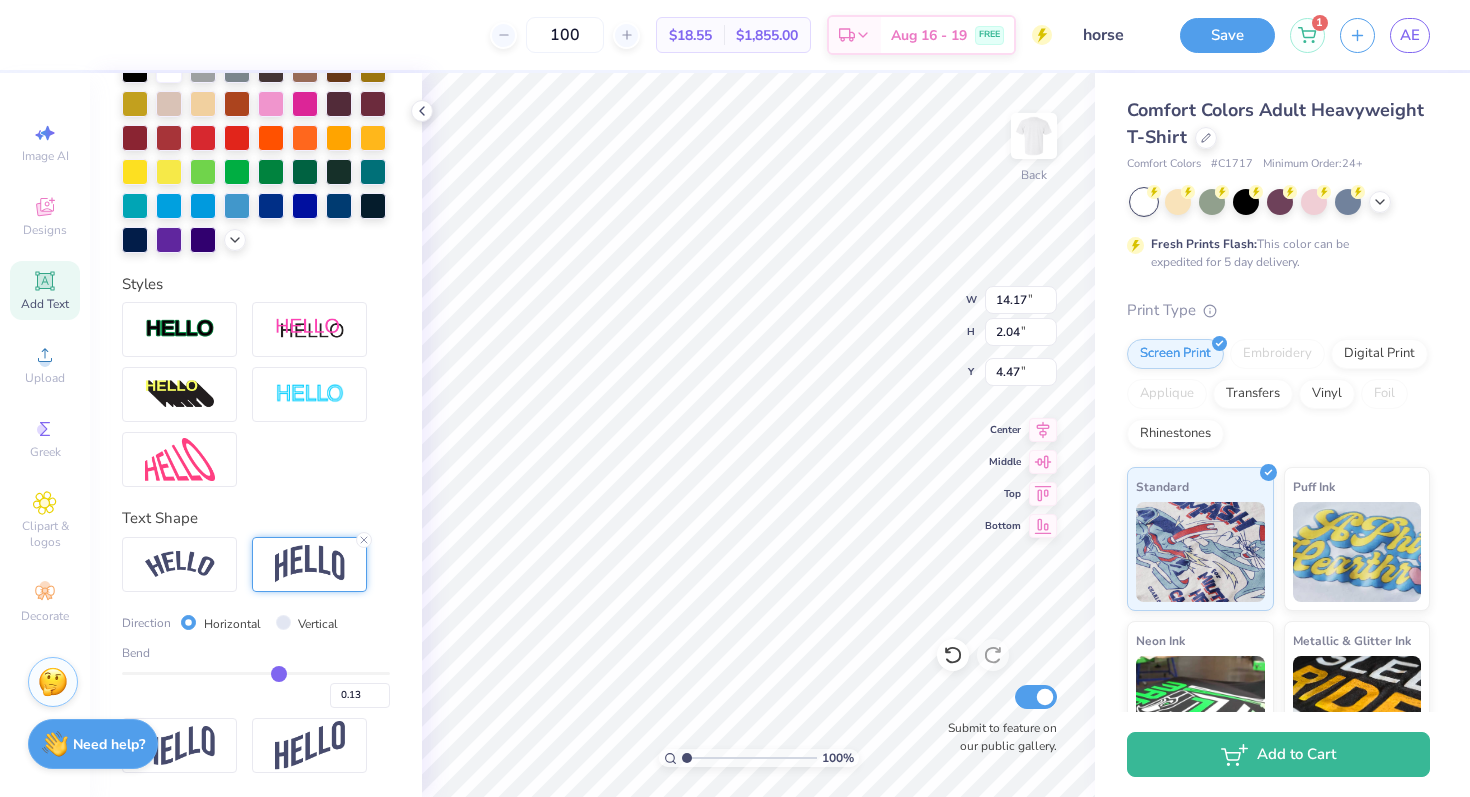 type on "0.18" 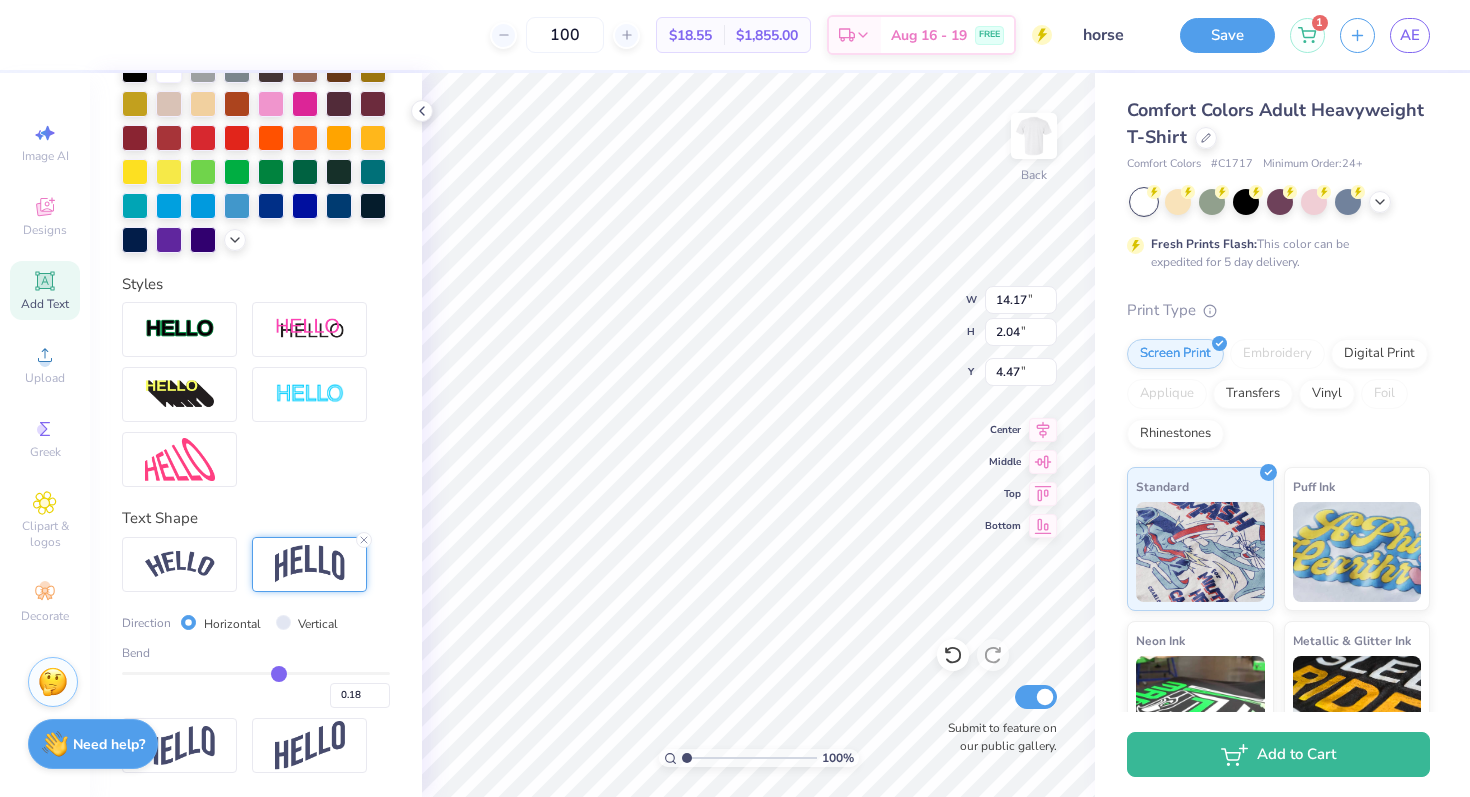 type on "0.22" 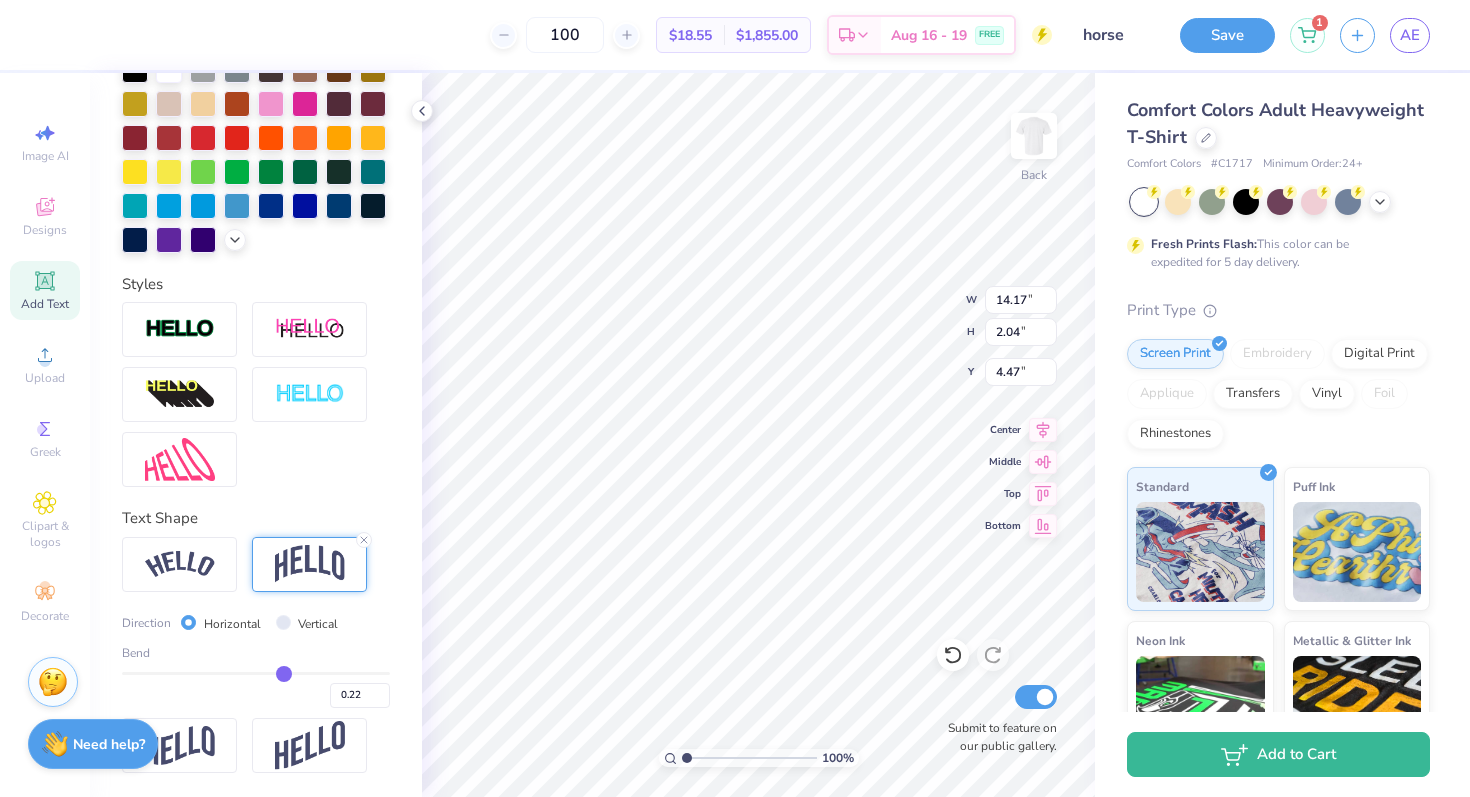 type on "0.26" 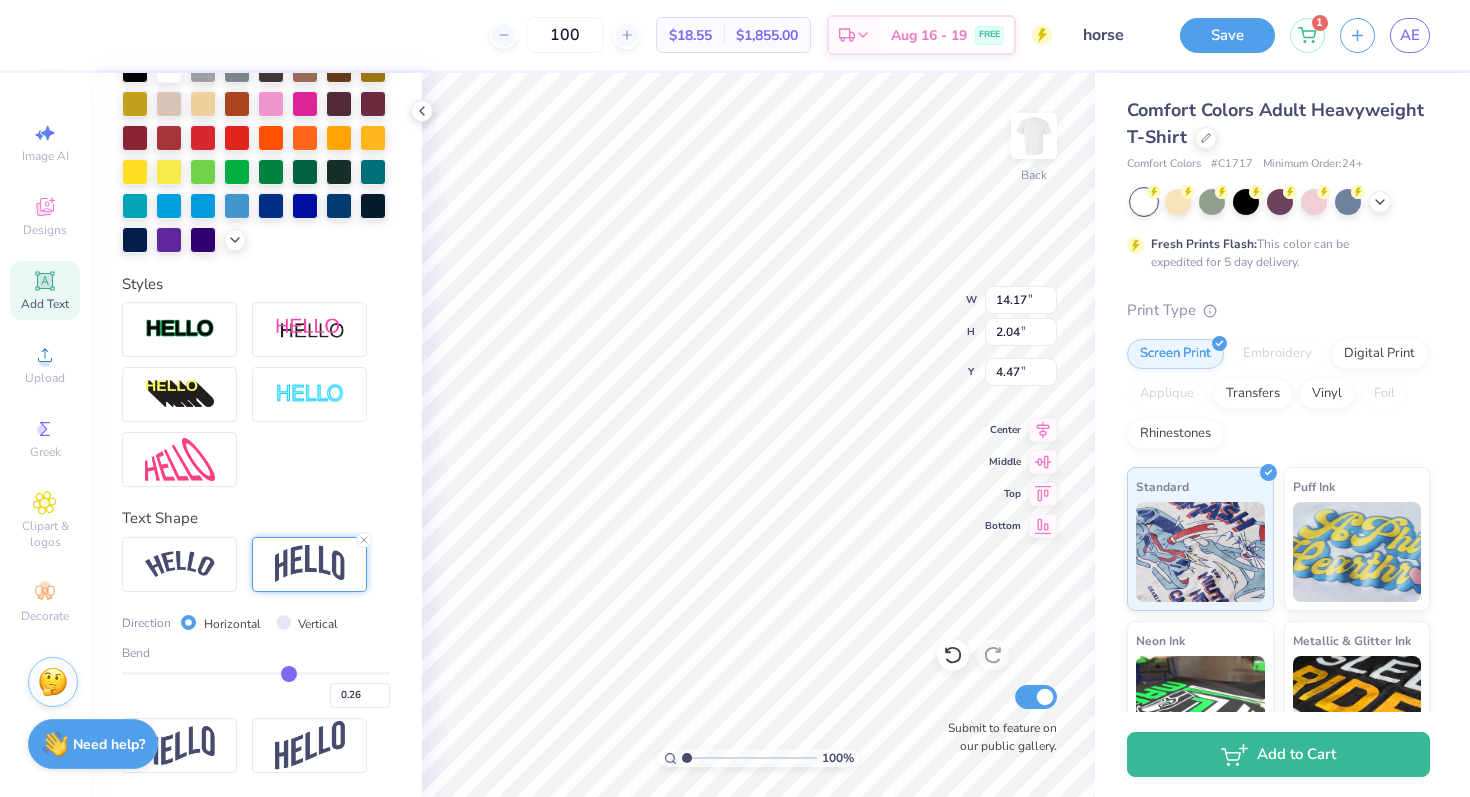 type on "0.28" 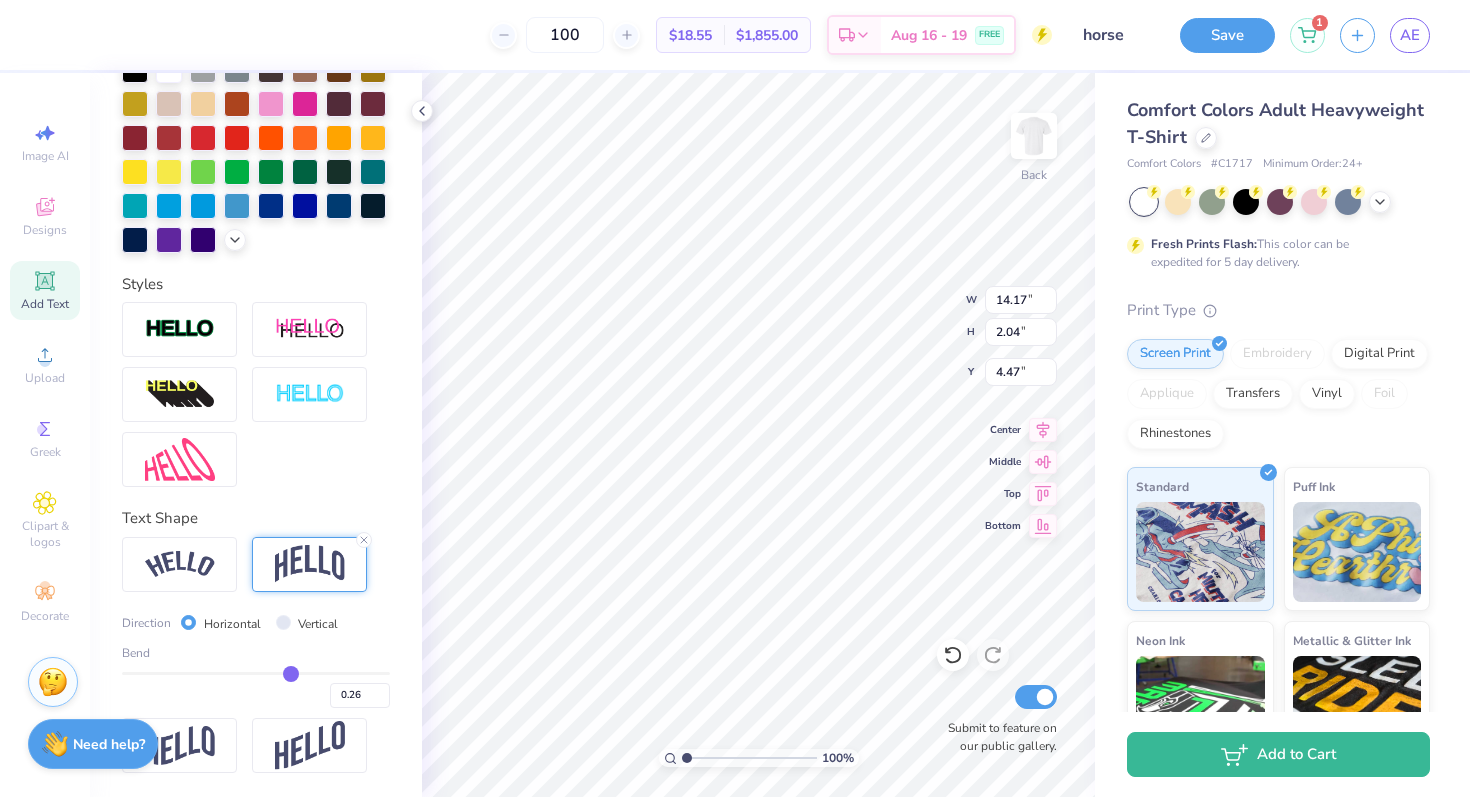 type on "0.28" 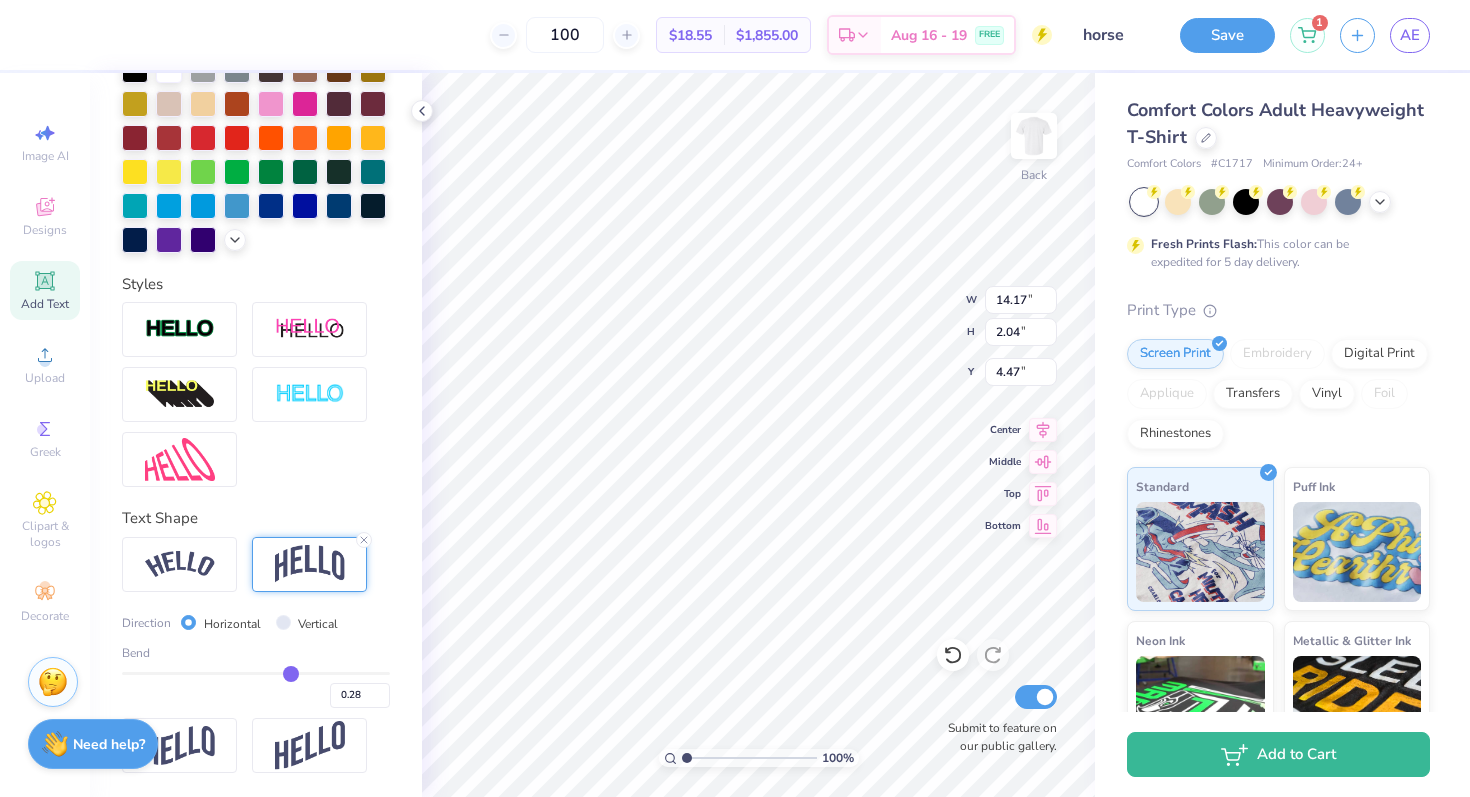 type on "0.29" 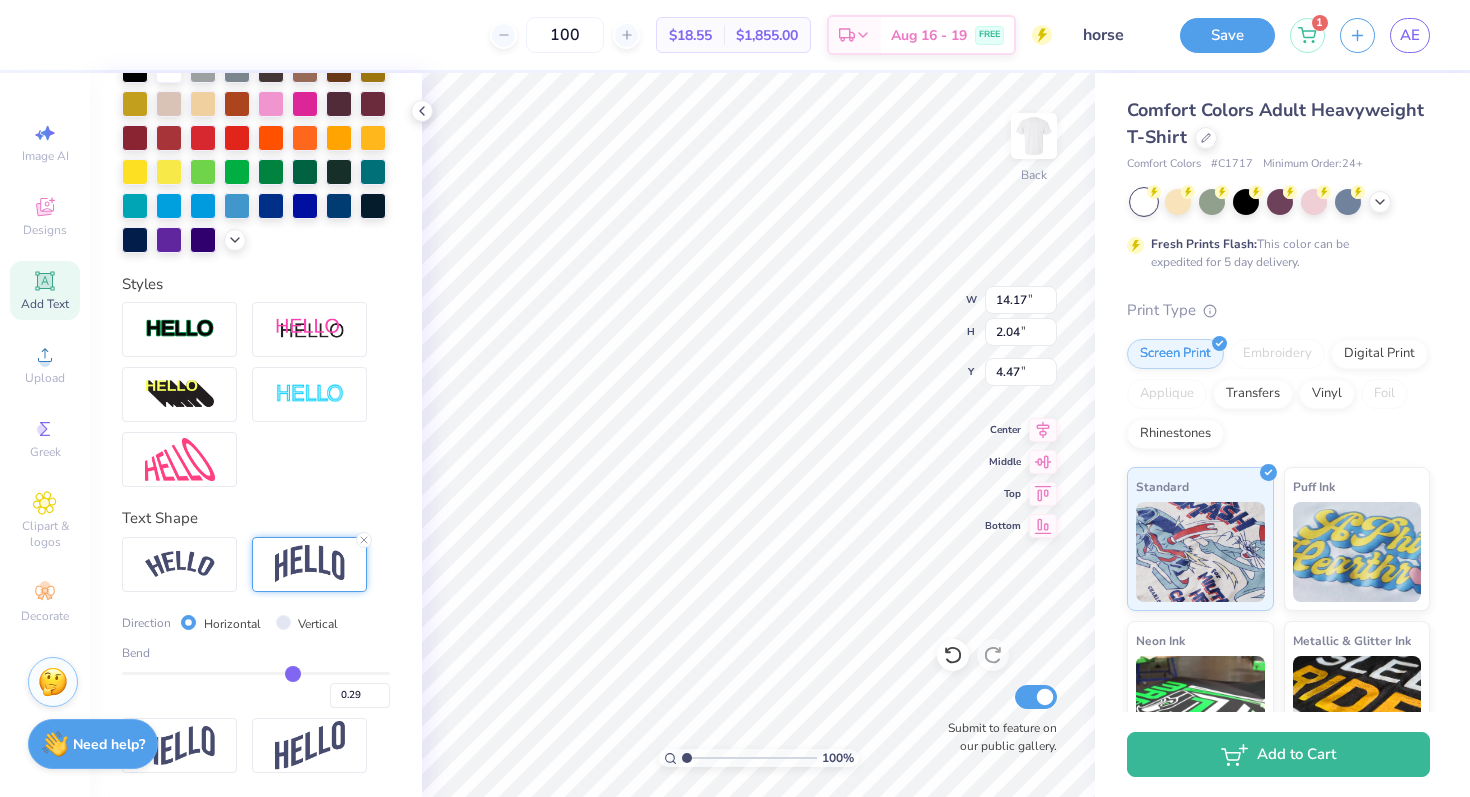 type on "0.3" 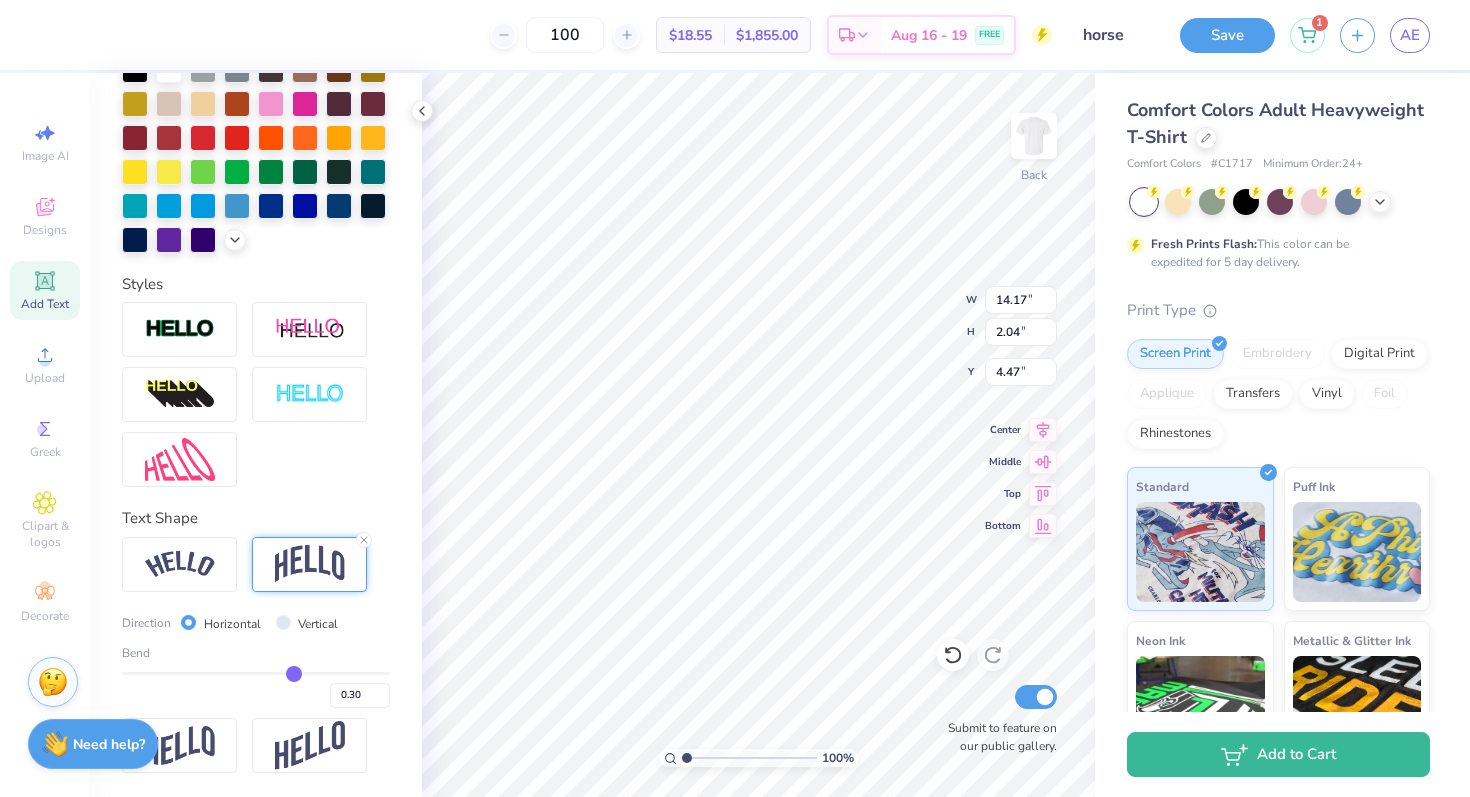 type on "0.29" 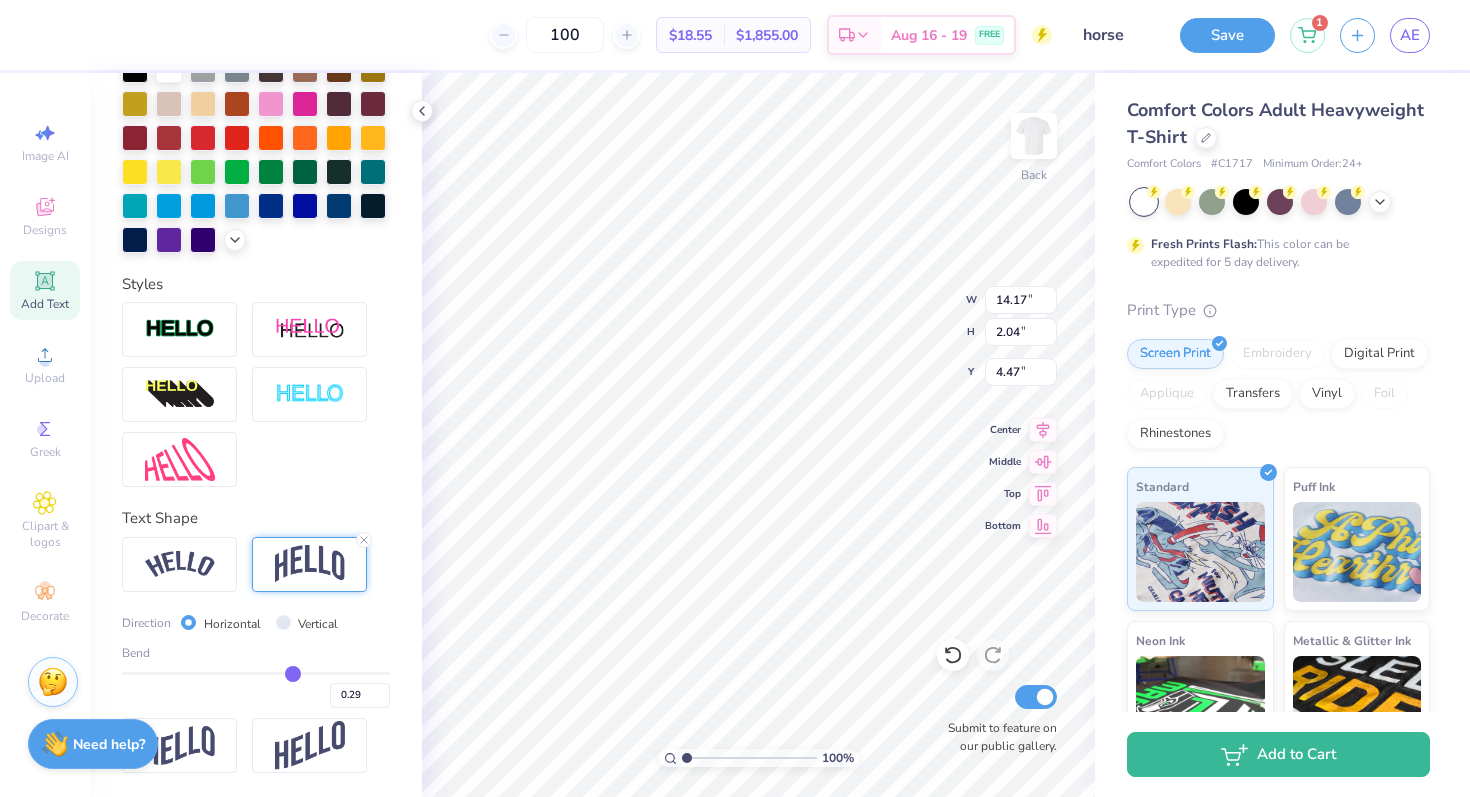 drag, startPoint x: 212, startPoint y: 678, endPoint x: 292, endPoint y: 680, distance: 80.024994 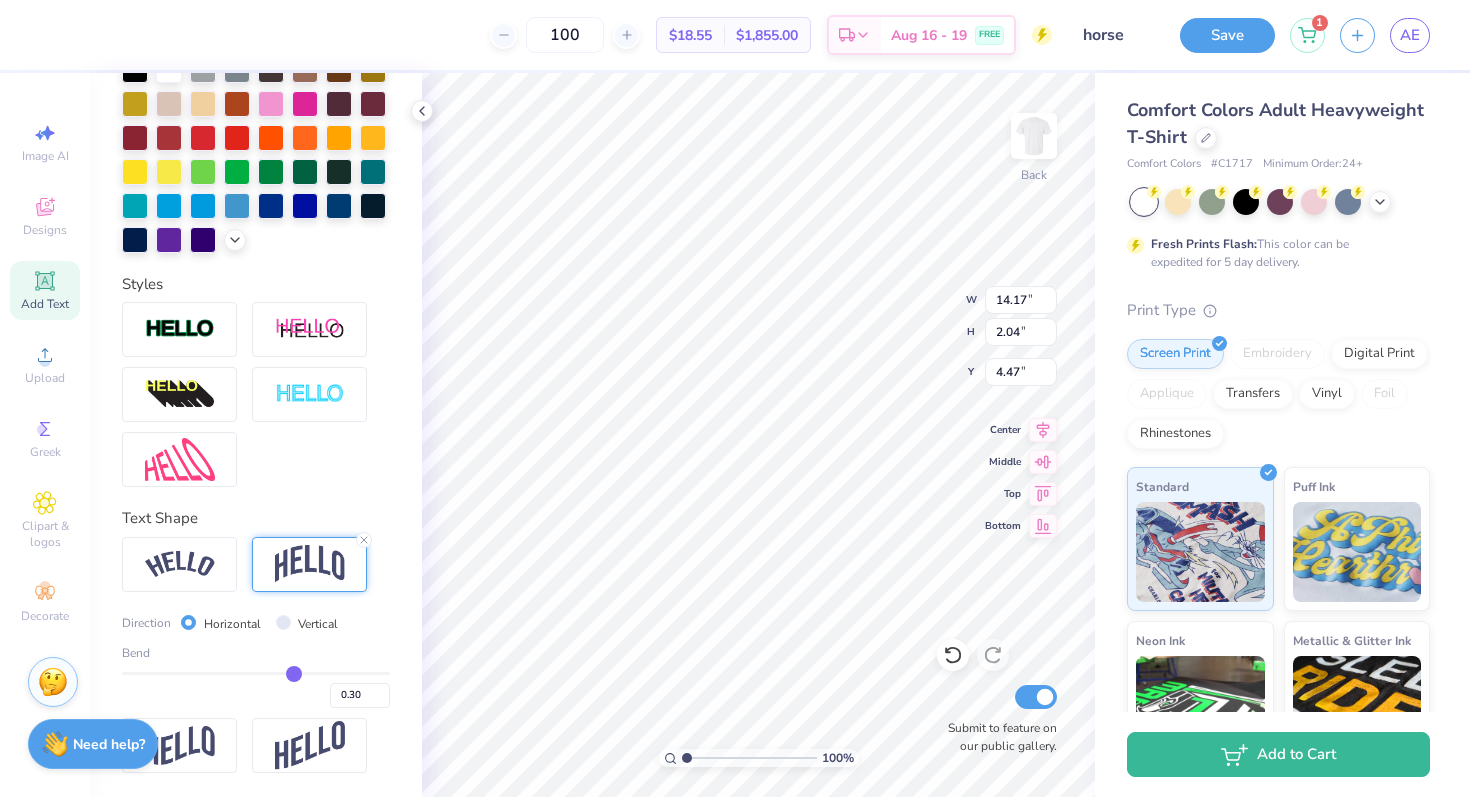 type on "0.32" 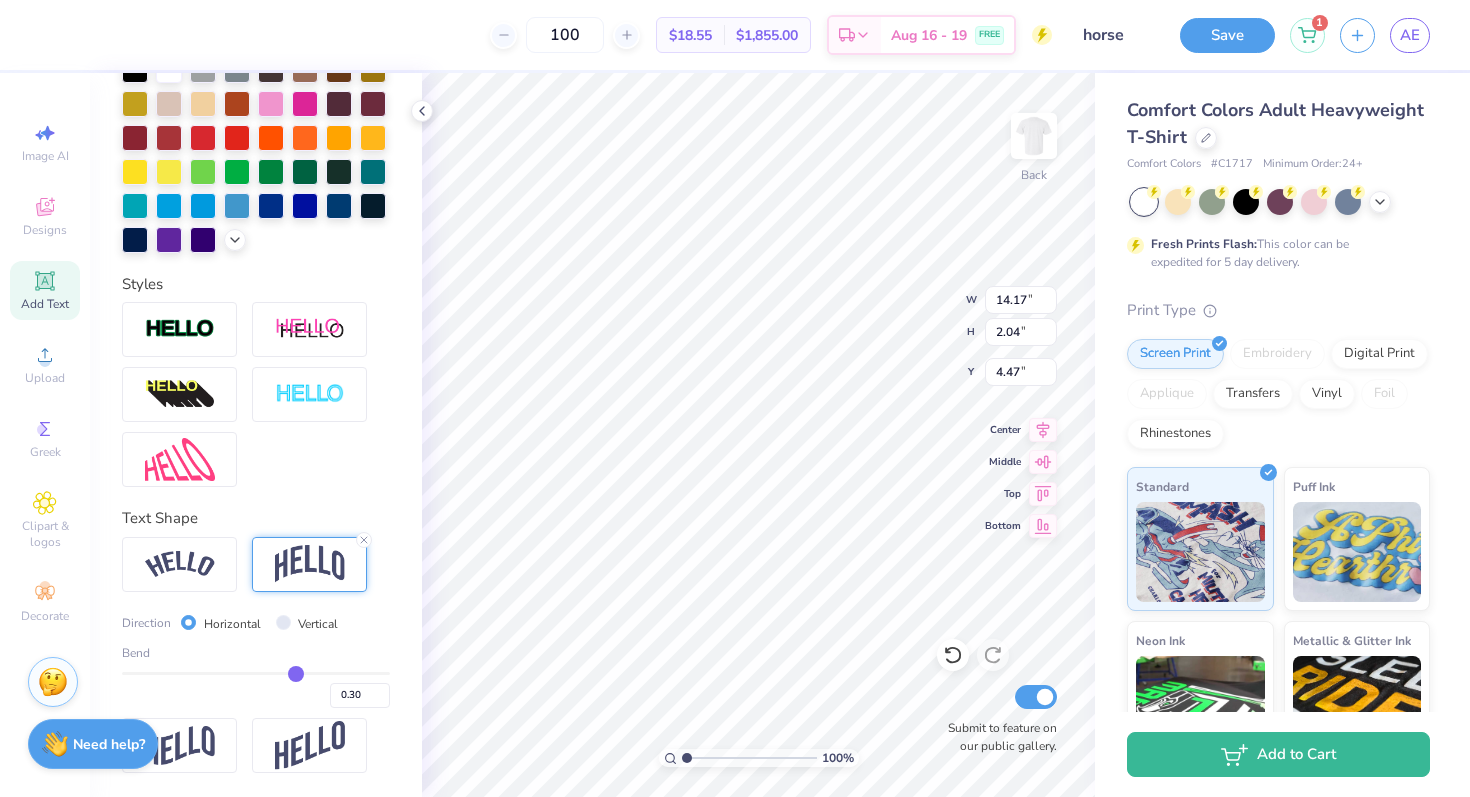 type on "0.32" 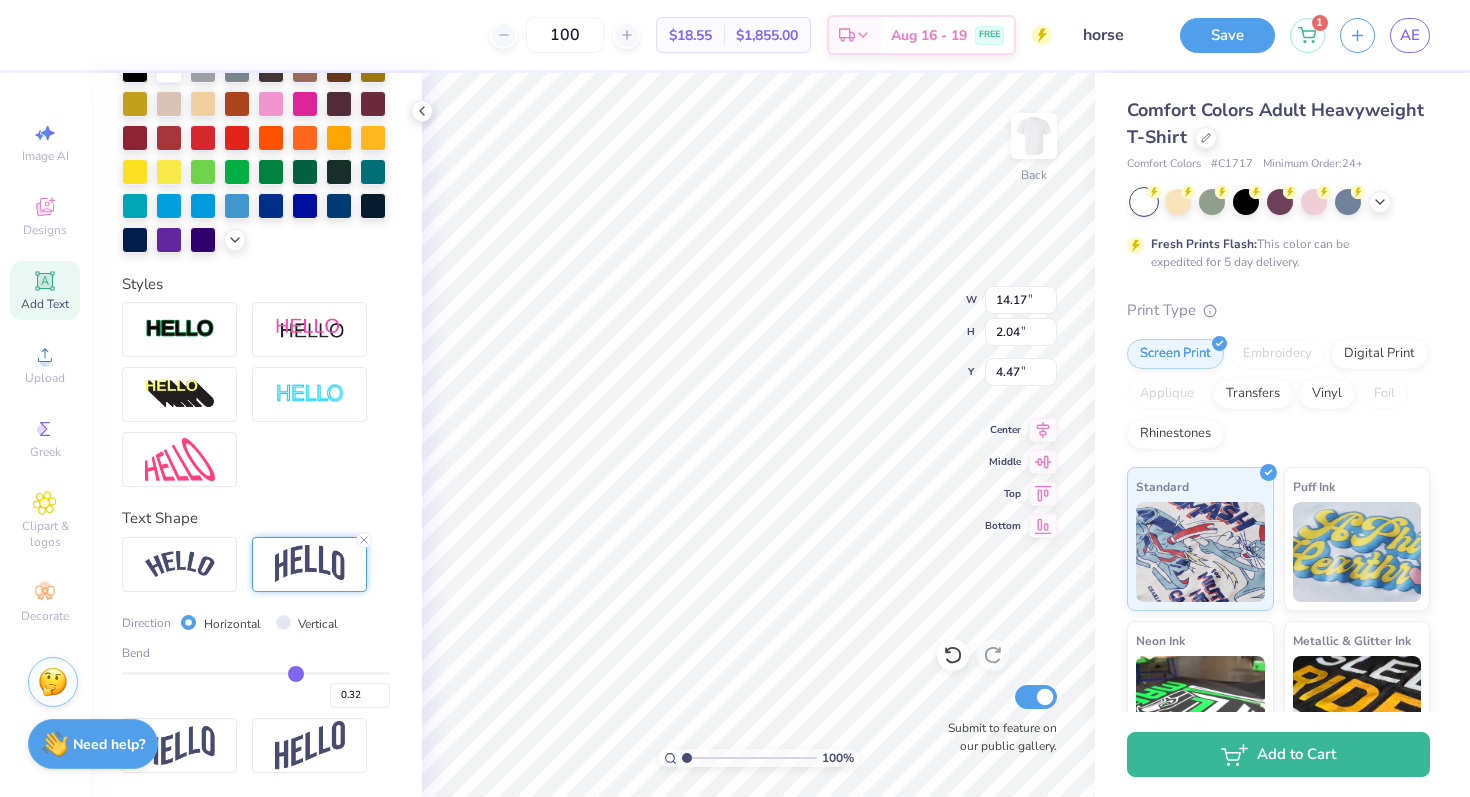 type on "0.36" 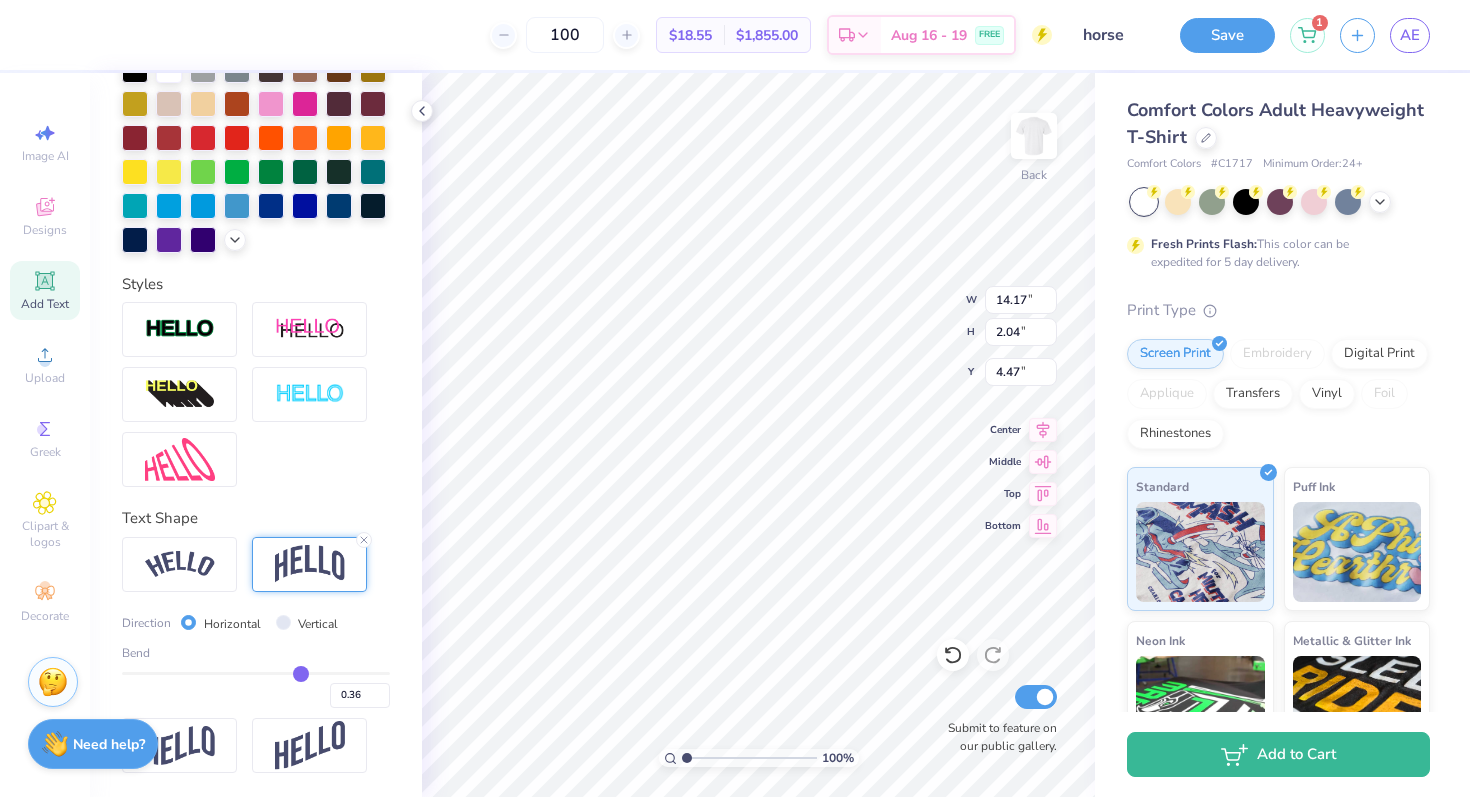 type on "0.42" 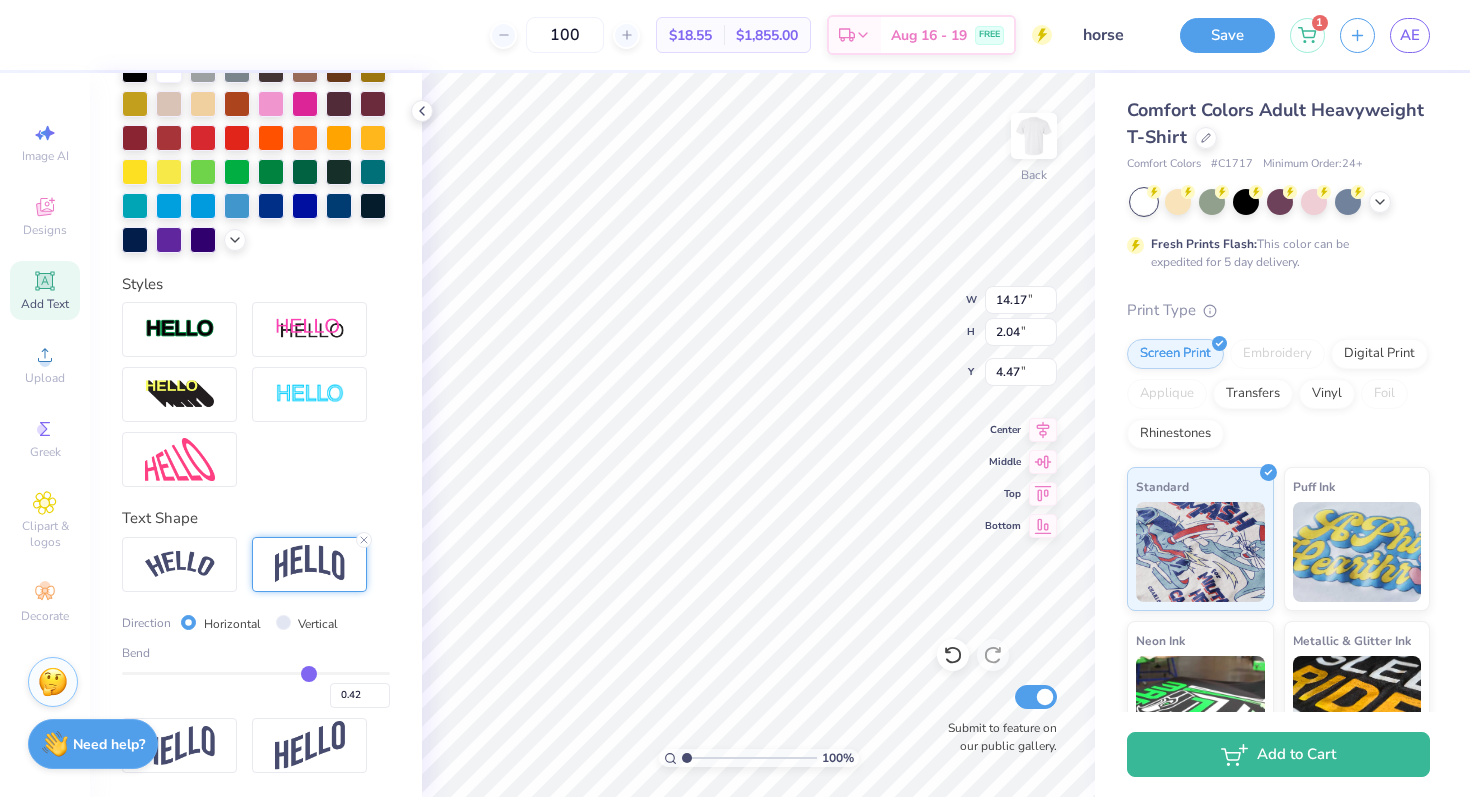 type on "0.47" 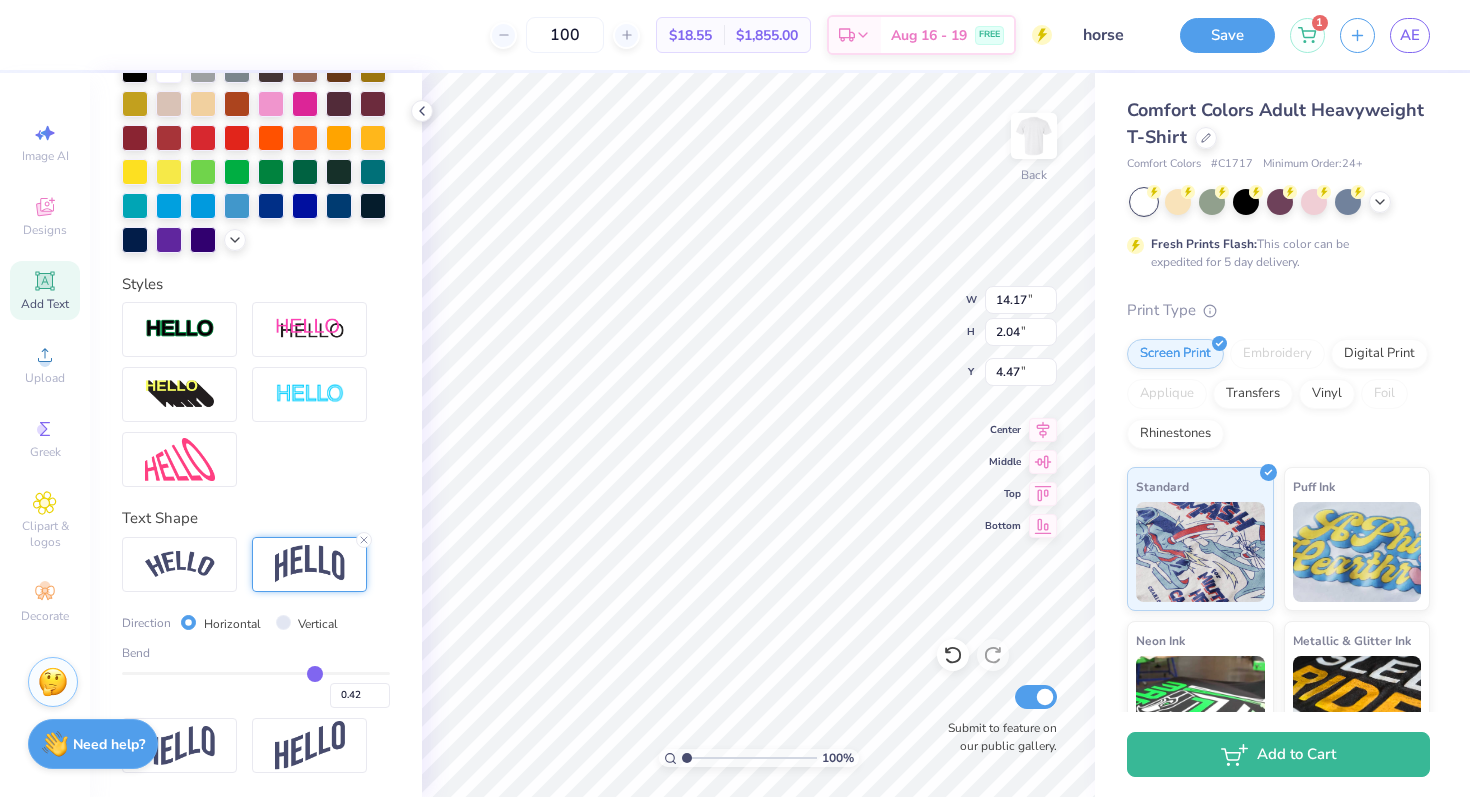 type on "0.47" 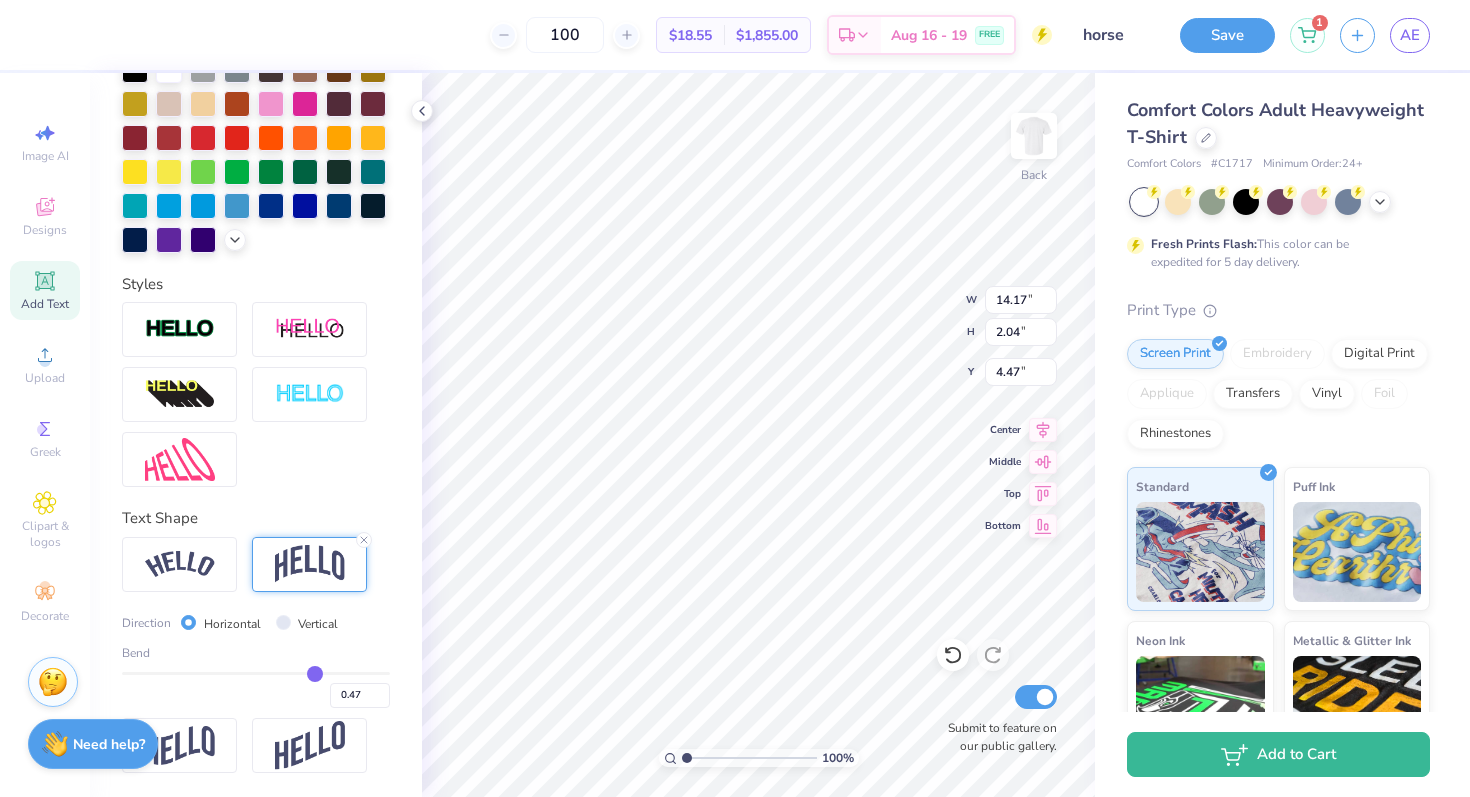type on "0.54" 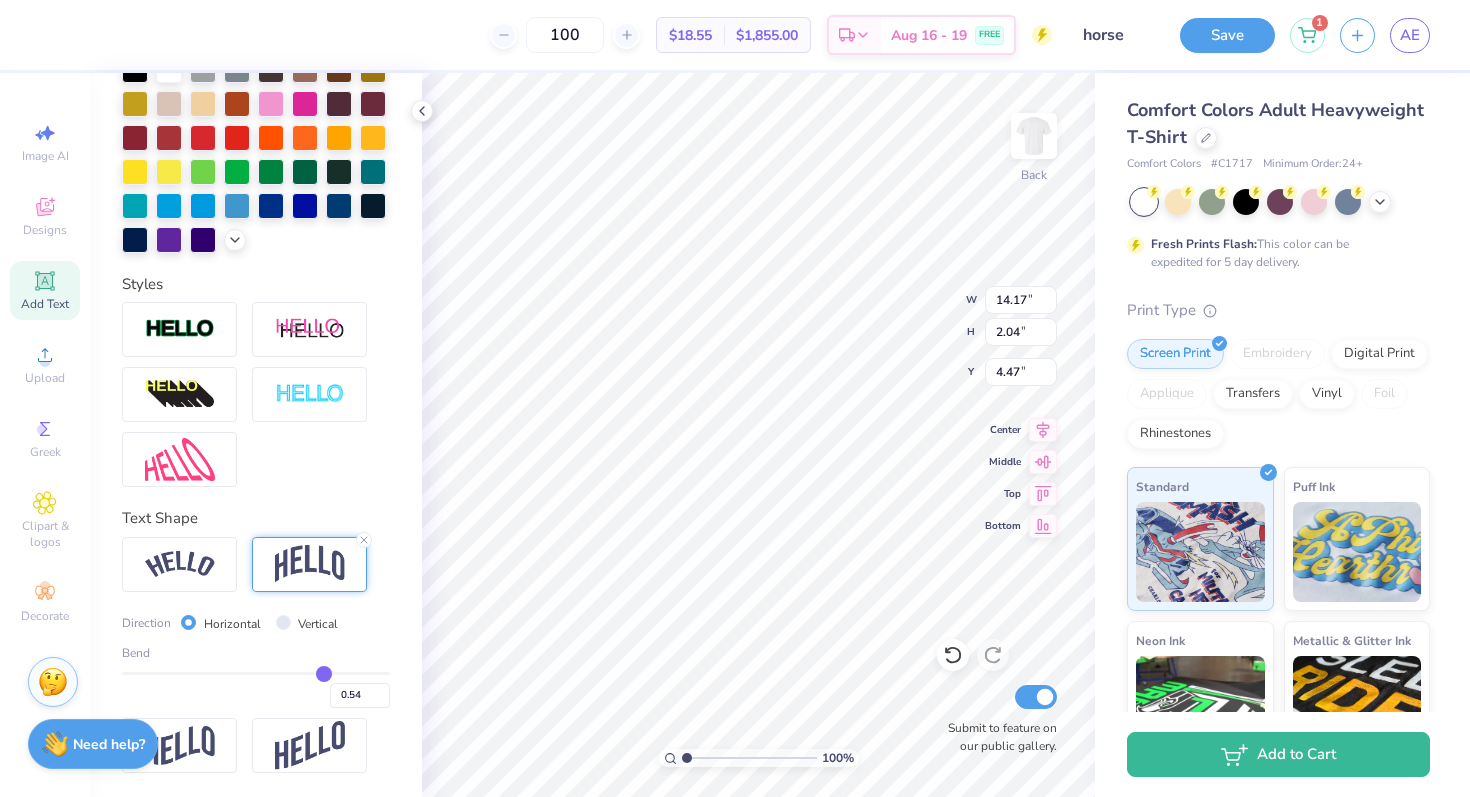 type on "0.57" 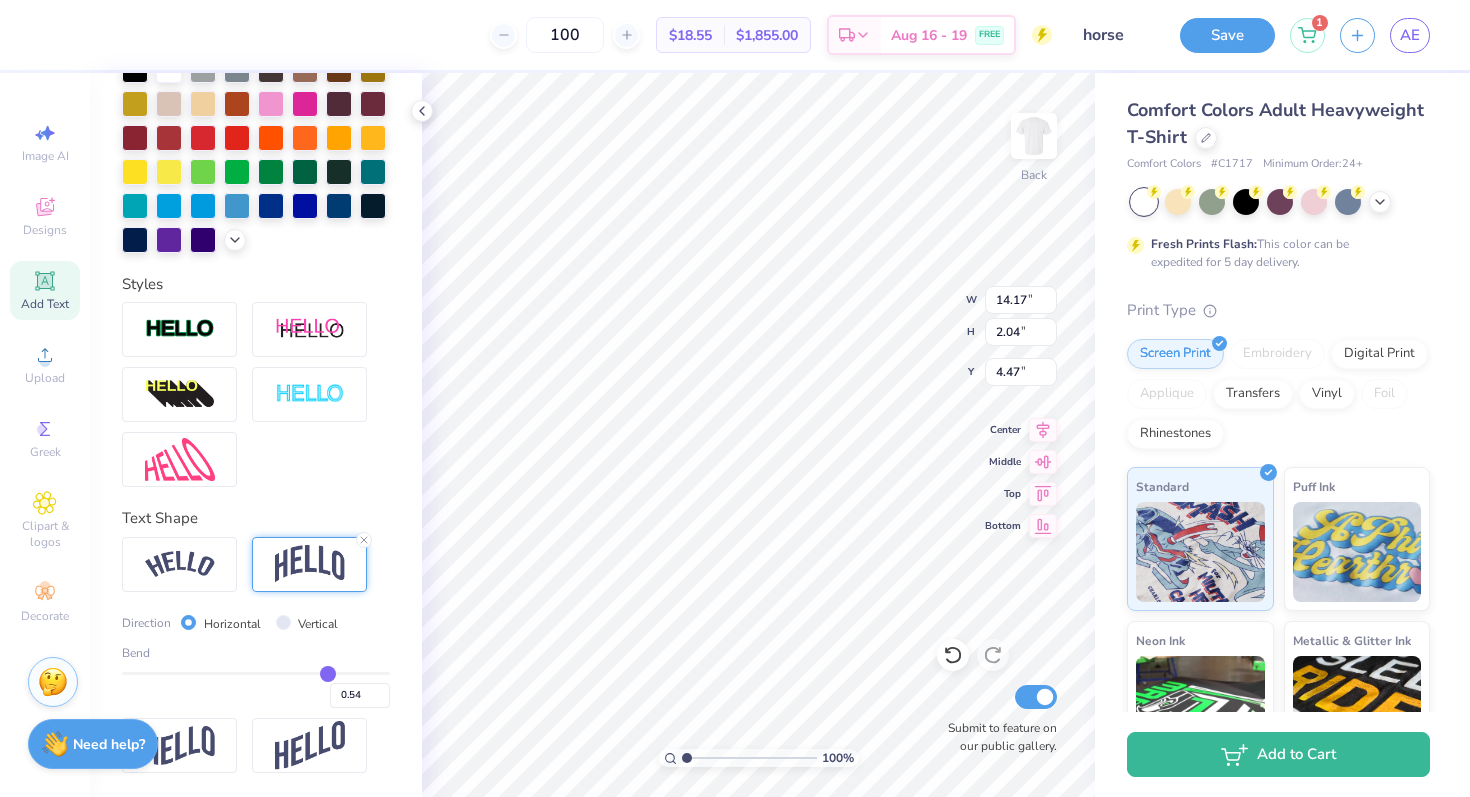 type on "0.57" 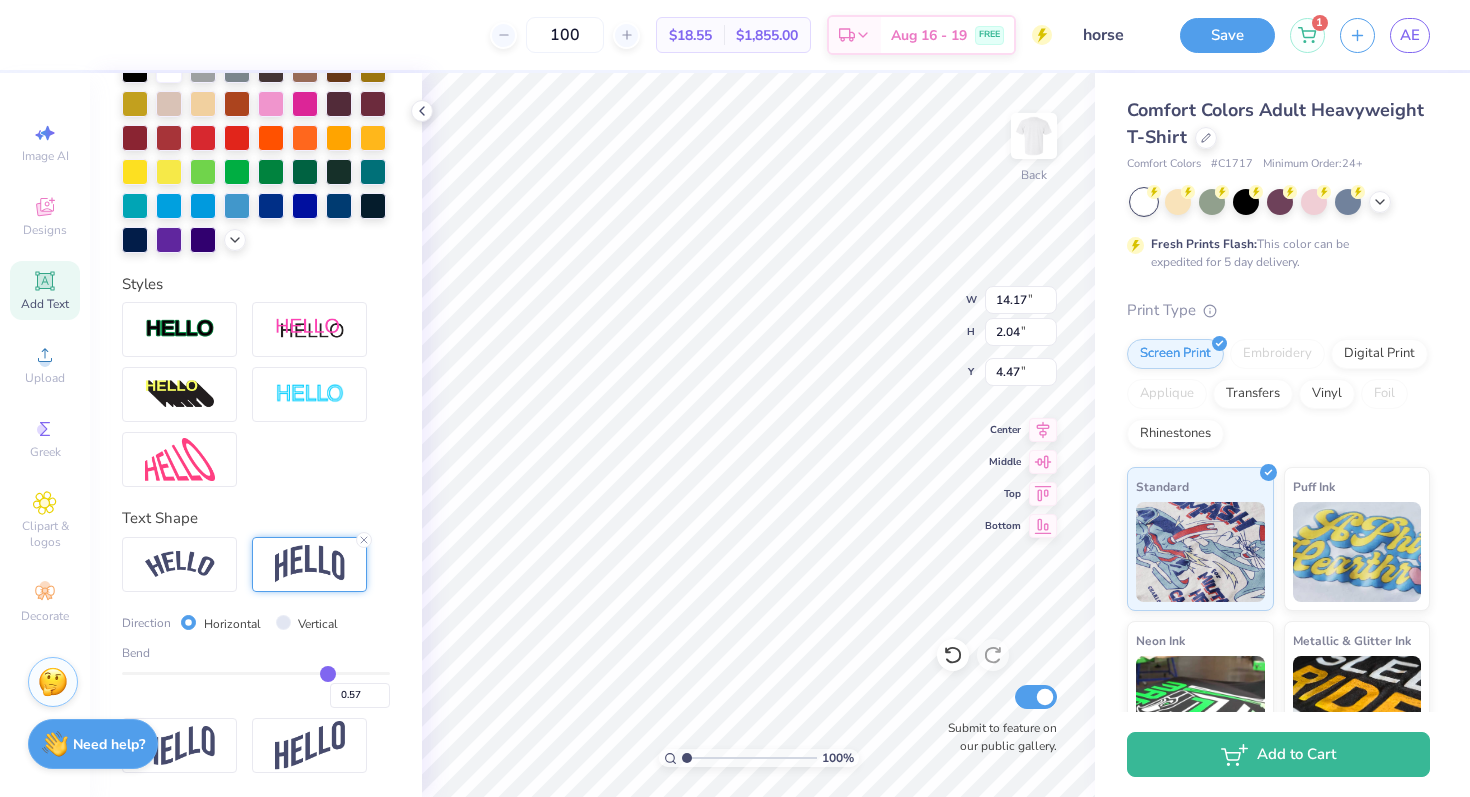 type on "0.61" 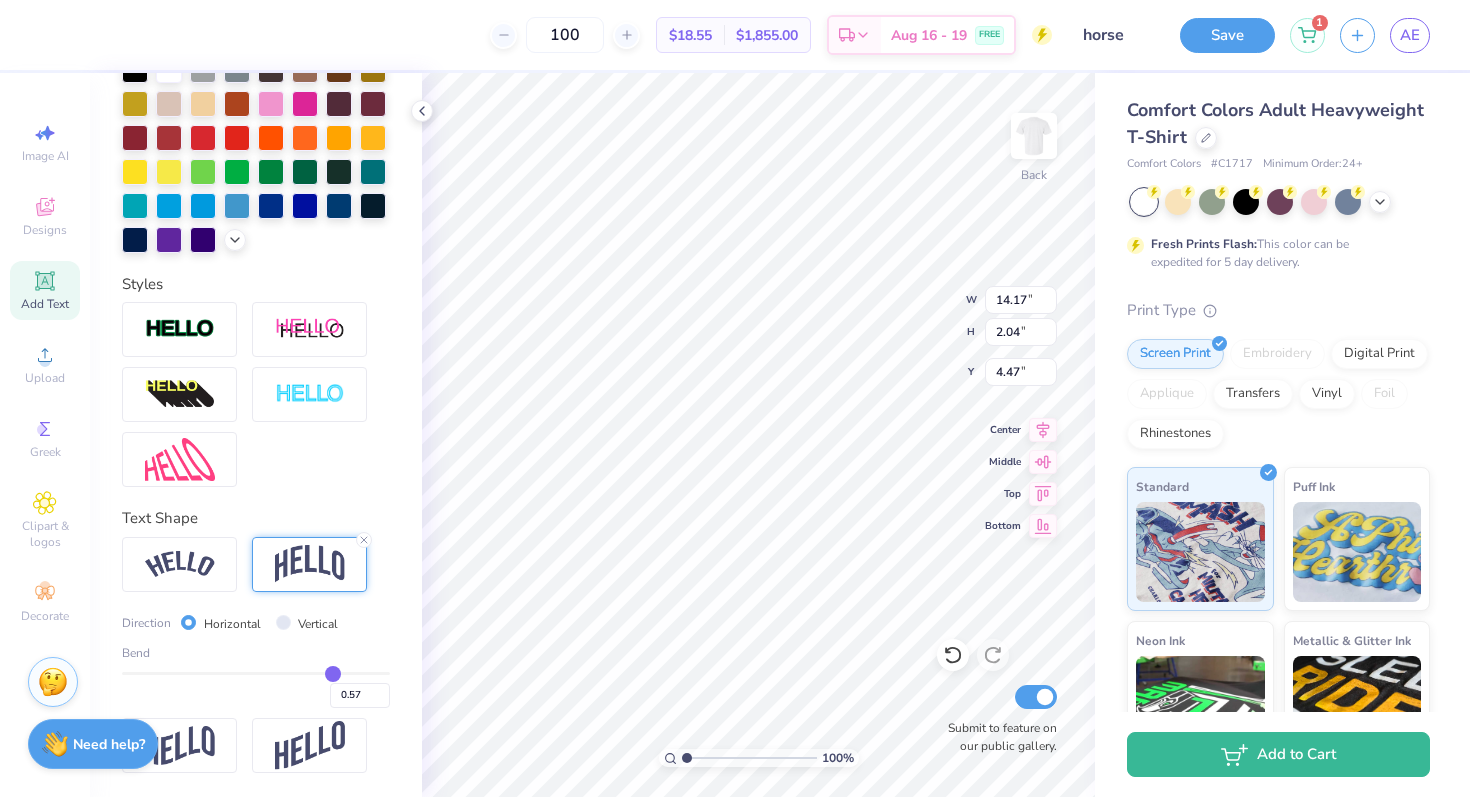 type on "0.61" 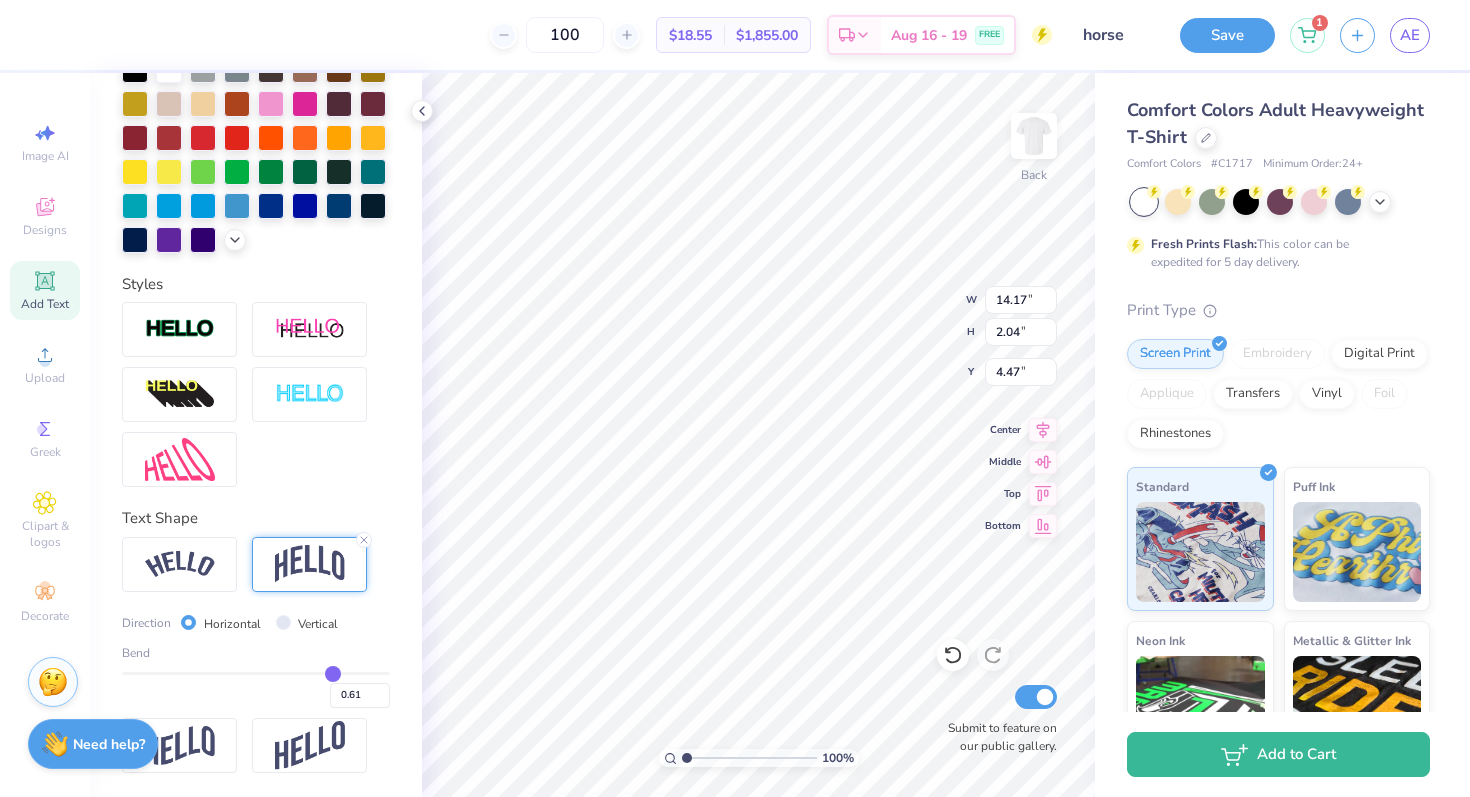 type on "0.62" 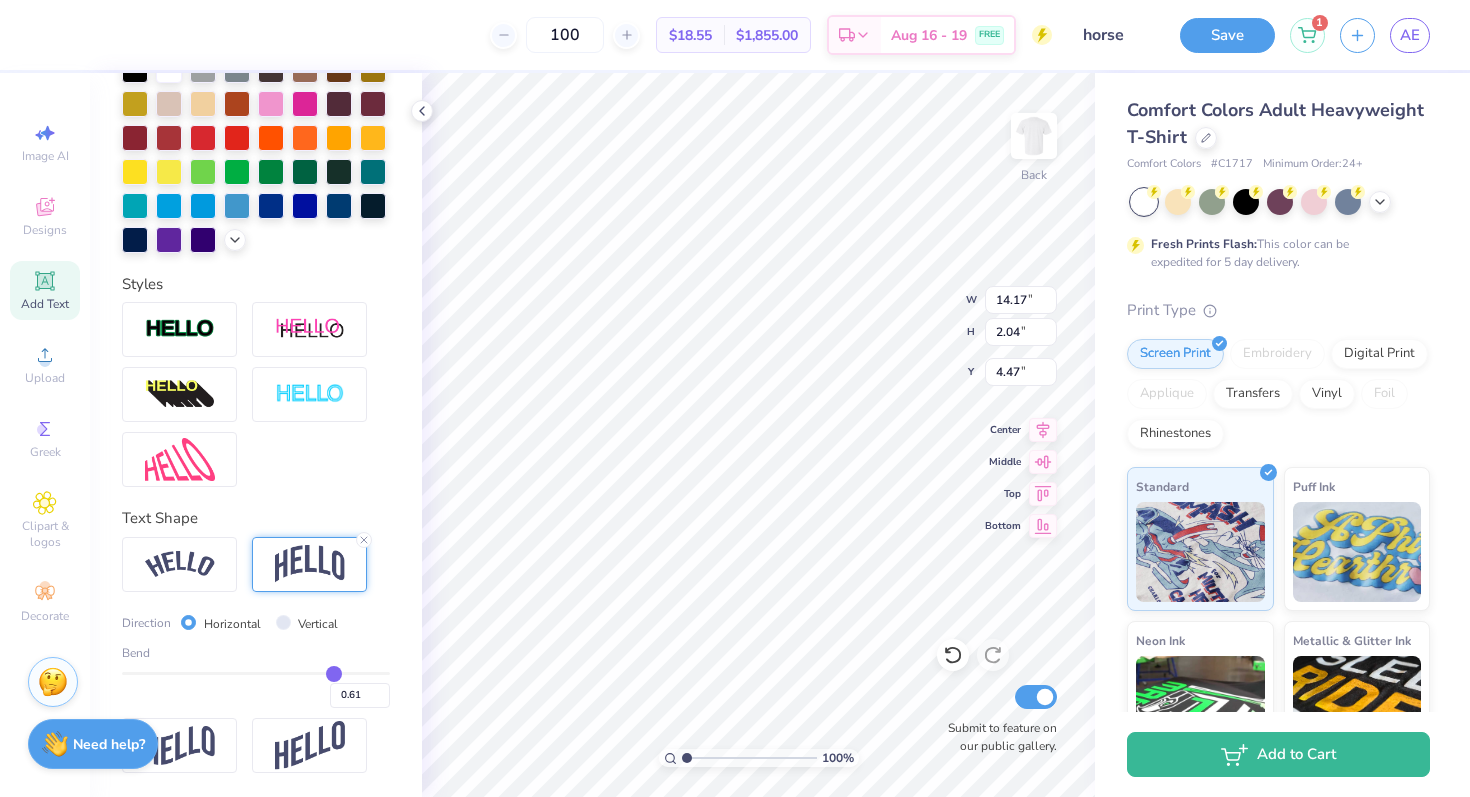type on "0.62" 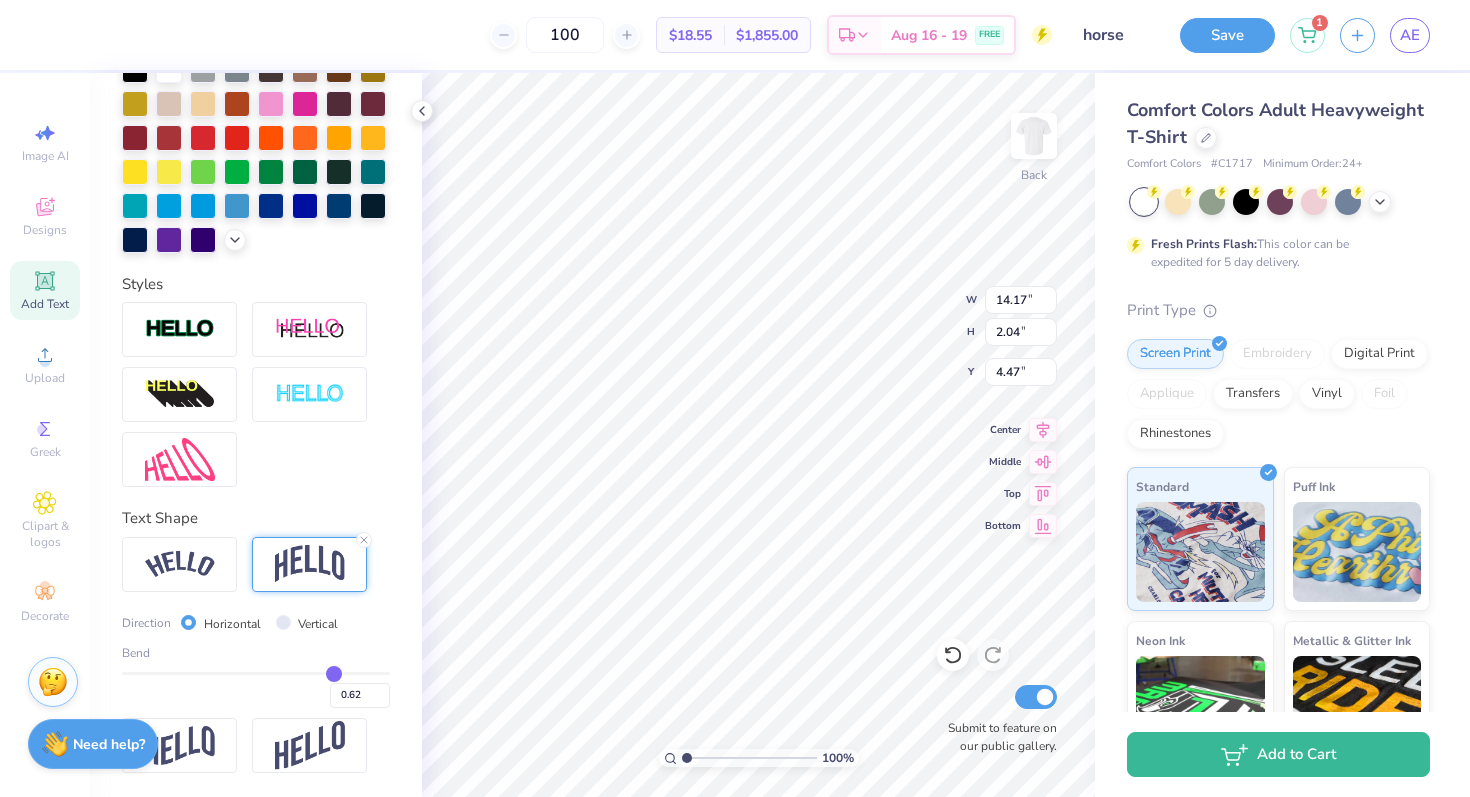 drag, startPoint x: 293, startPoint y: 679, endPoint x: 333, endPoint y: 679, distance: 40 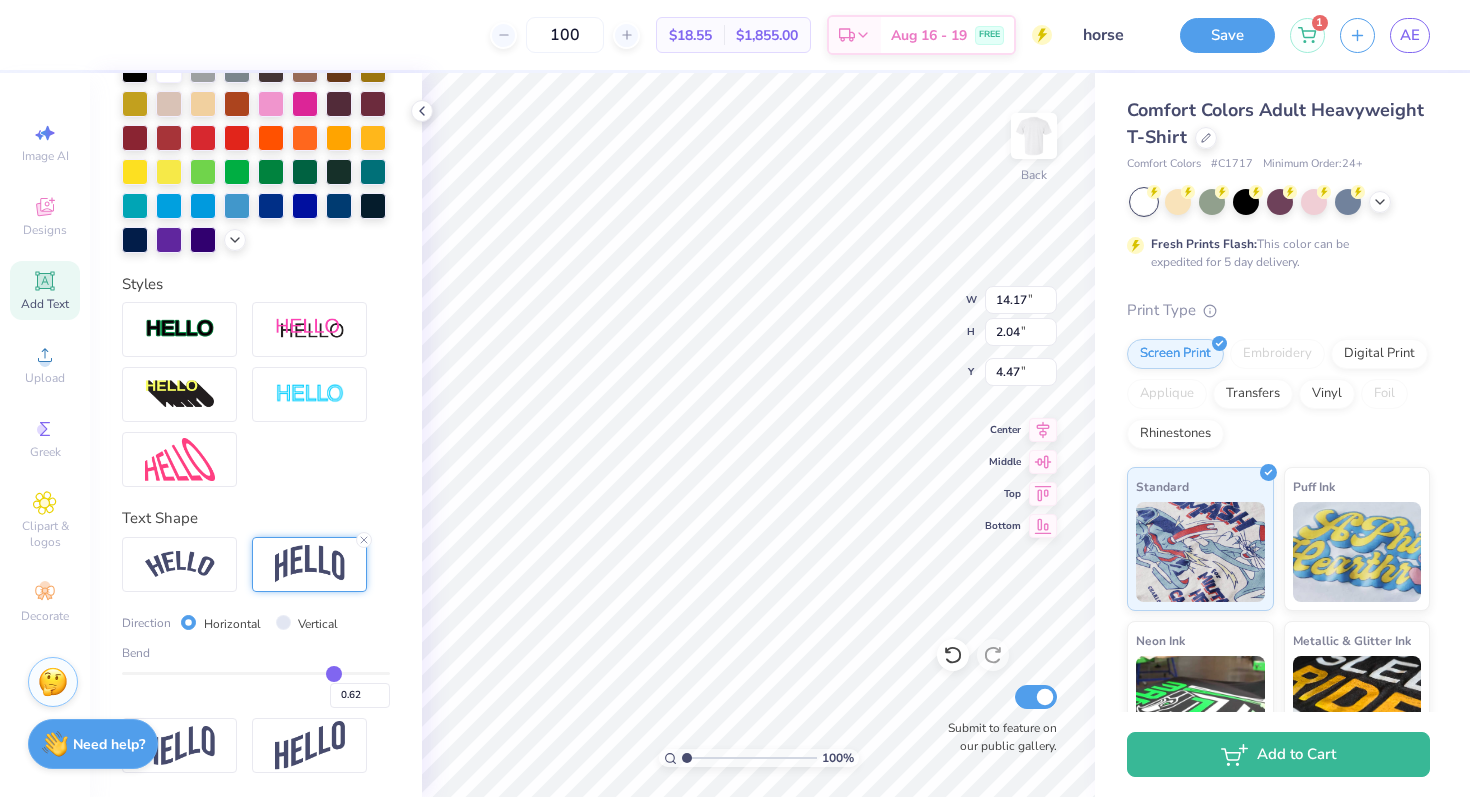 radio on "true" 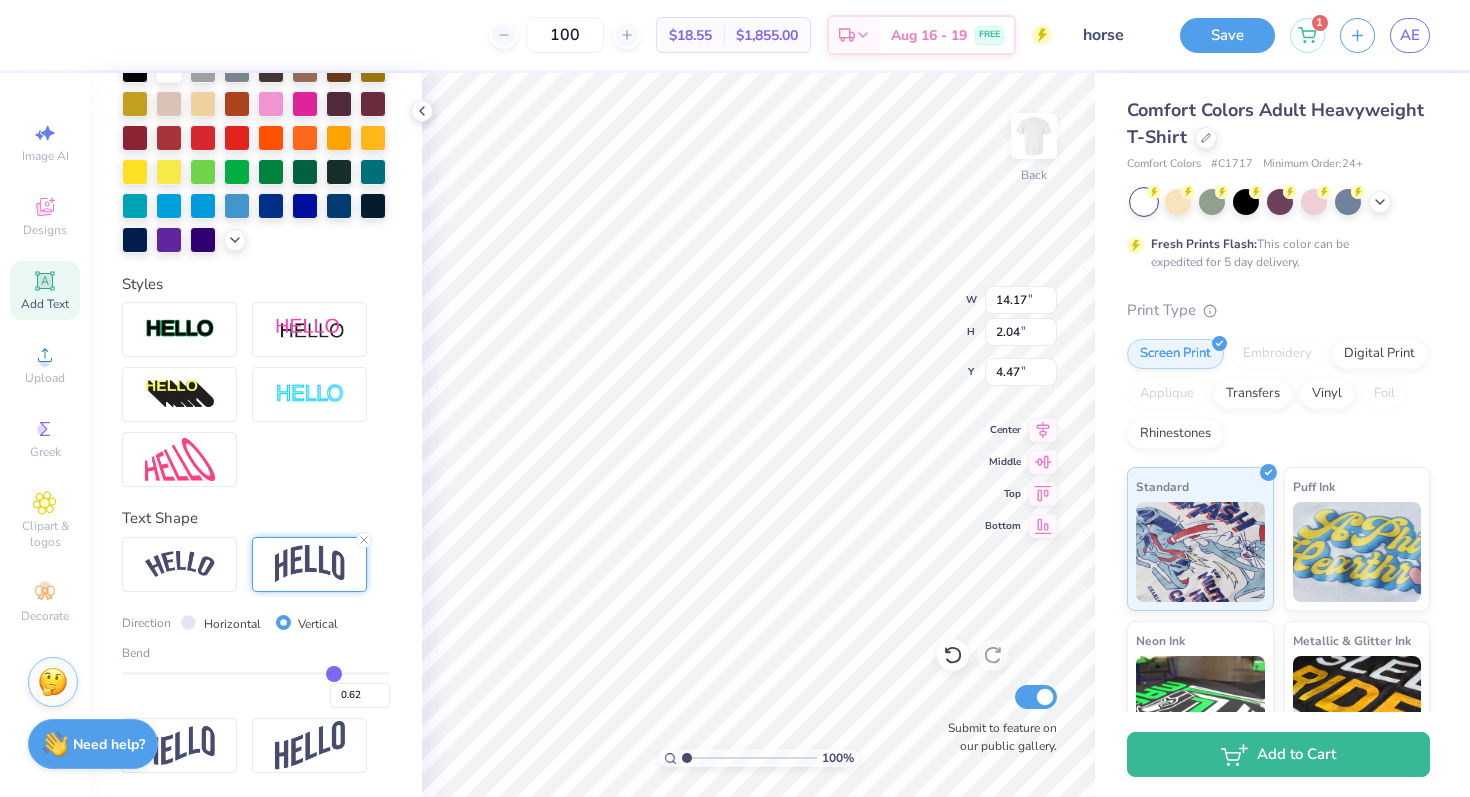 type on "0.61" 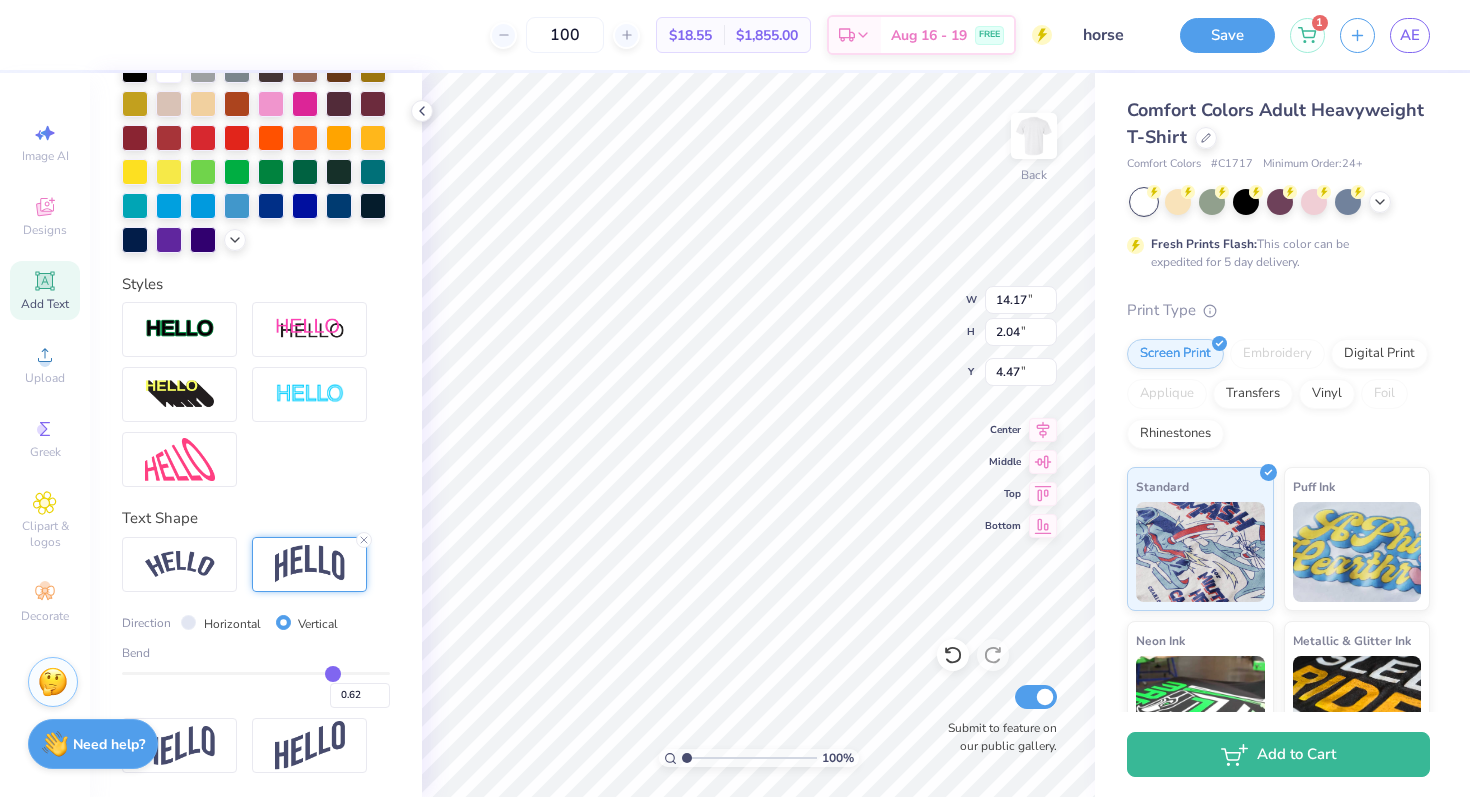 type on "0.61" 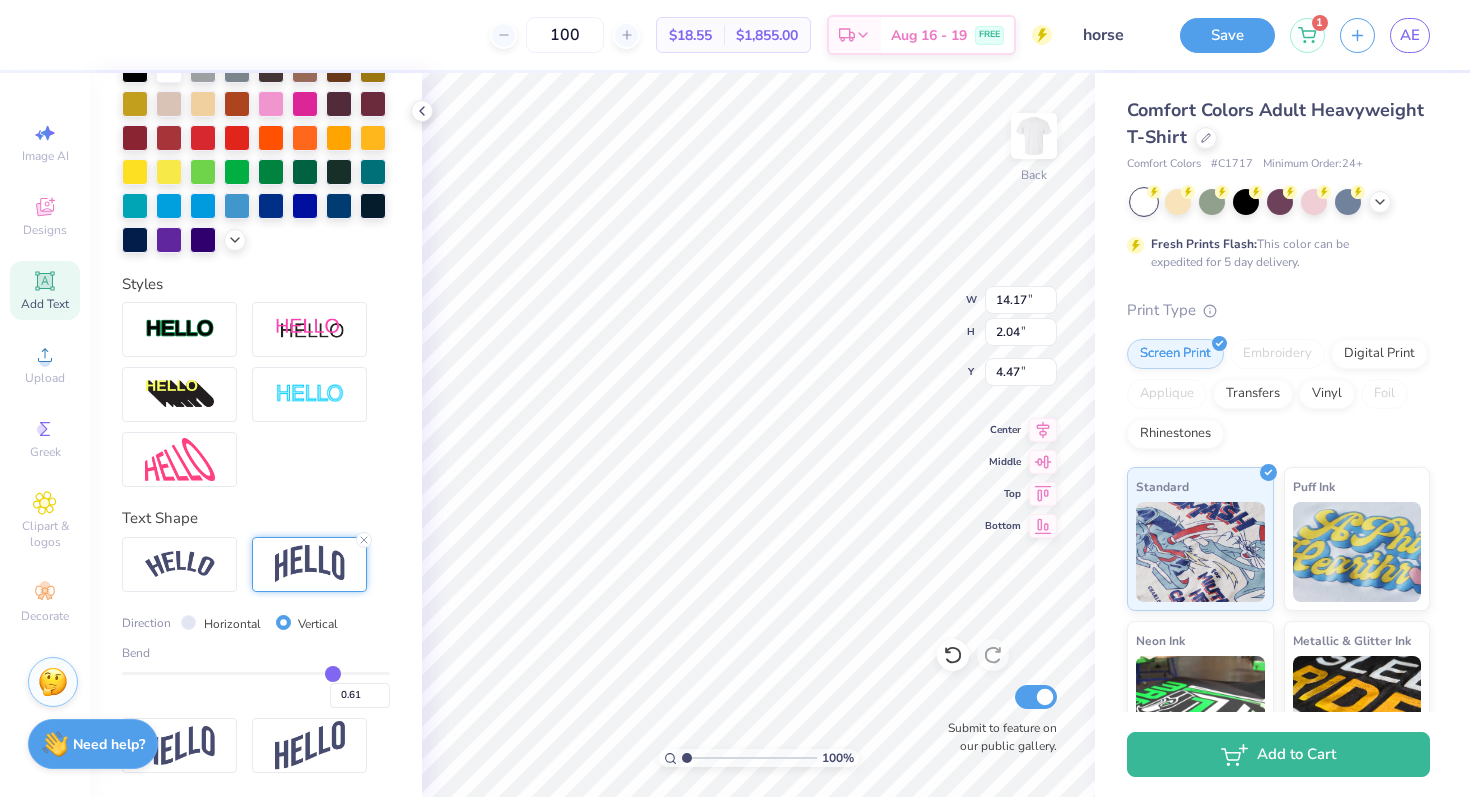type on "0.64" 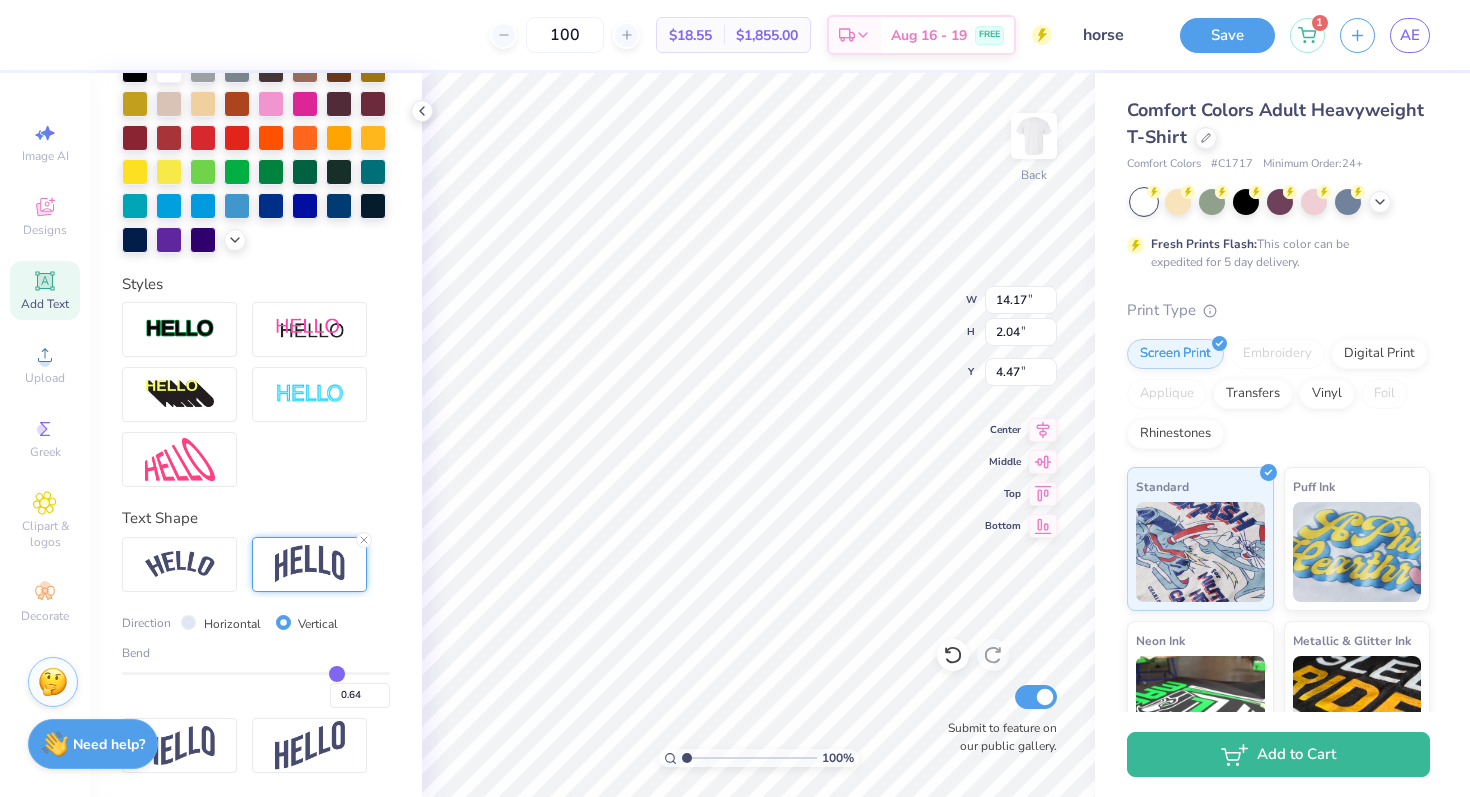 type on "0.68" 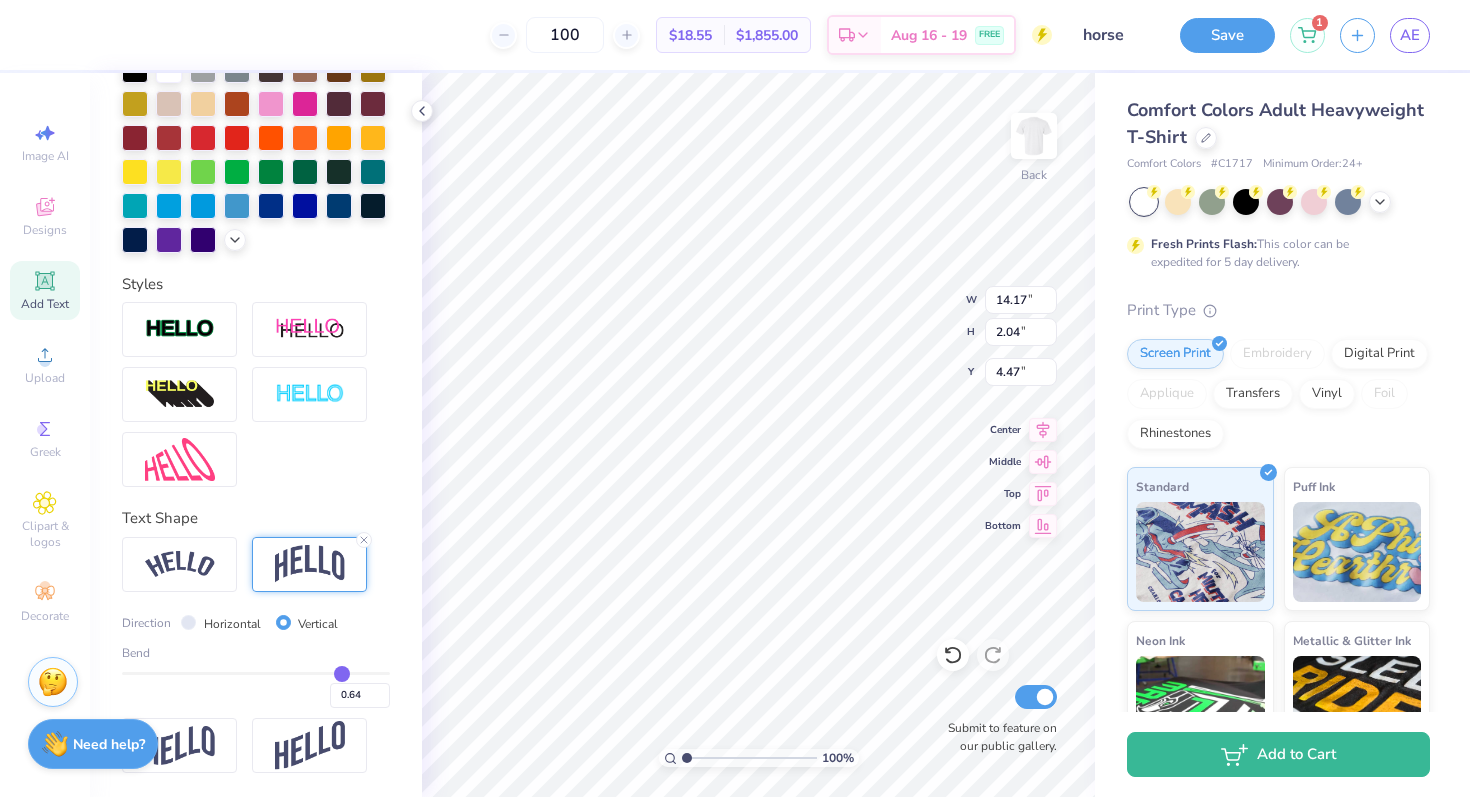 type on "0.68" 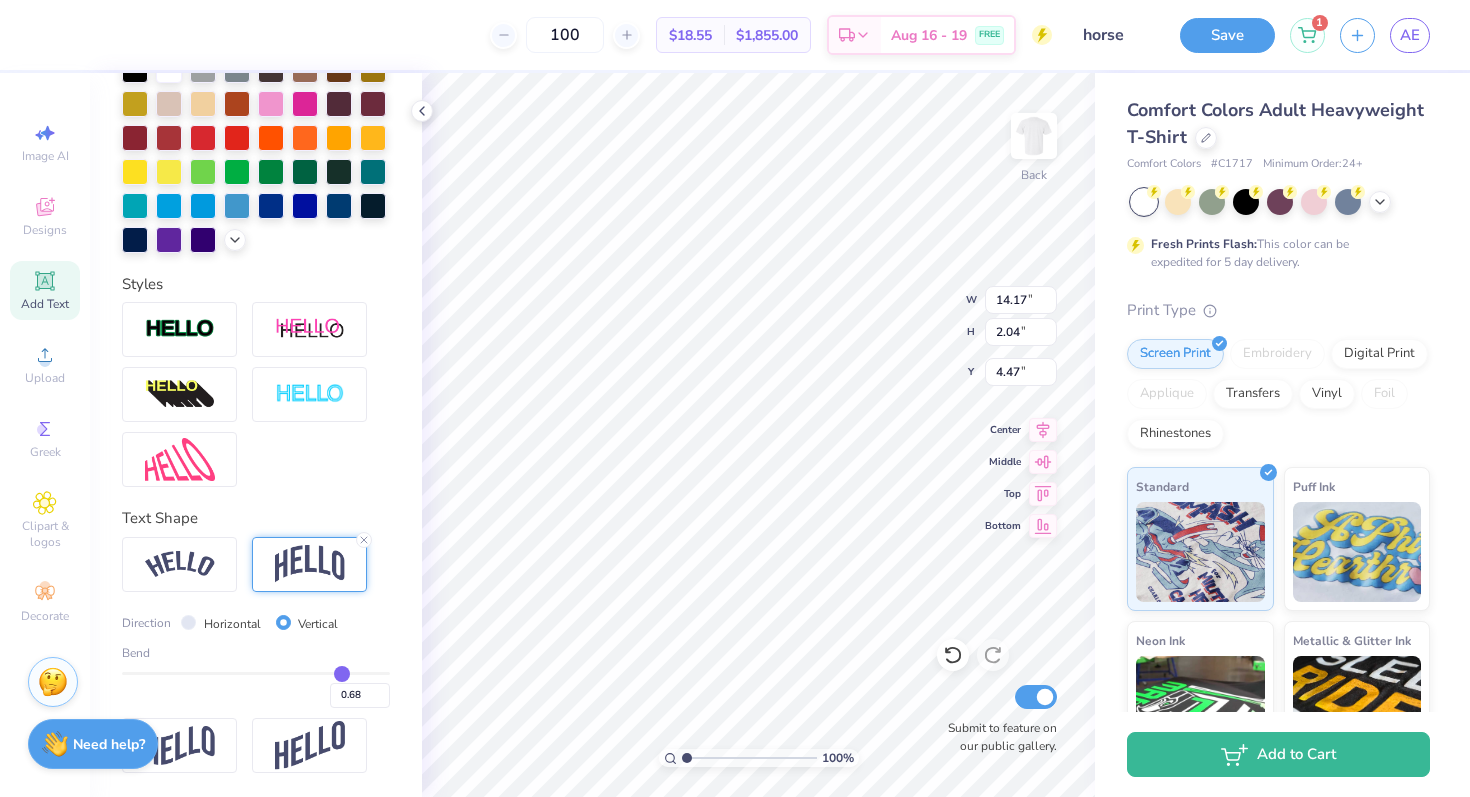 type on "0.74" 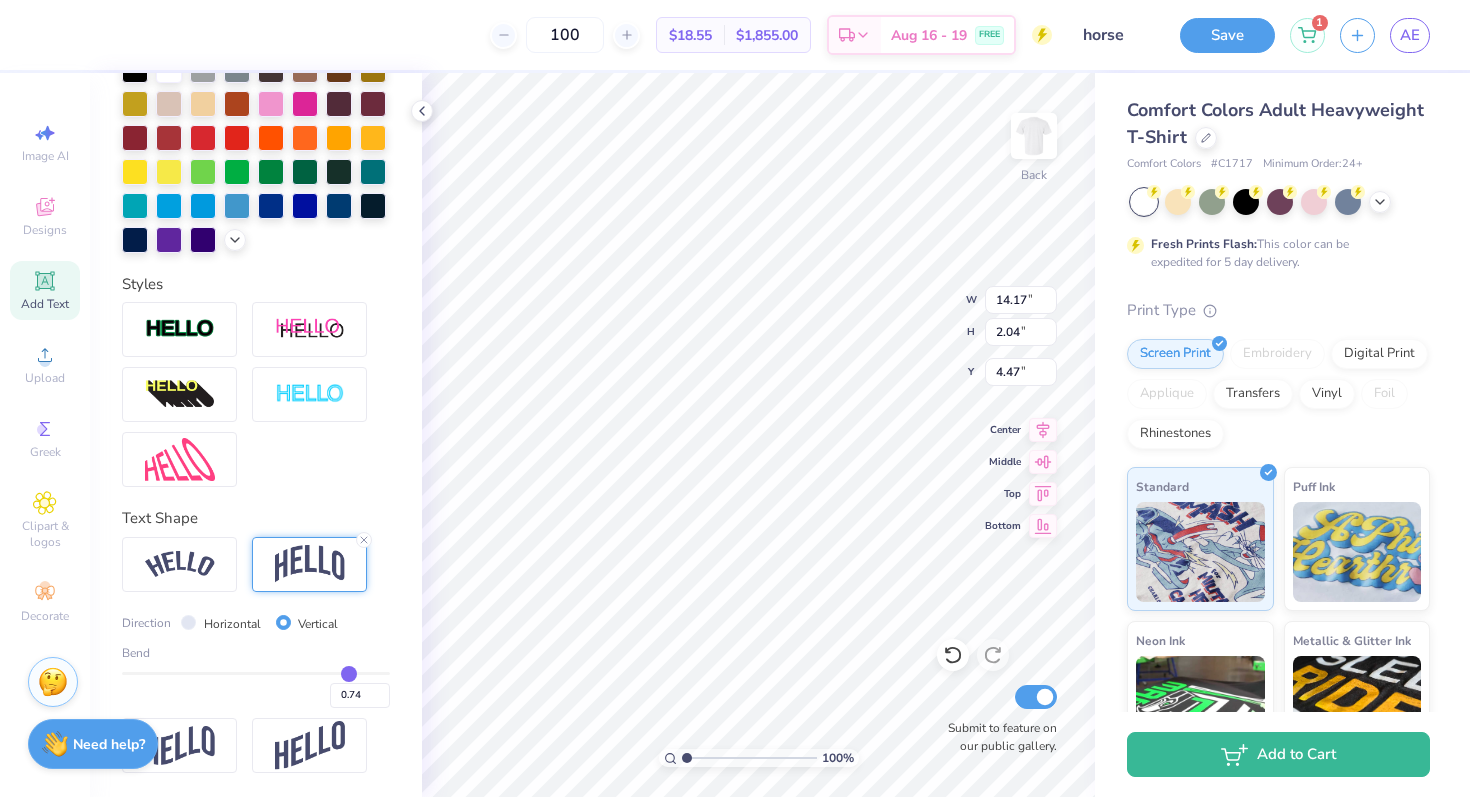 type on "0.78" 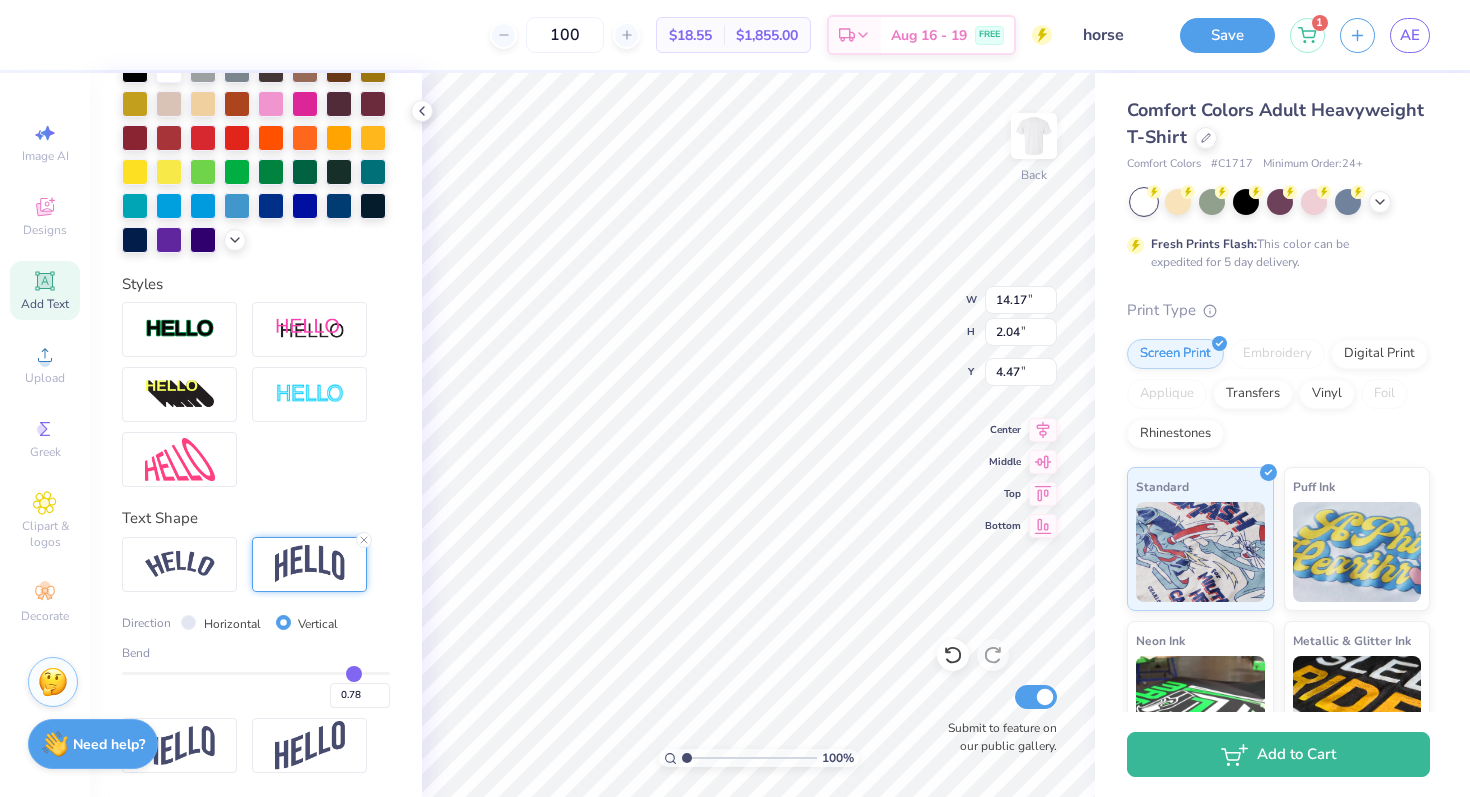 type on "0.83" 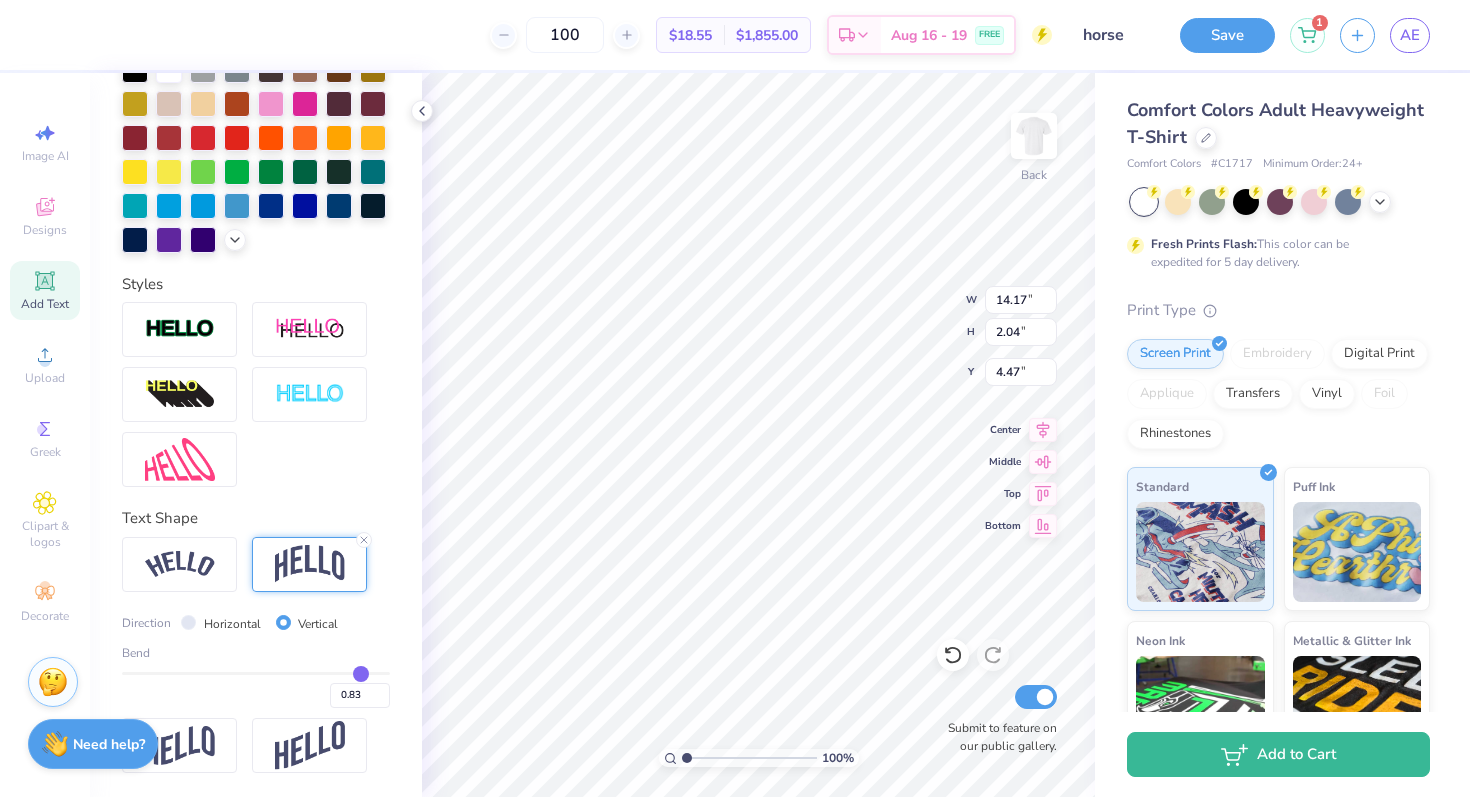 type on "0.84" 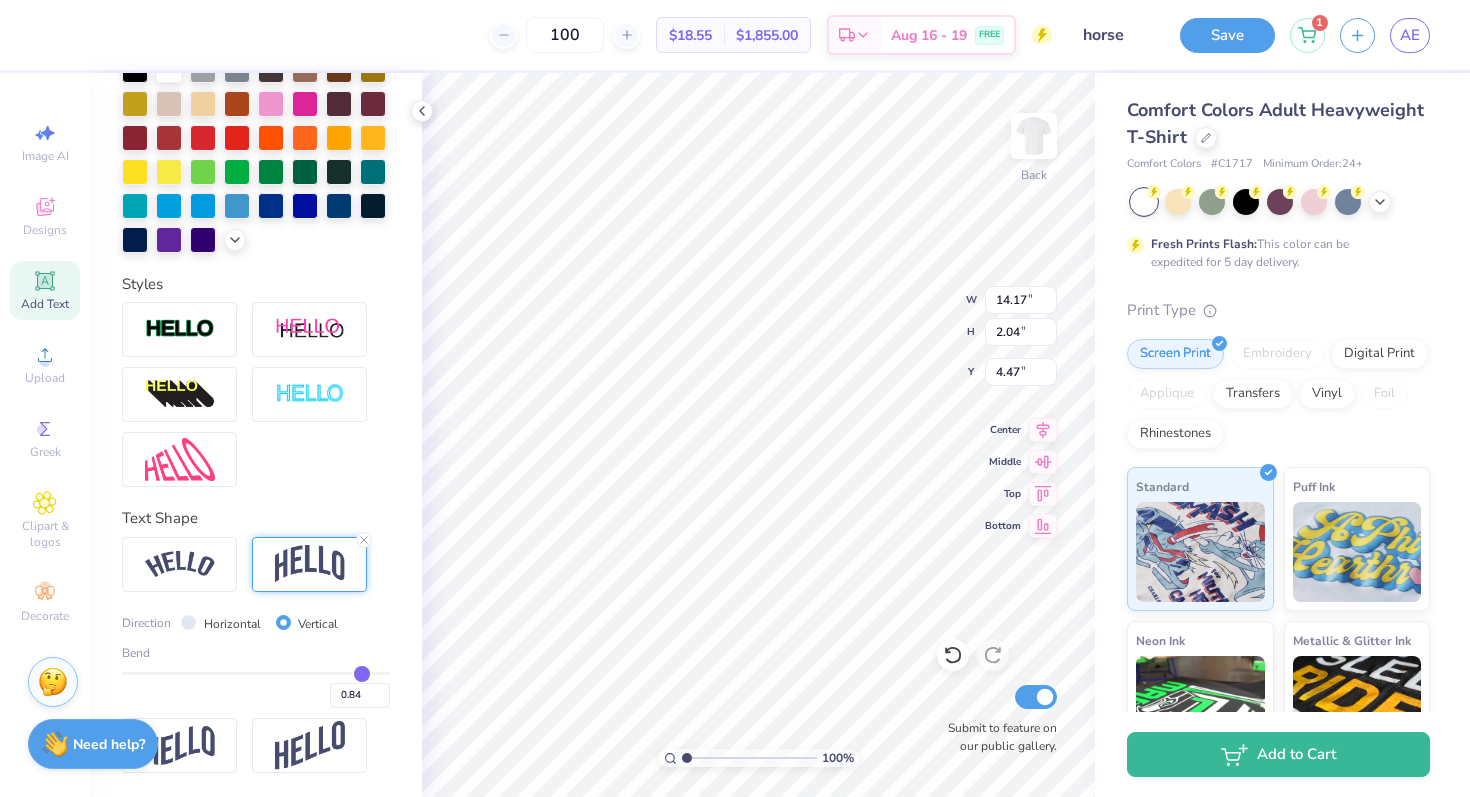 type on "0.85" 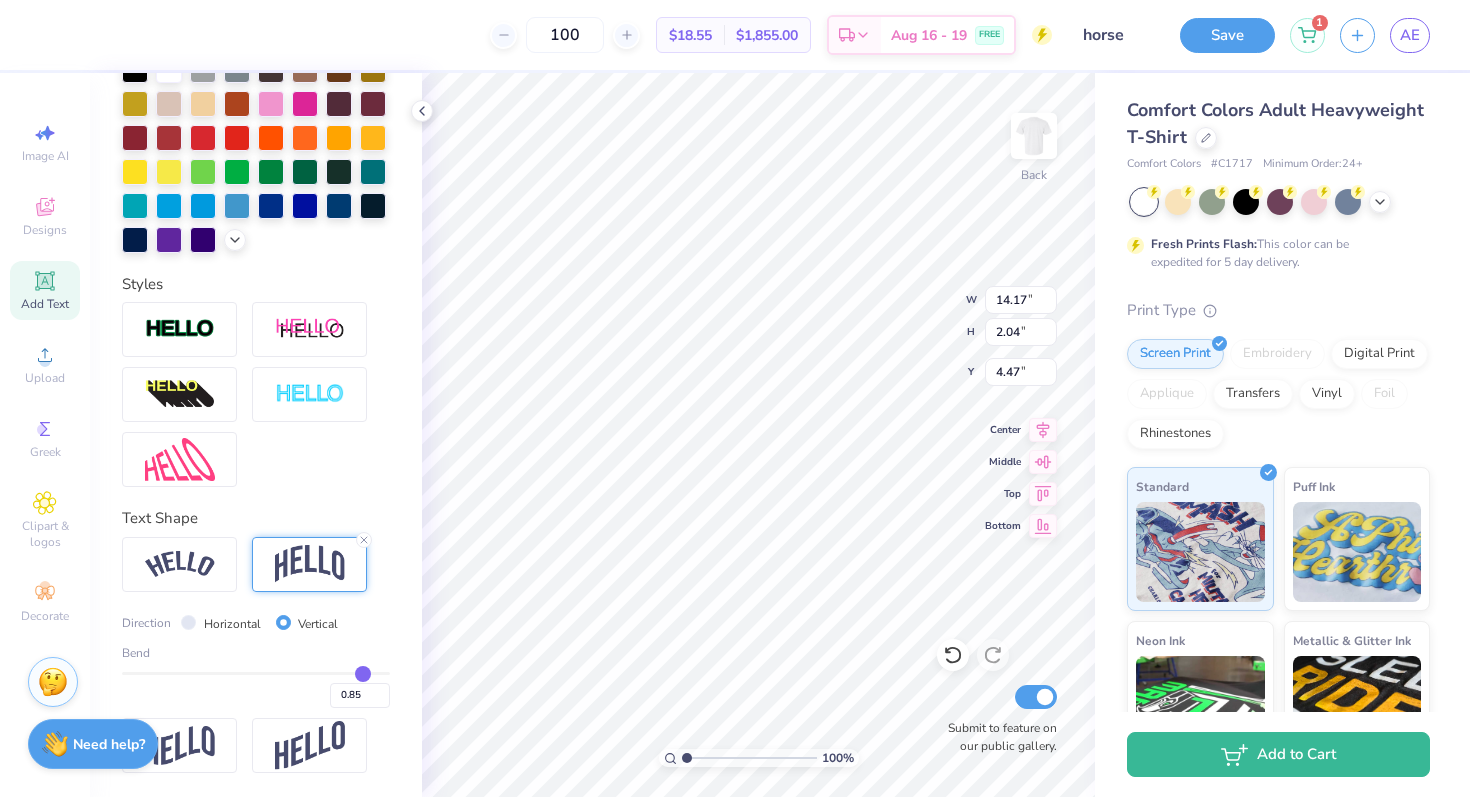 type on "0.86" 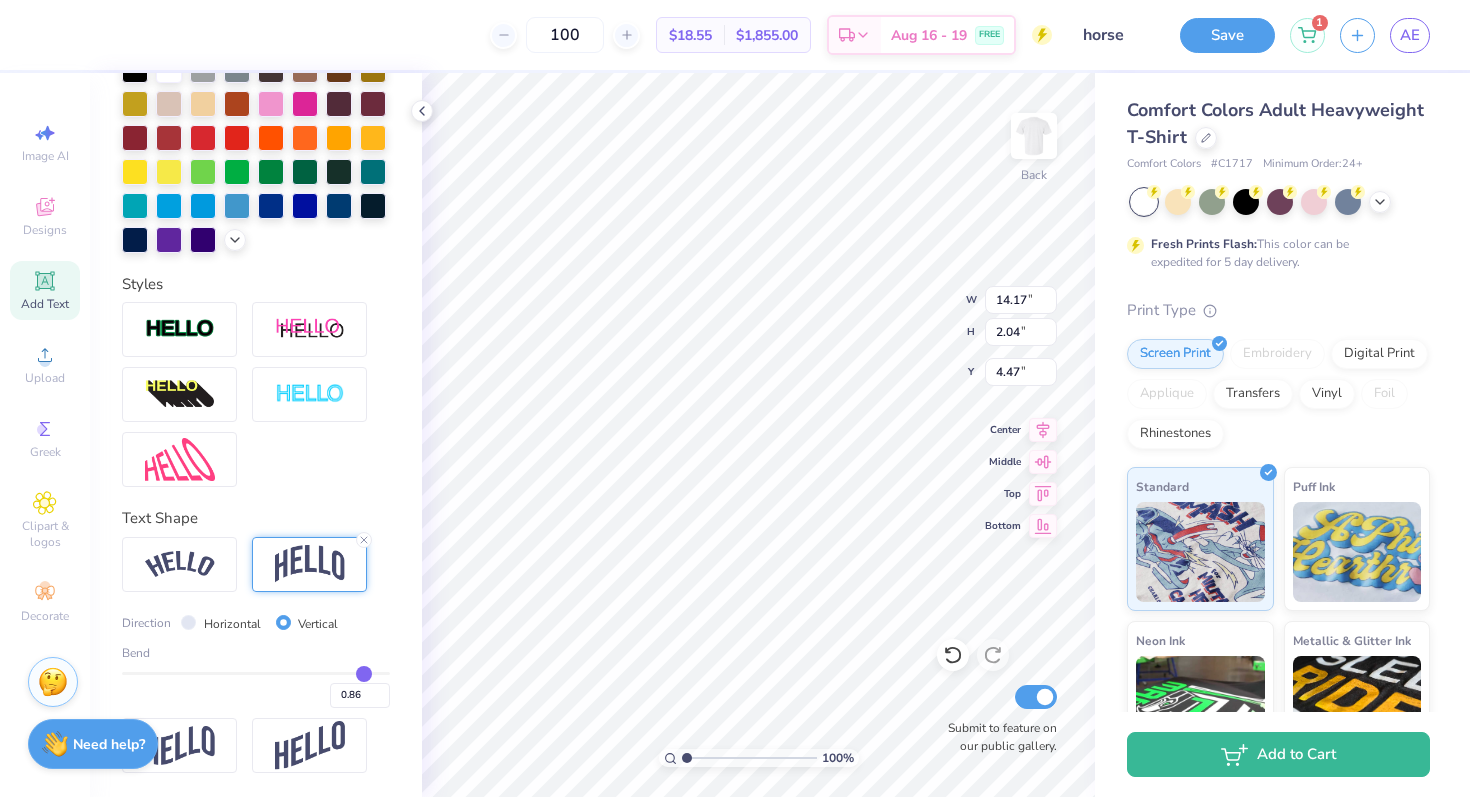 drag, startPoint x: 333, startPoint y: 670, endPoint x: 363, endPoint y: 670, distance: 30 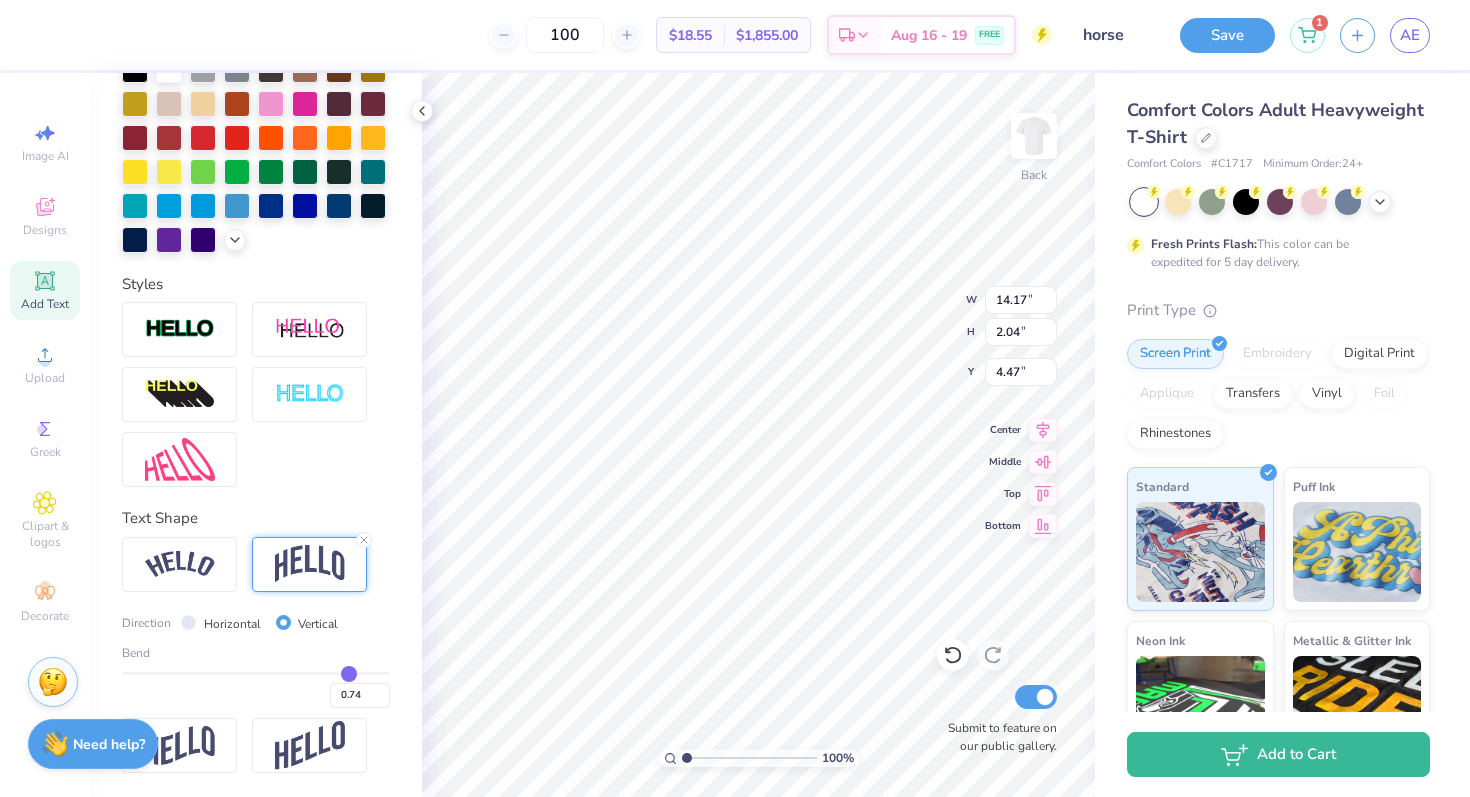 type on "0.54" 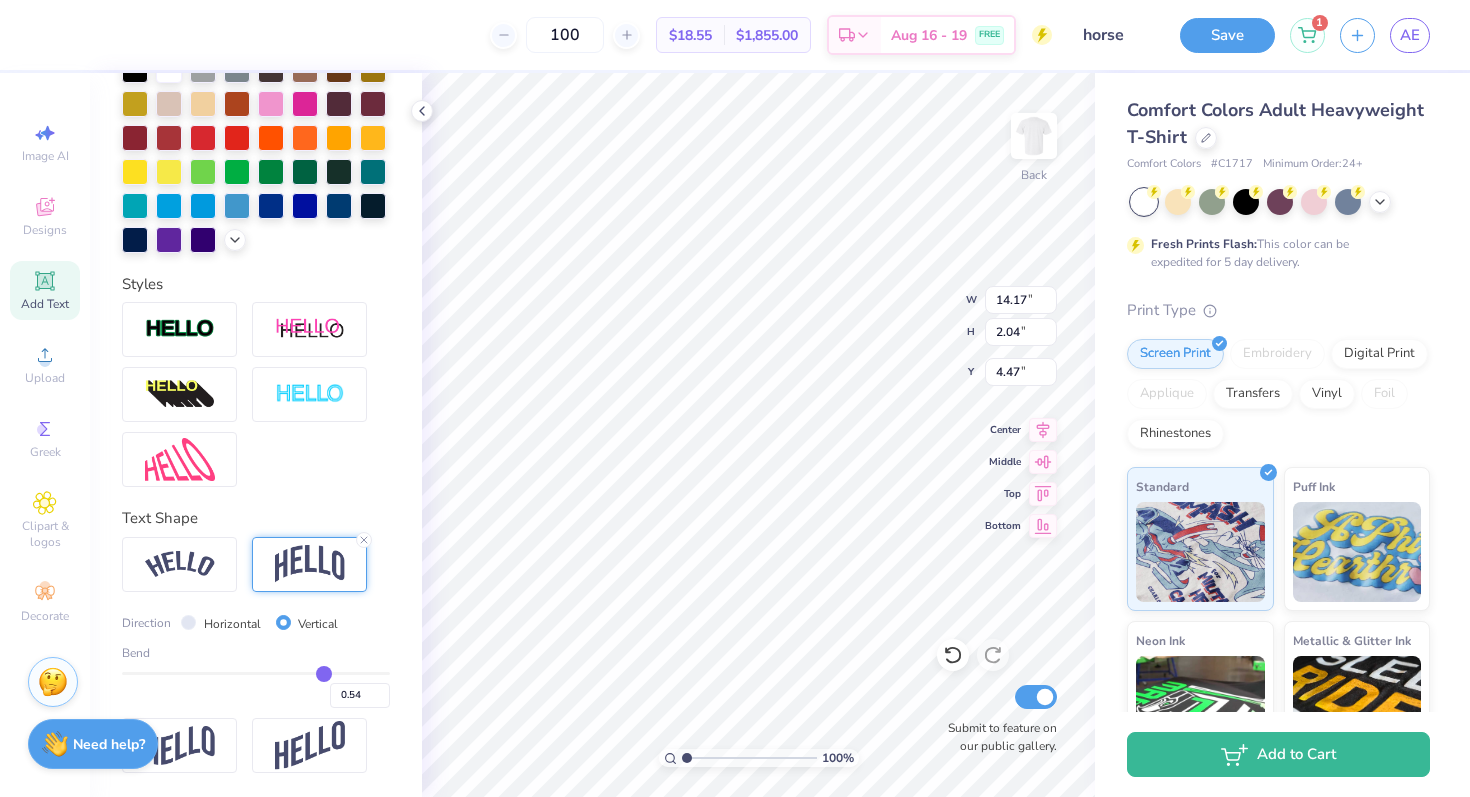 type on "0.37" 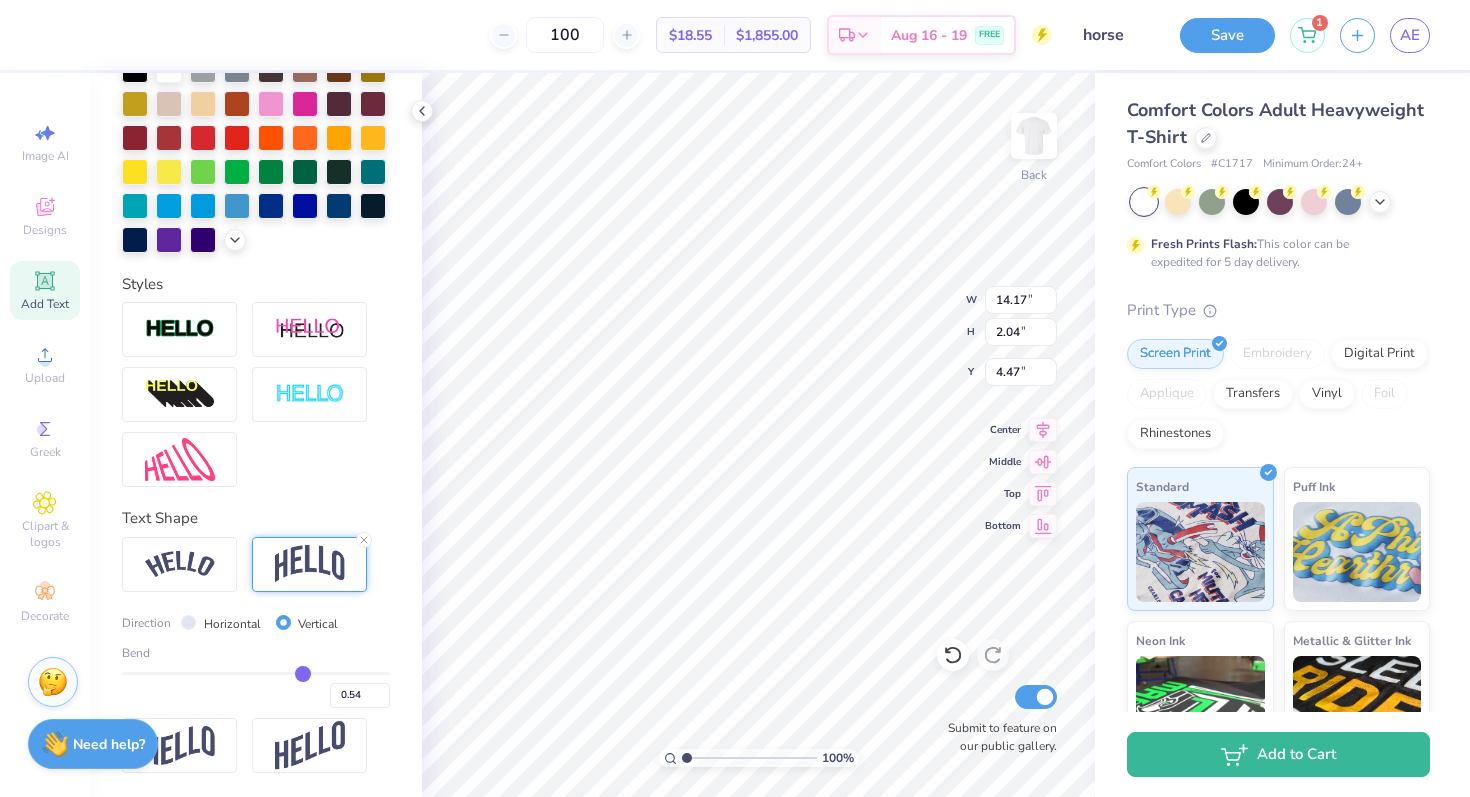 type on "0.37" 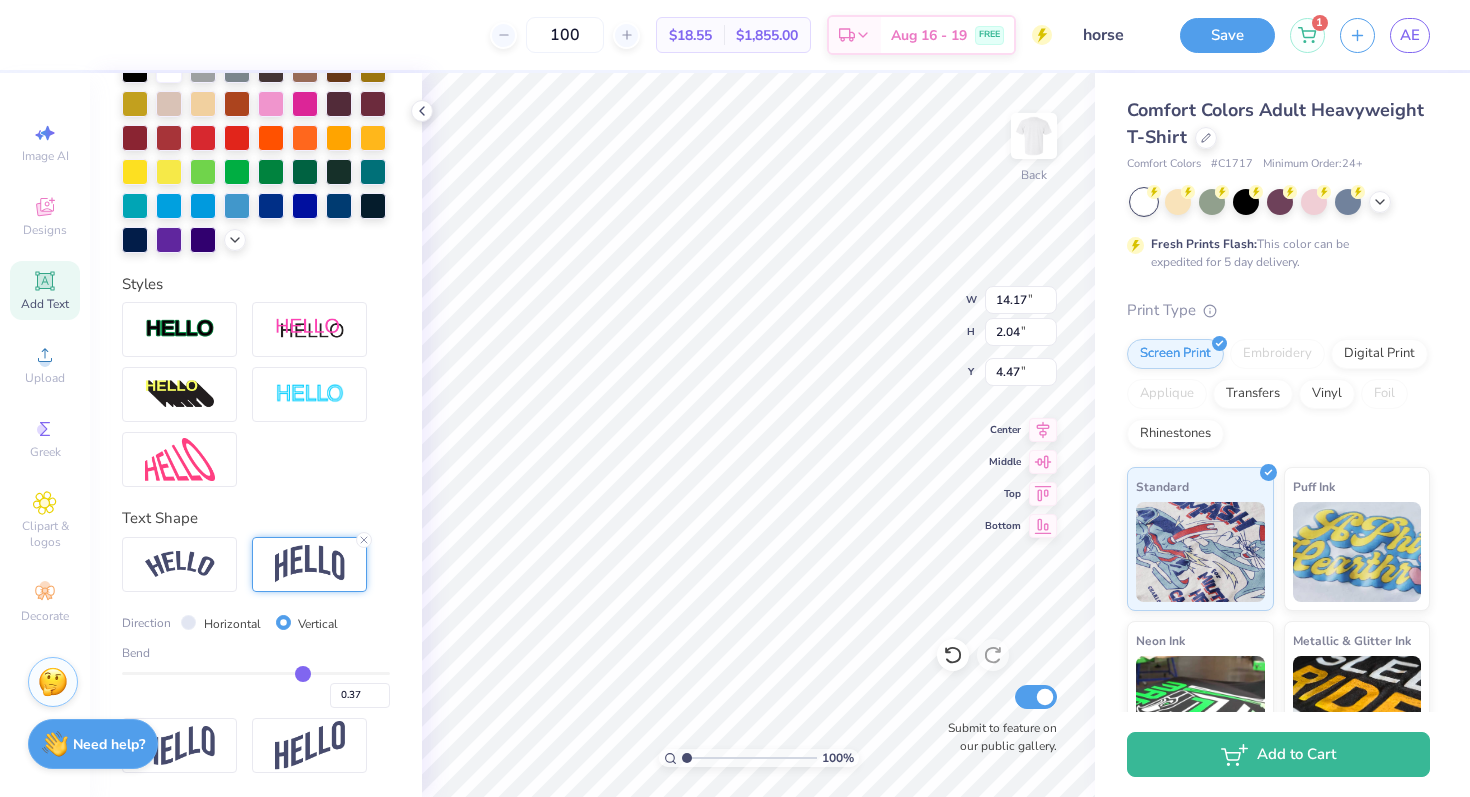 type on "0.25" 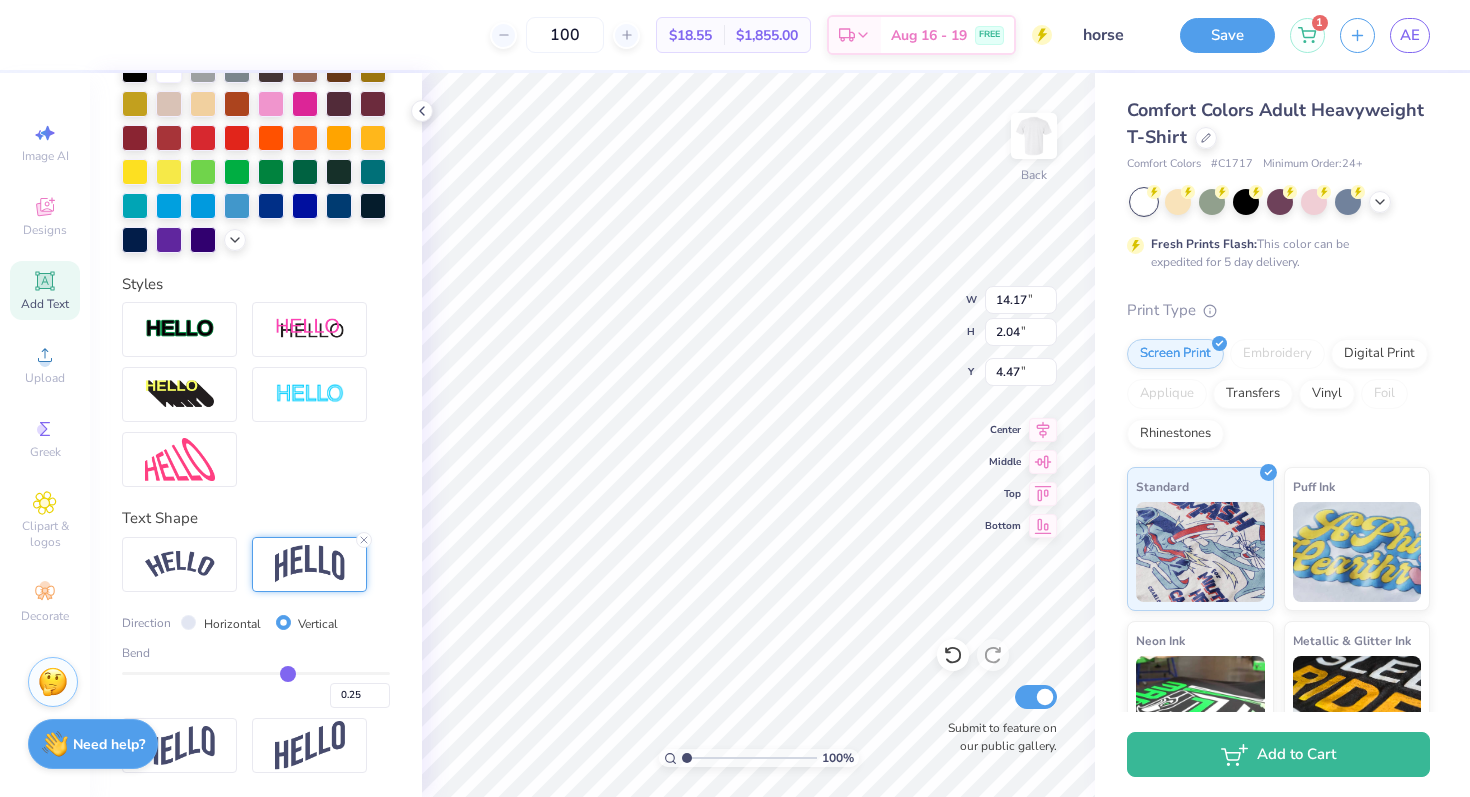 type on "0.13" 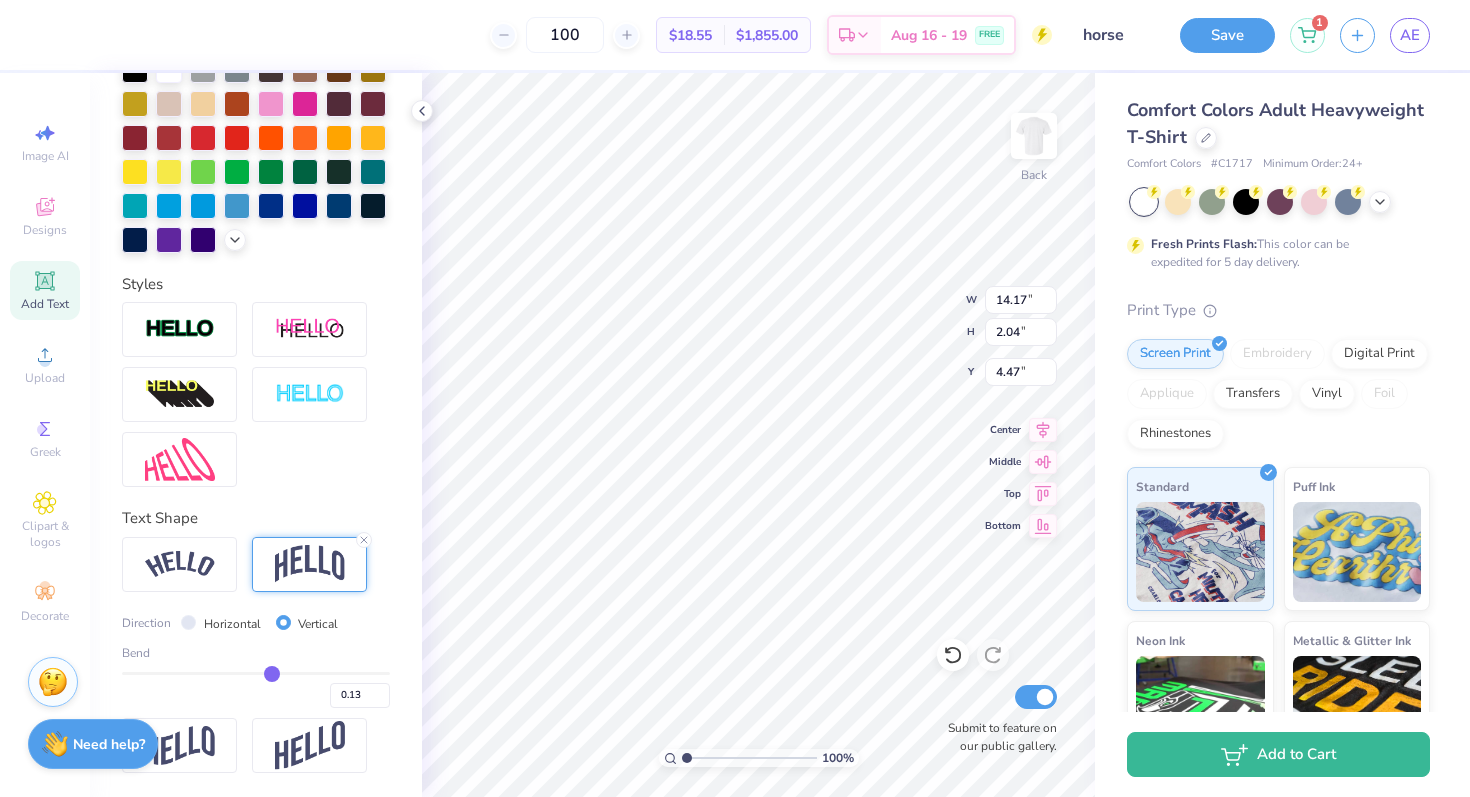 type on "0.03" 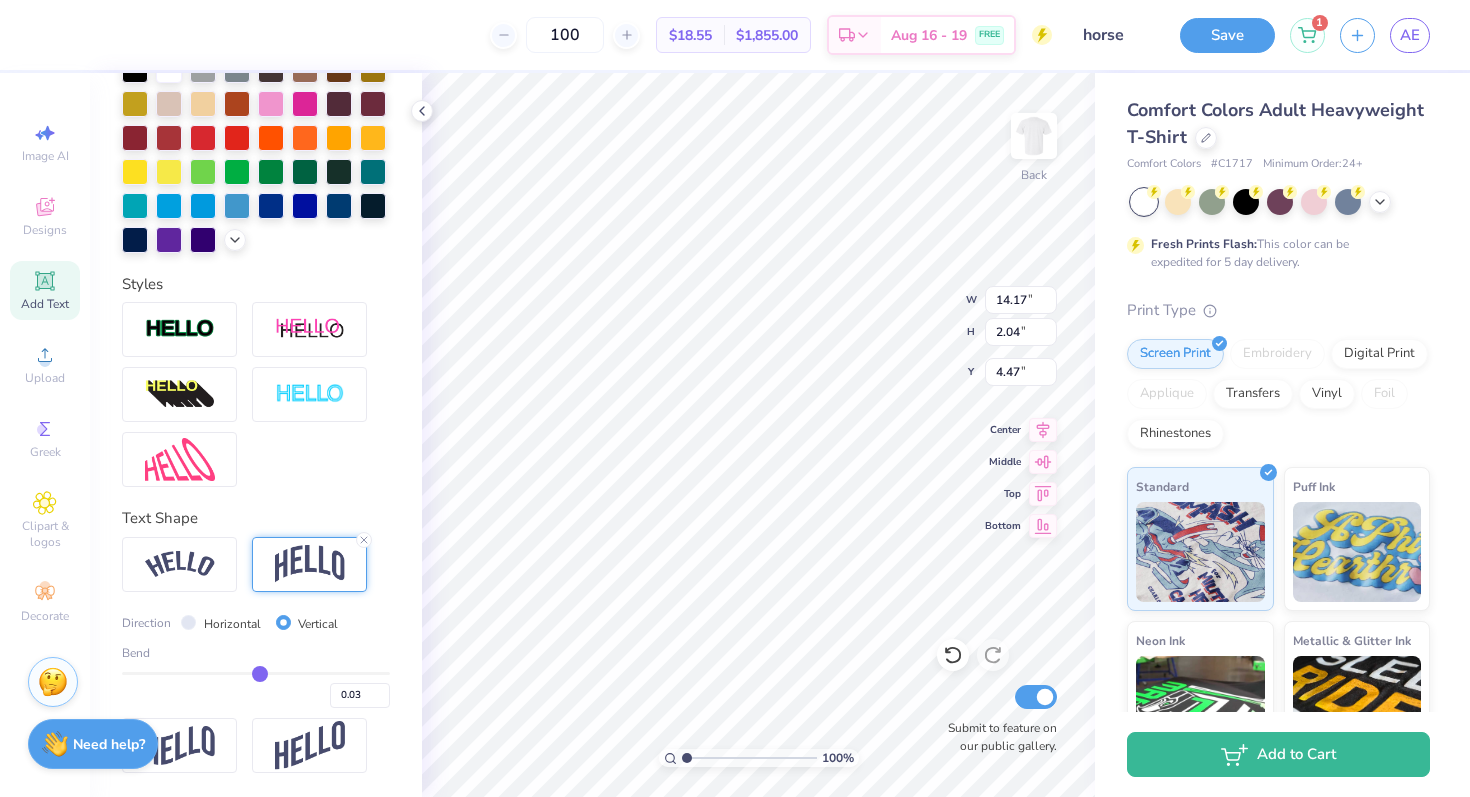 type on "-0.01" 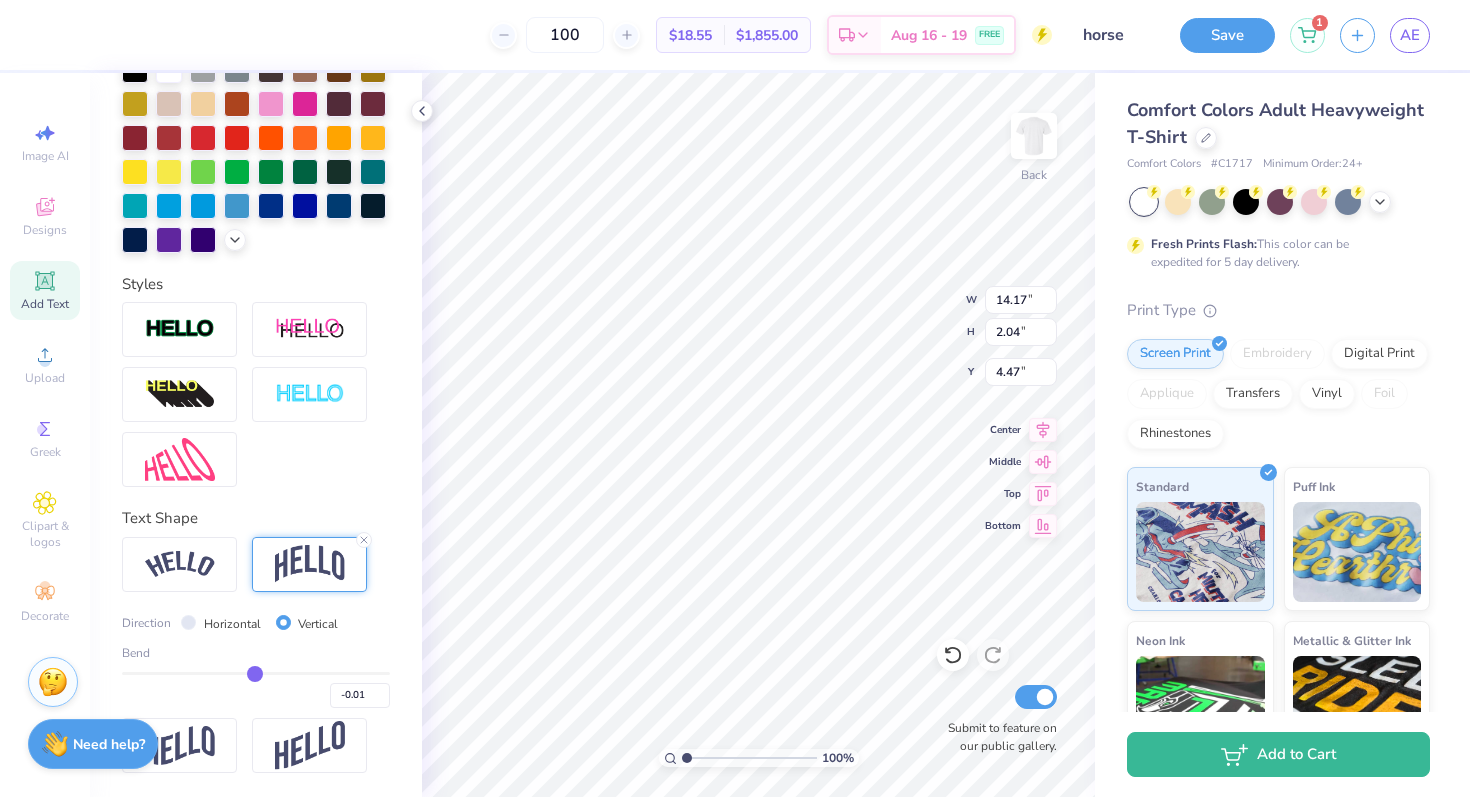 type on "-0.05" 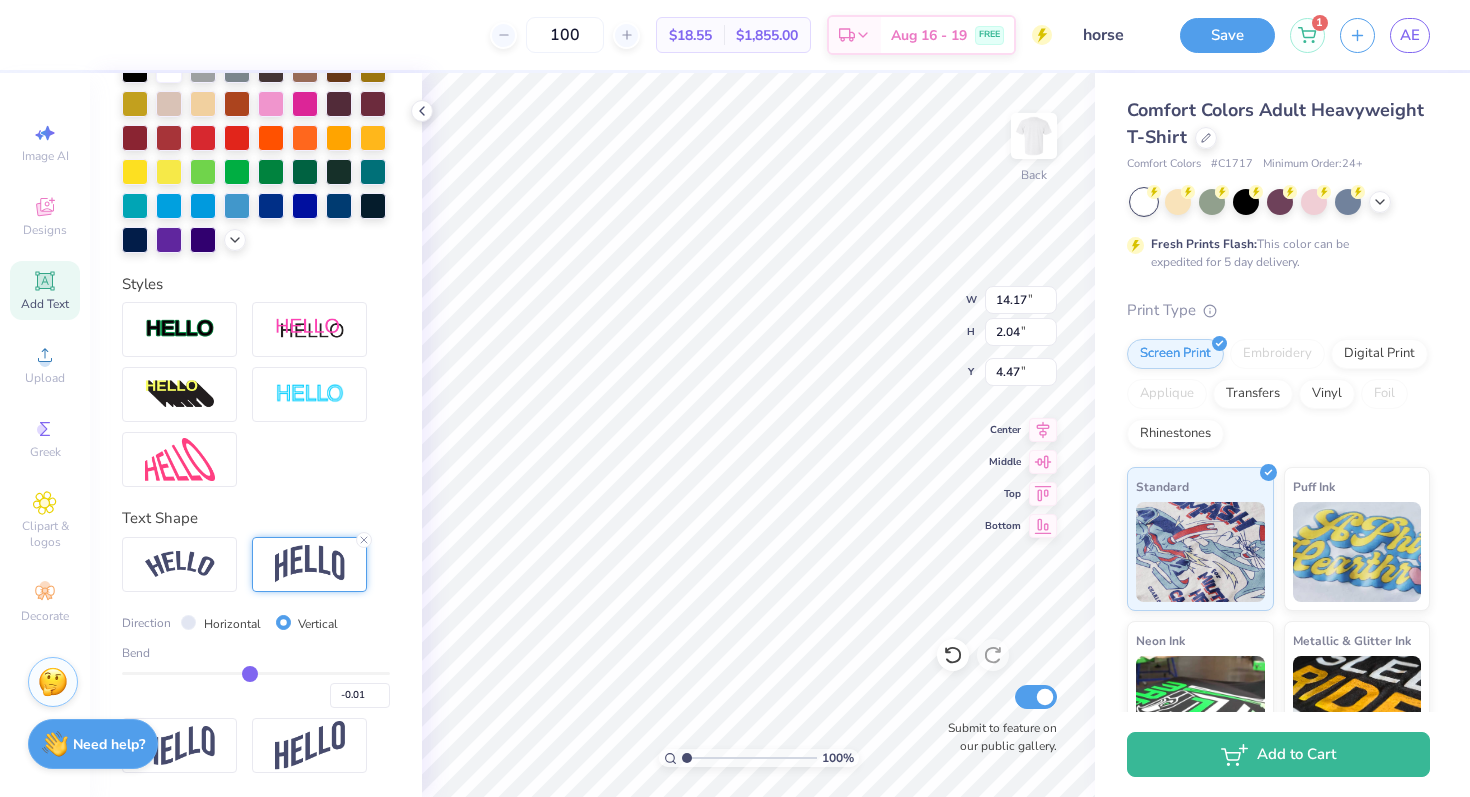 type on "-0.05" 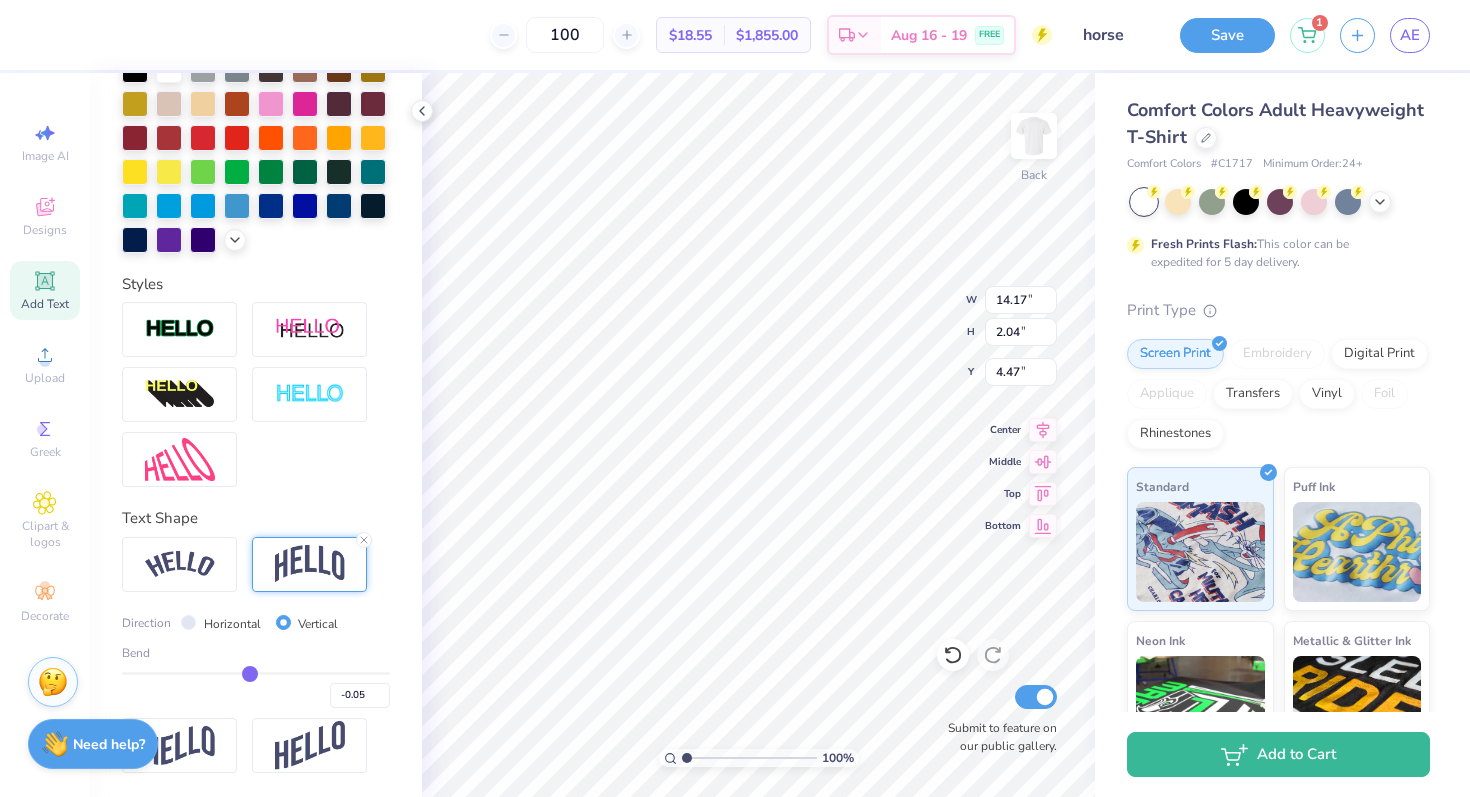 type on "-0.07" 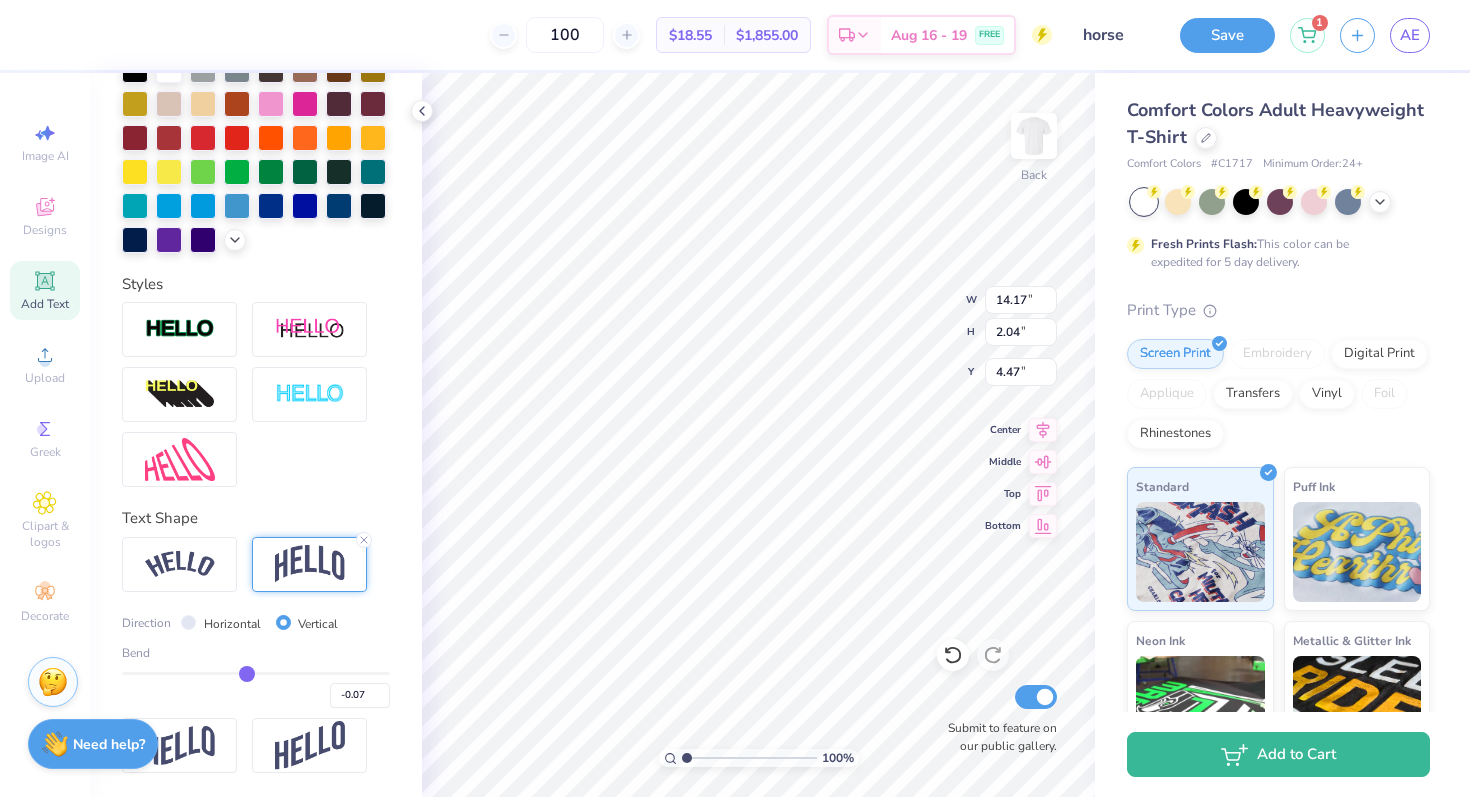 drag, startPoint x: 363, startPoint y: 670, endPoint x: 246, endPoint y: 670, distance: 117 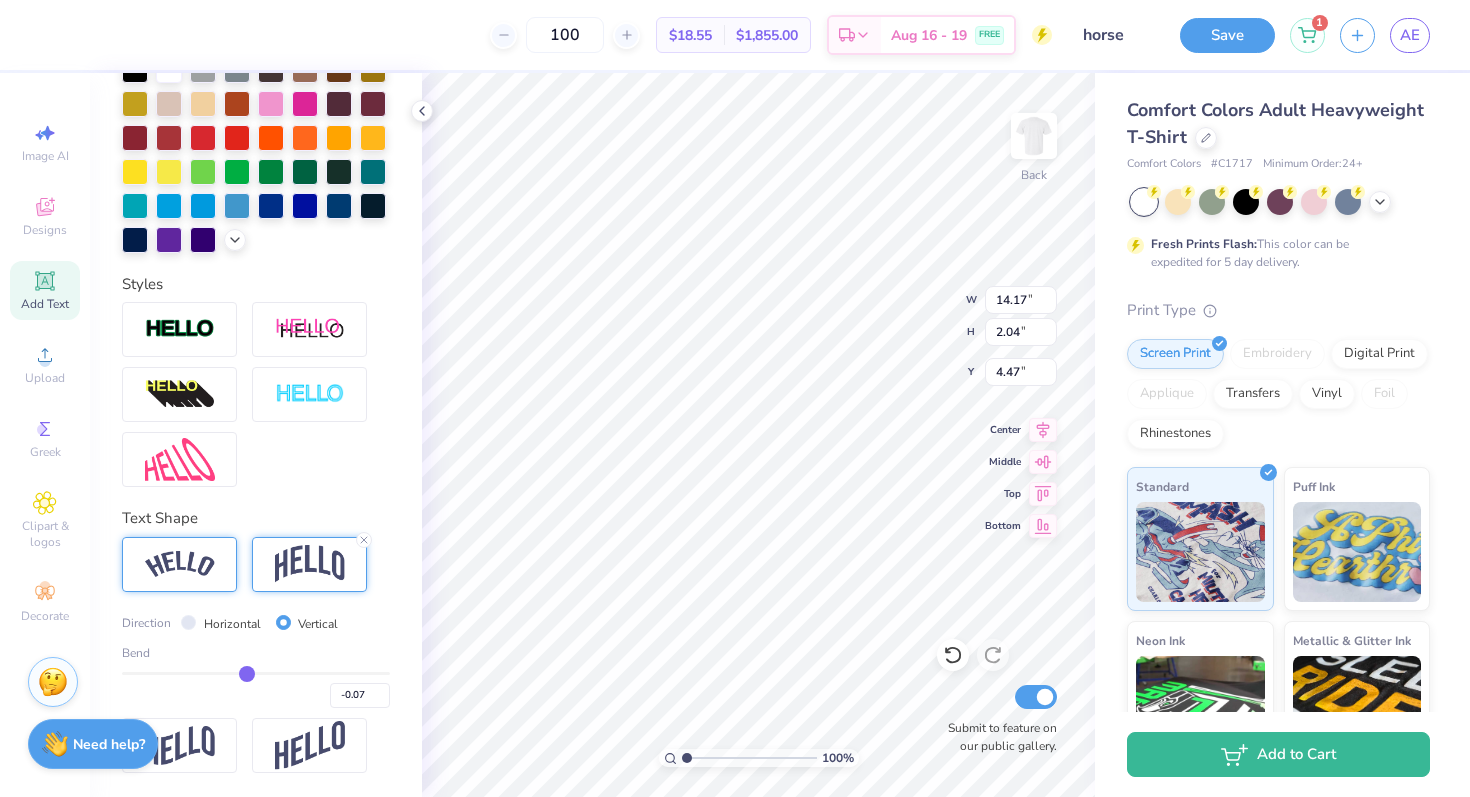 click at bounding box center (179, 564) 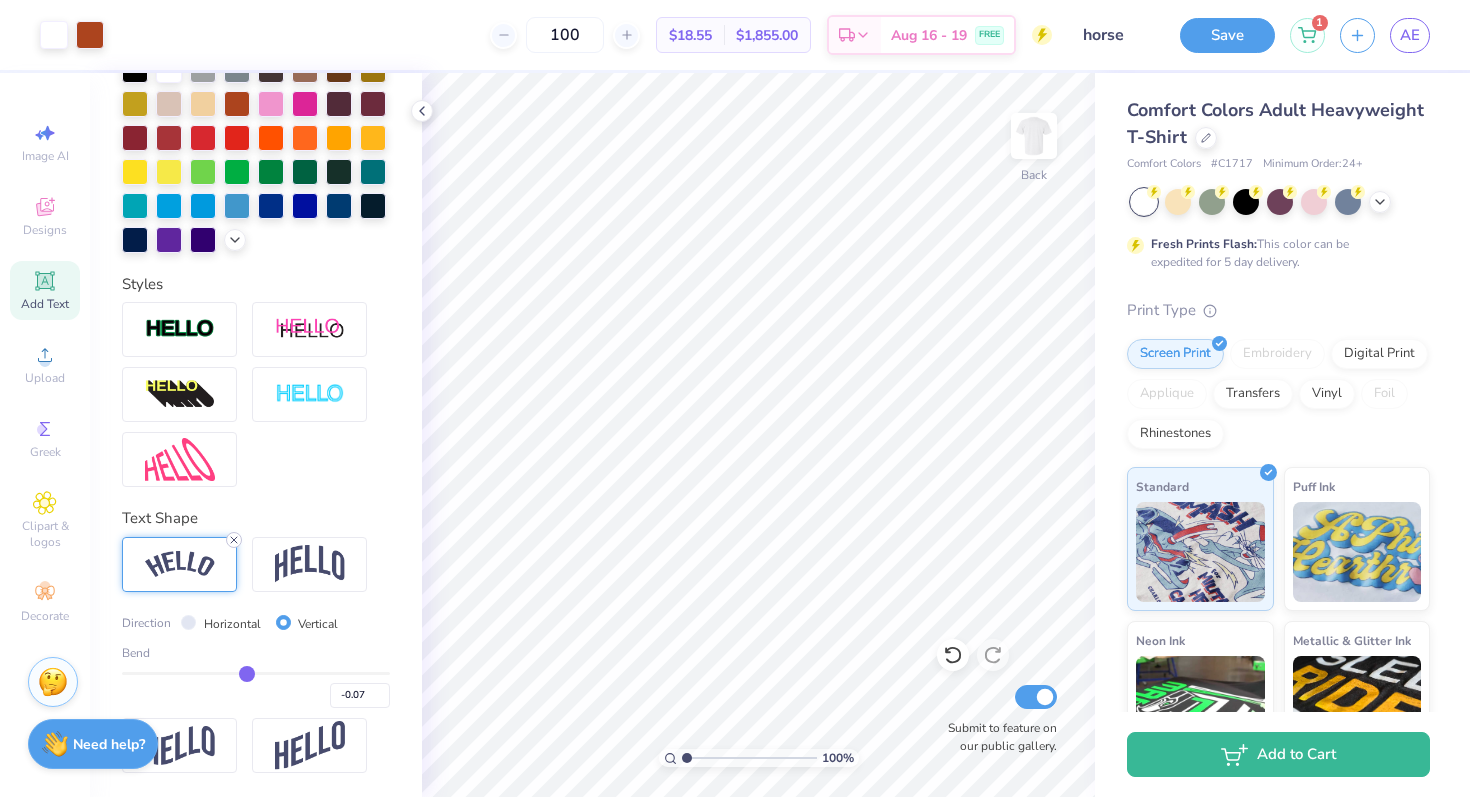 click 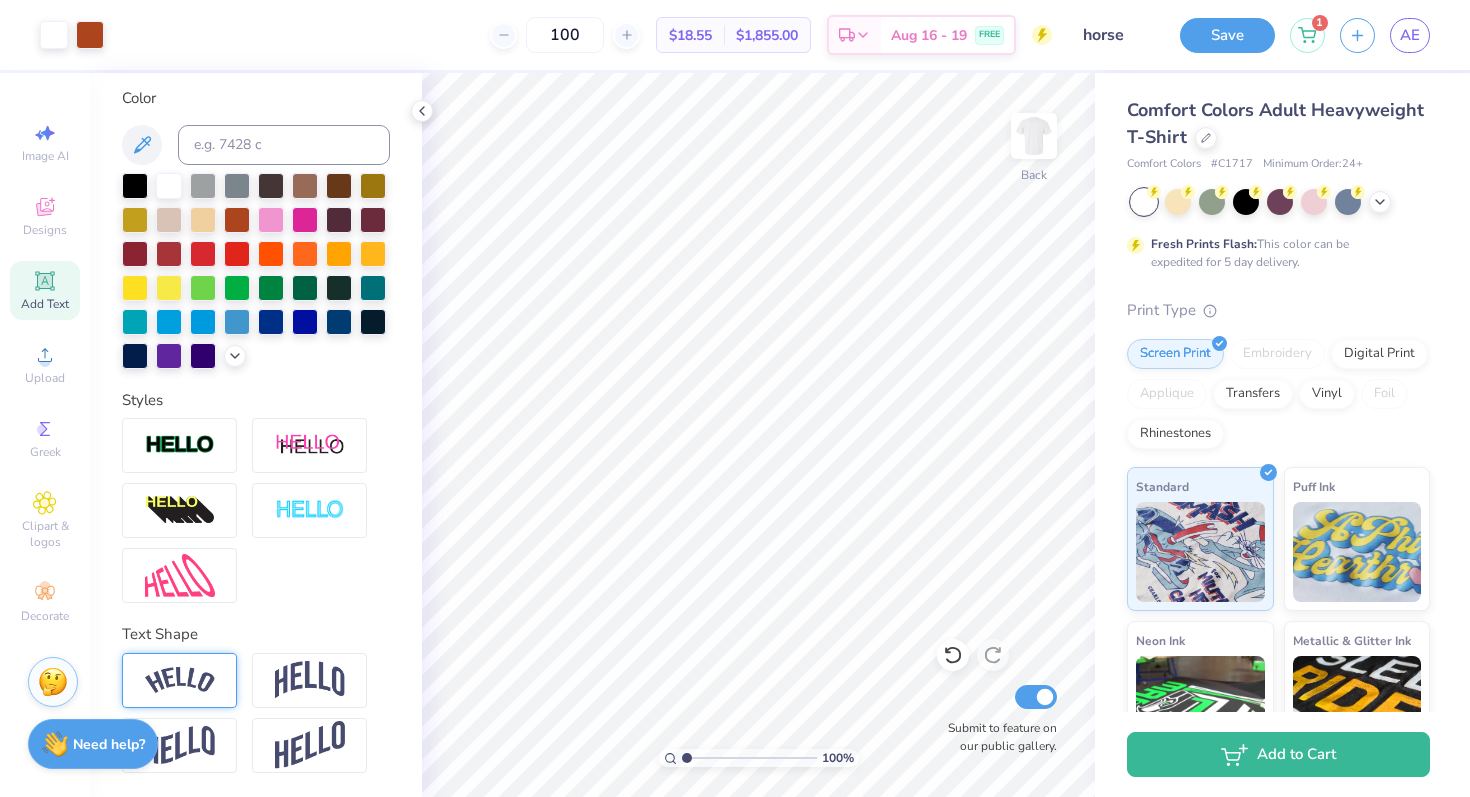 scroll, scrollTop: 365, scrollLeft: 0, axis: vertical 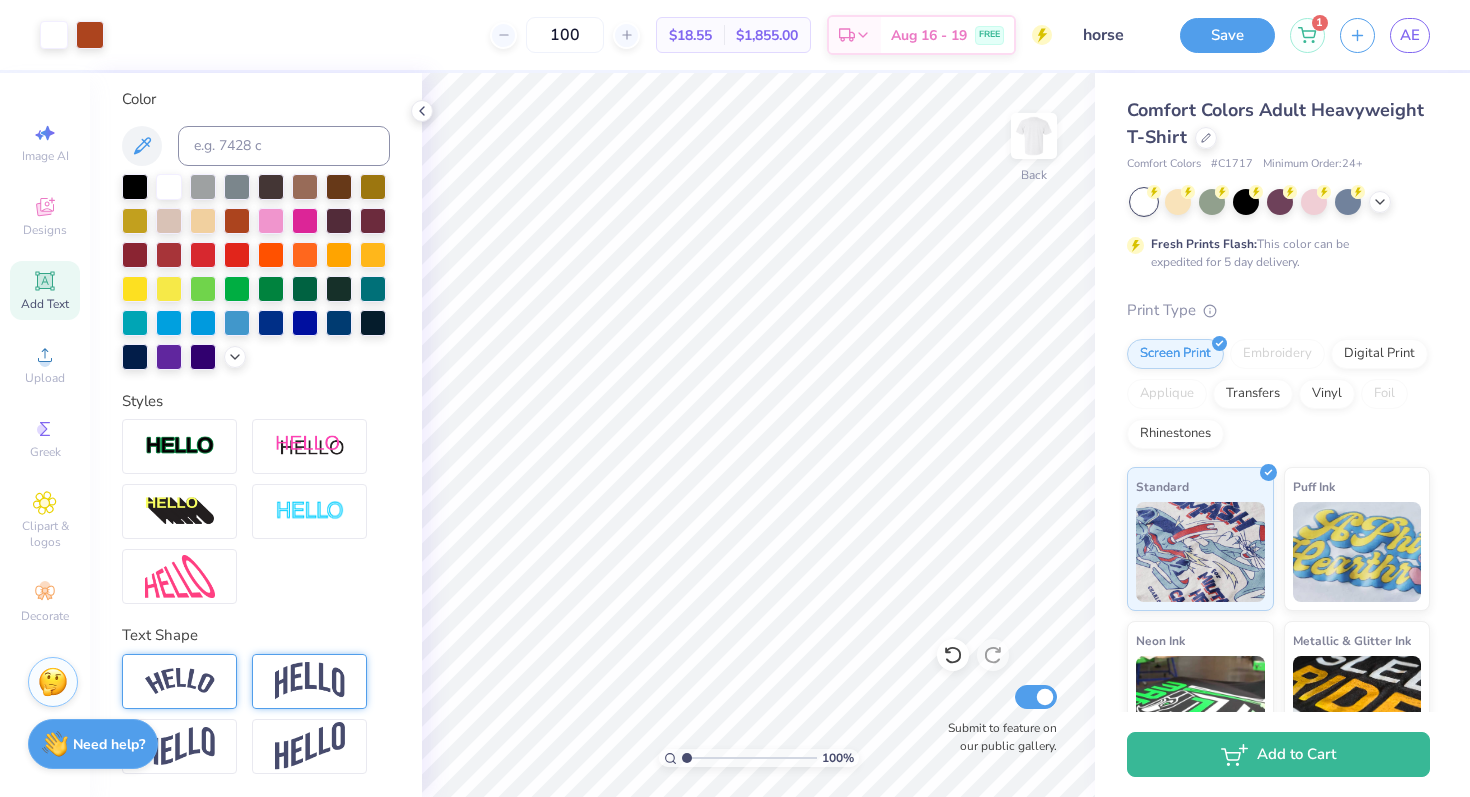 click at bounding box center (310, 681) 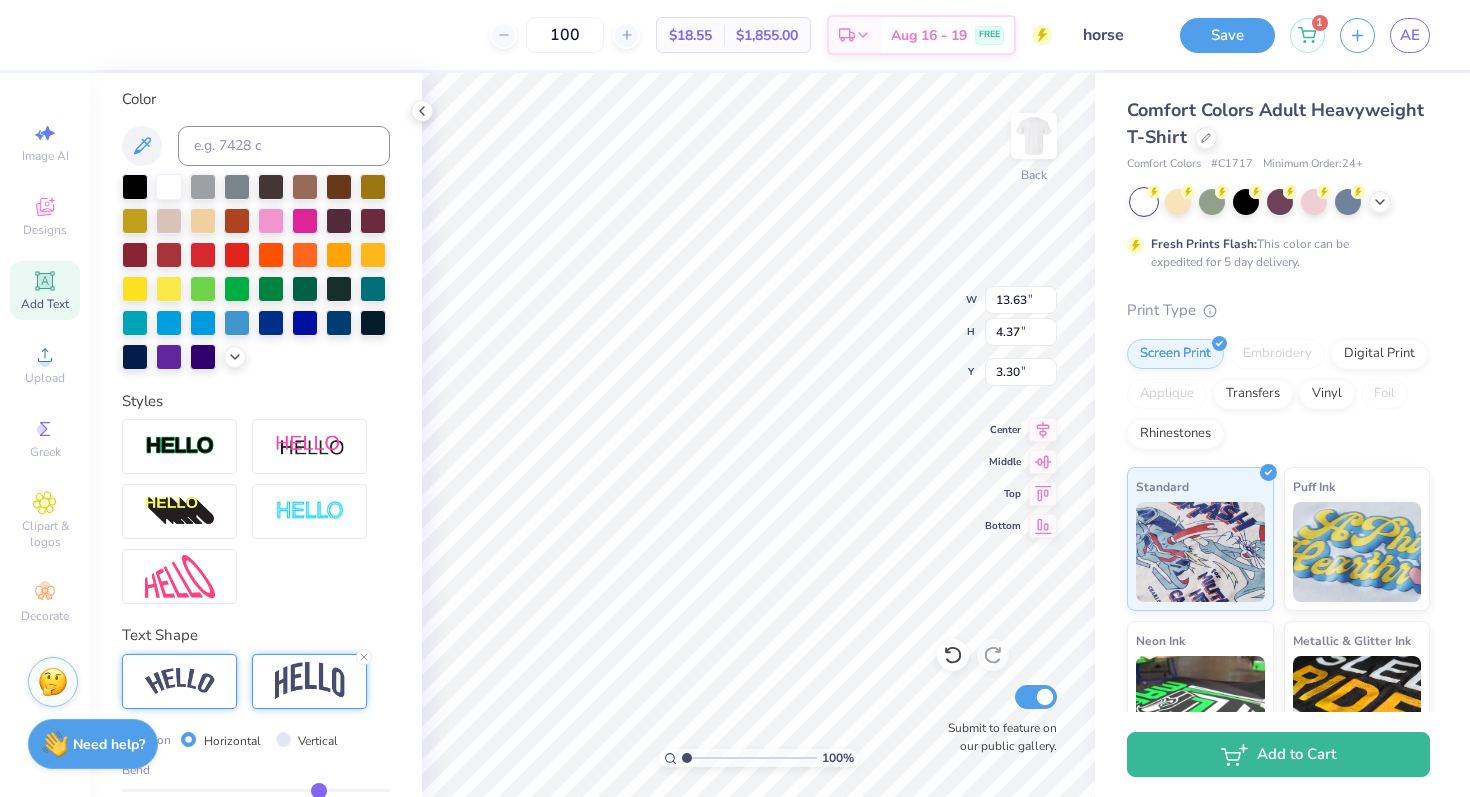 type on "4.81" 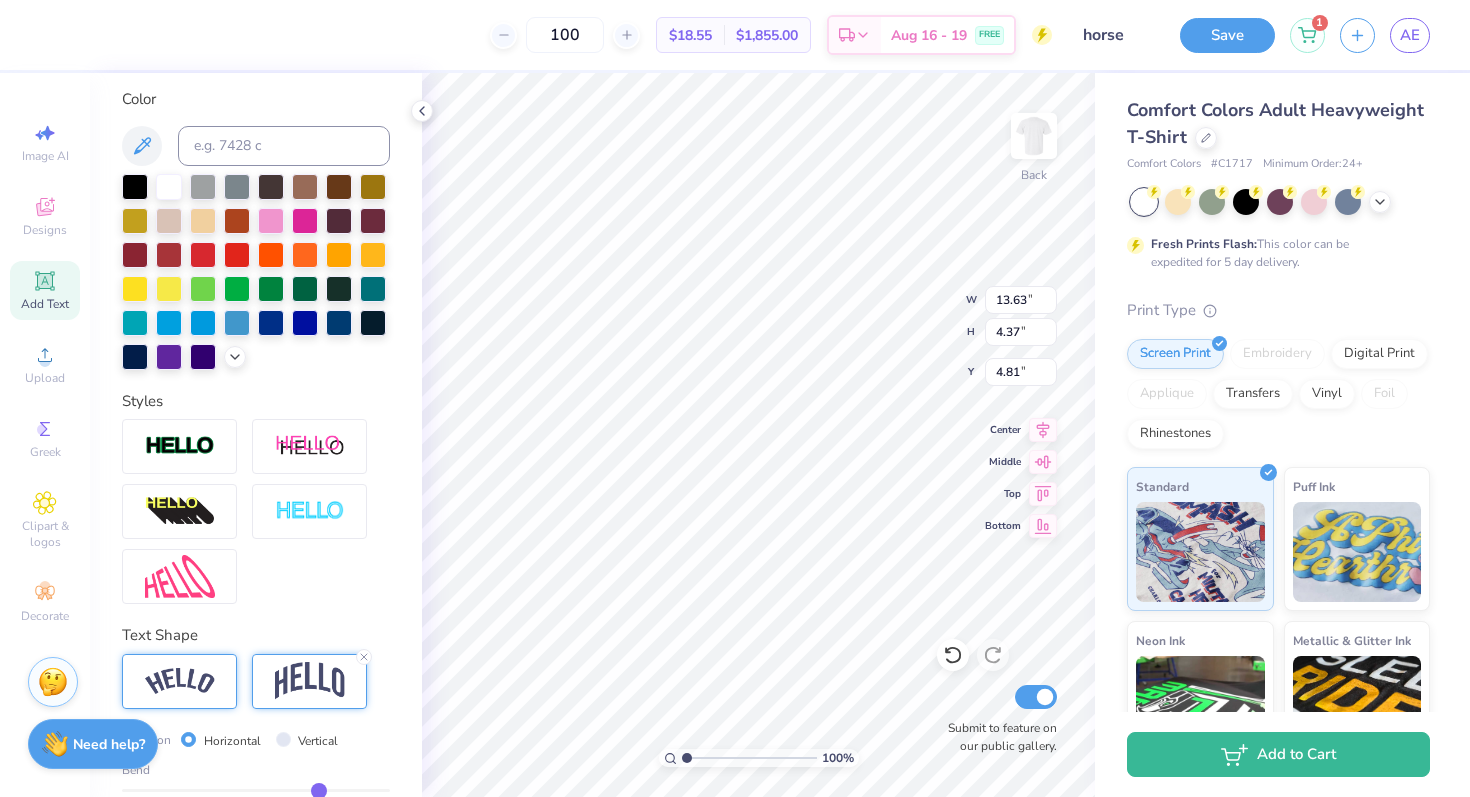 type on "10.67" 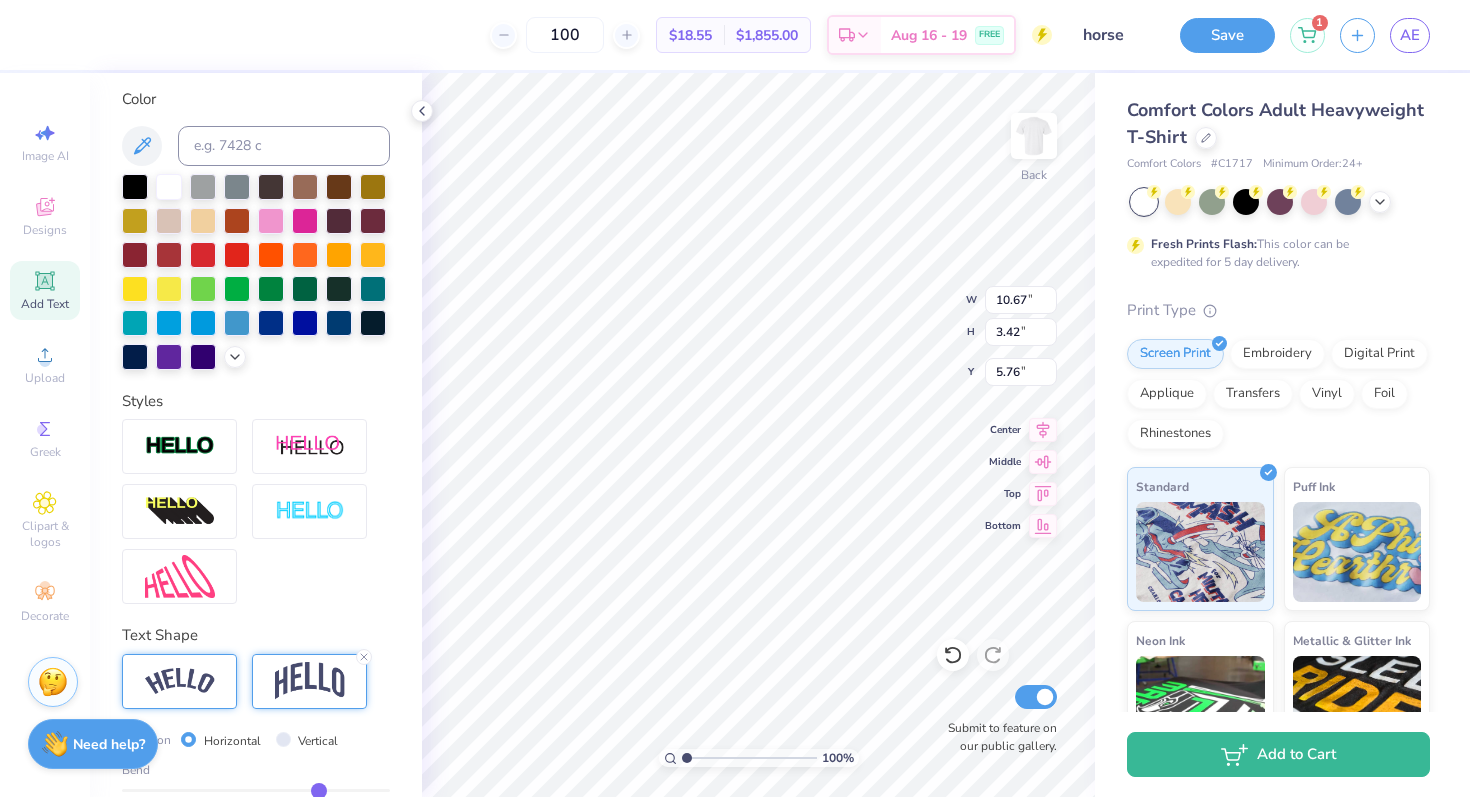 type on "4.56" 